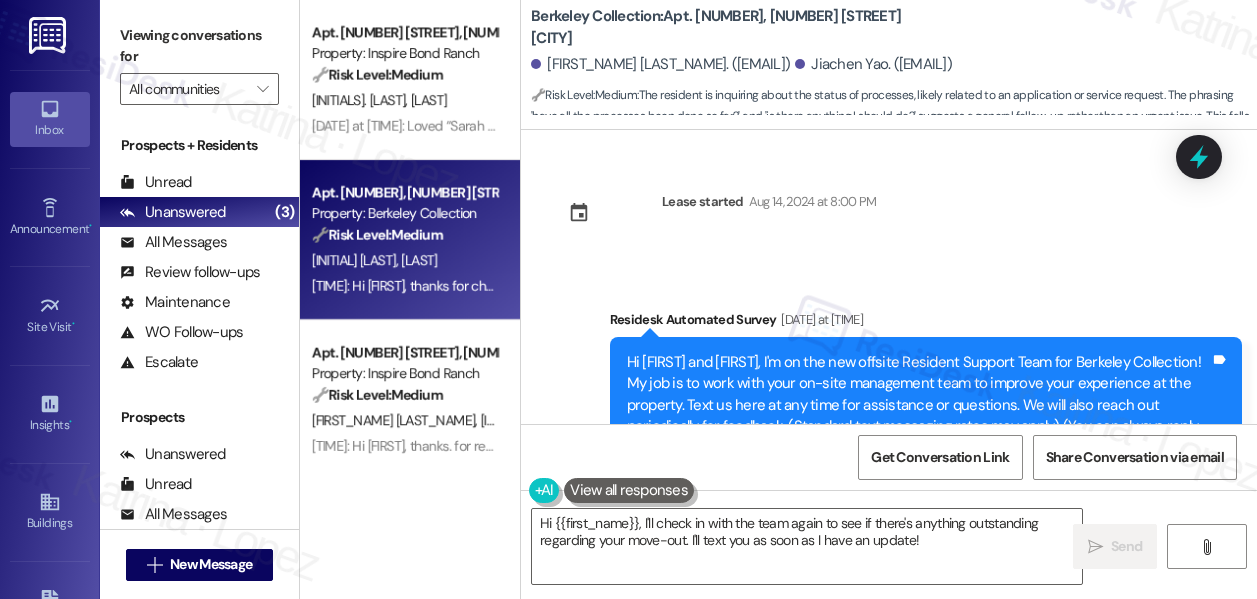 scroll, scrollTop: 0, scrollLeft: 0, axis: both 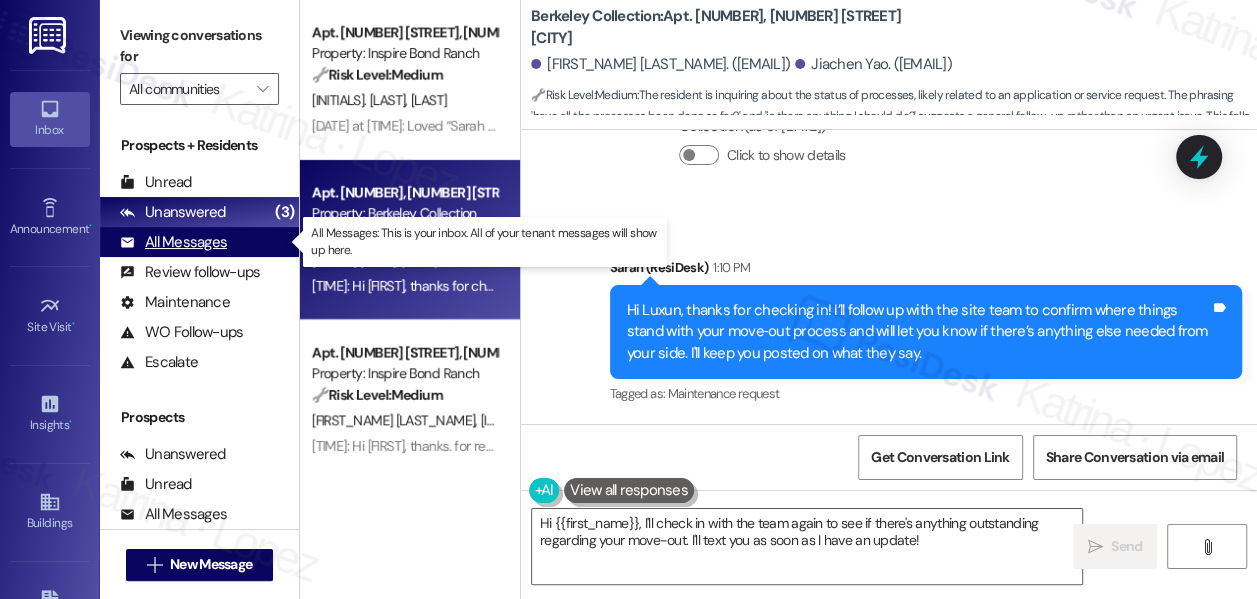 click on "All Messages" at bounding box center (173, 242) 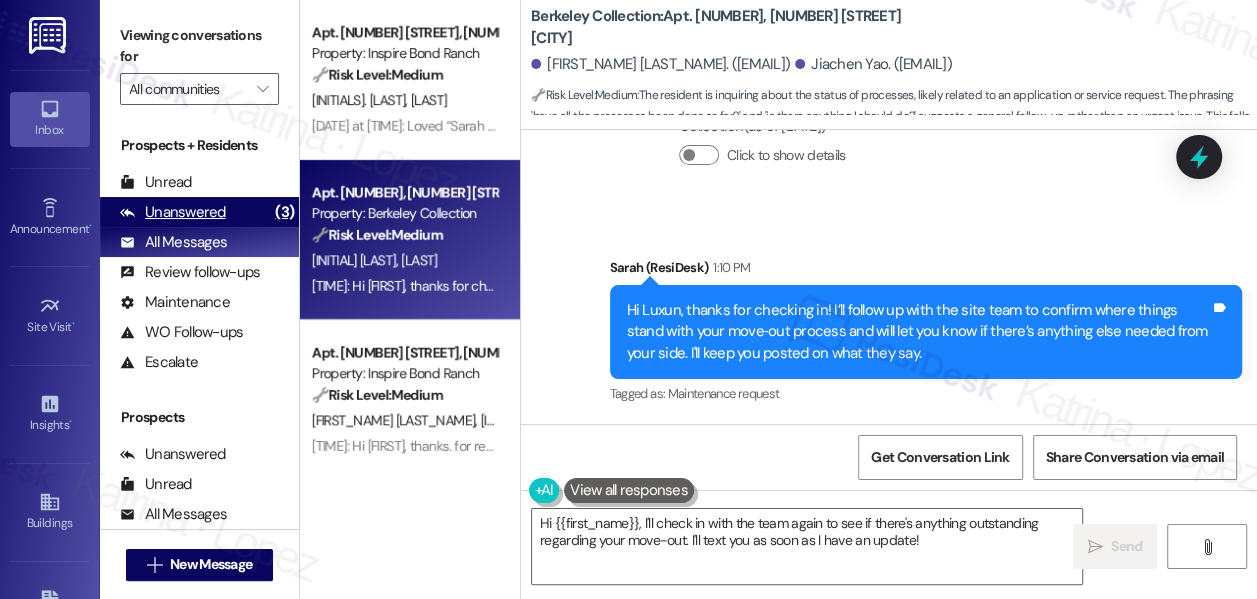 click on "Unanswered (3)" at bounding box center [199, 212] 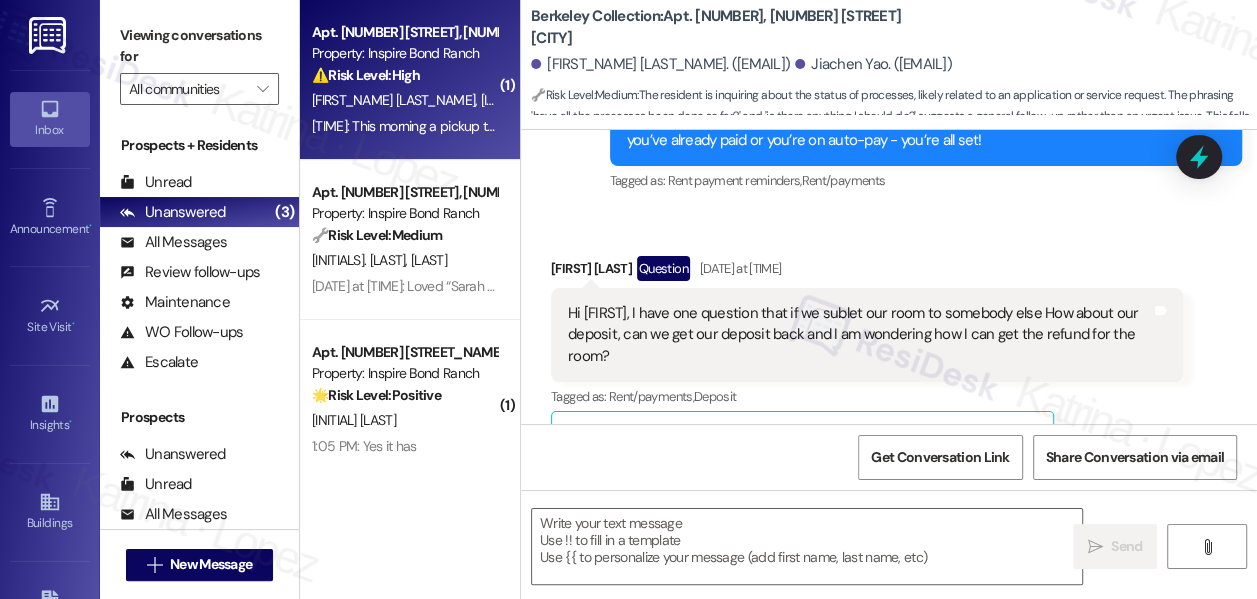 type on "Fetching suggested responses. Please feel free to read through the conversation in the meantime." 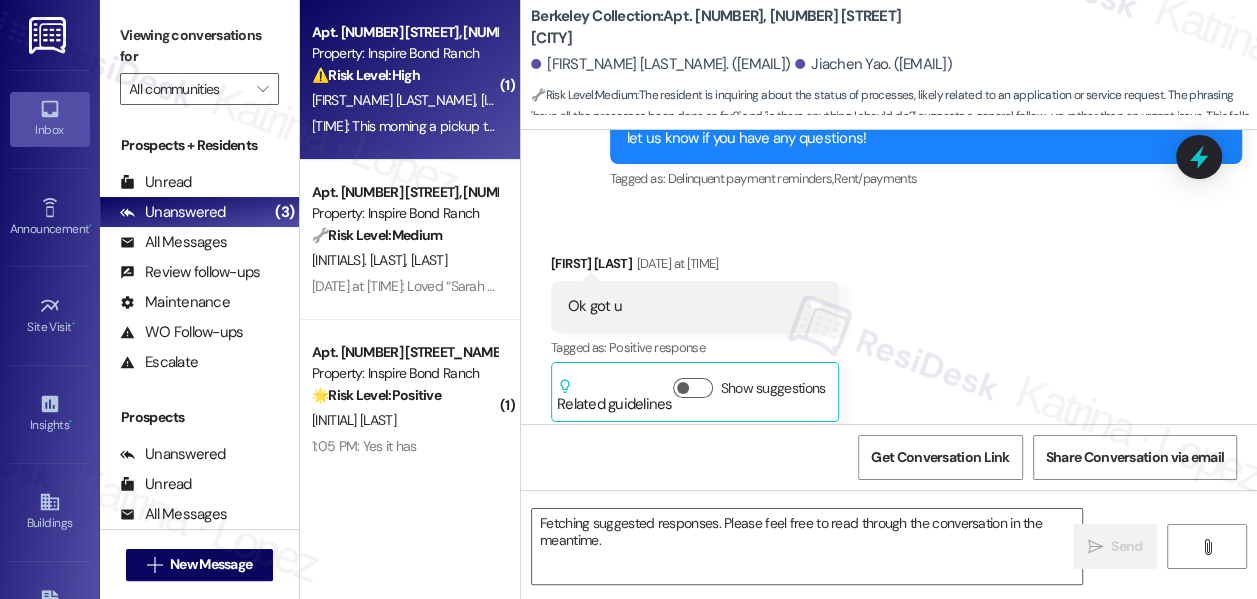 click on "[TIME]: This morning a pickup truck was blocking the front of our house so I had to walk all the way around the truck and mud to get to my car [TIME]: This morning a pickup truck was blocking the front of our house so I had to walk all the way around the truck and mud to get to my car" at bounding box center [722, 126] 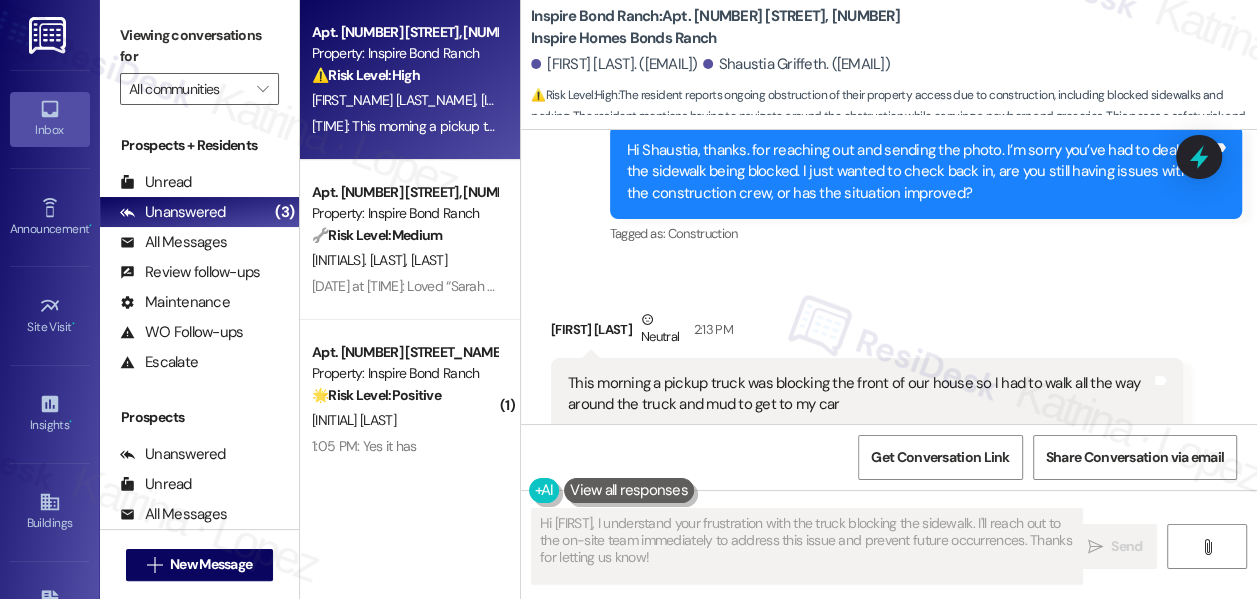 scroll, scrollTop: 2048, scrollLeft: 0, axis: vertical 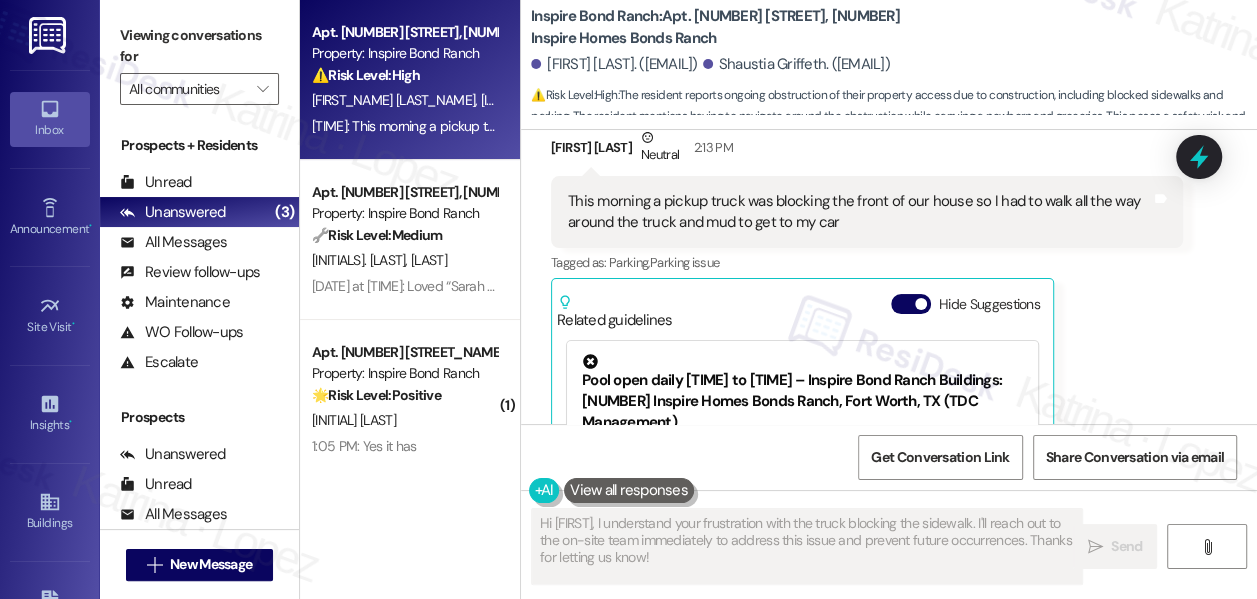 click on "This morning a pickup truck was blocking the front of our house so I had to walk all the way around the truck and mud to get to my car" at bounding box center (859, 212) 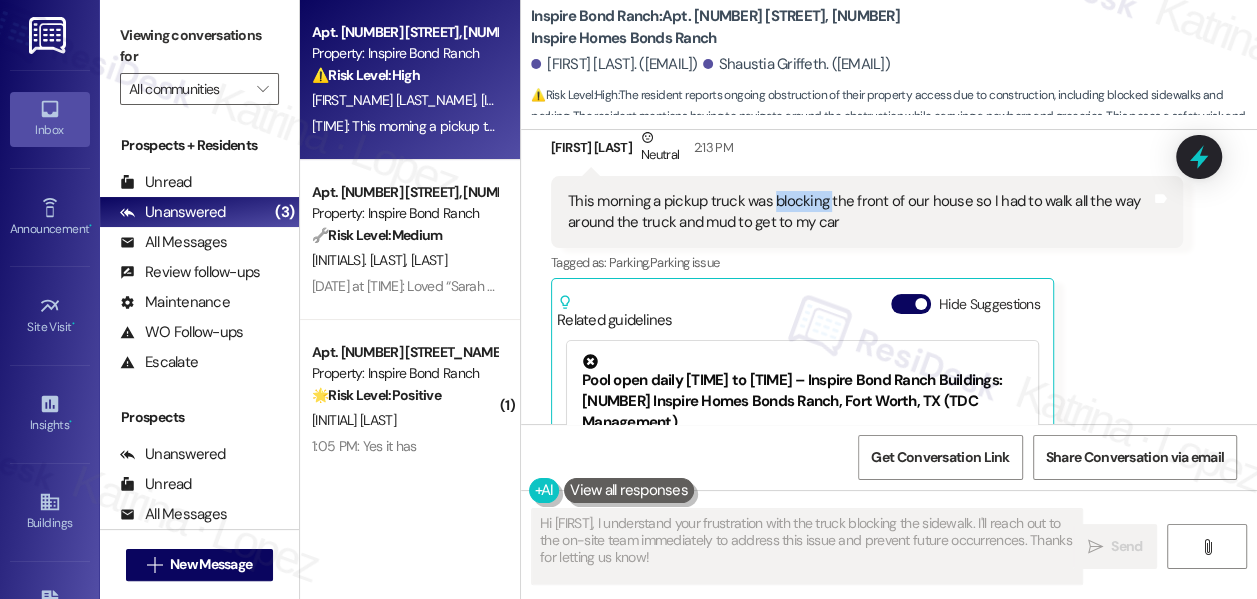 click on "This morning a pickup truck was blocking the front of our house so I had to walk all the way around the truck and mud to get to my car" at bounding box center (859, 212) 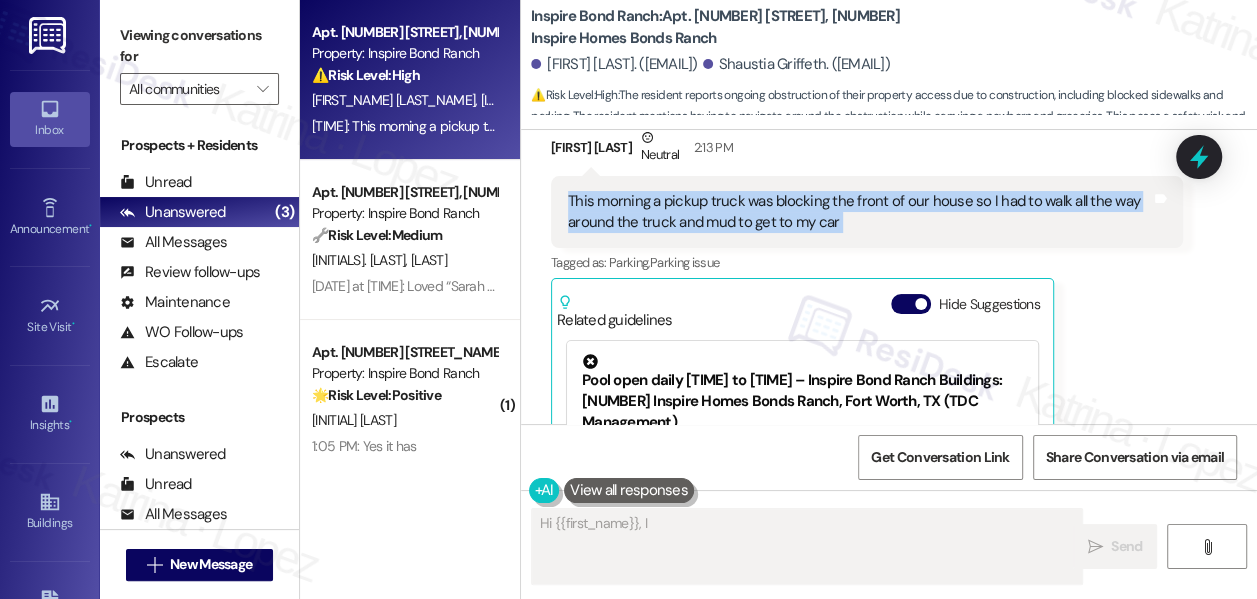 click on "This morning a pickup truck was blocking the front of our house so I had to walk all the way around the truck and mud to get to my car" at bounding box center [859, 212] 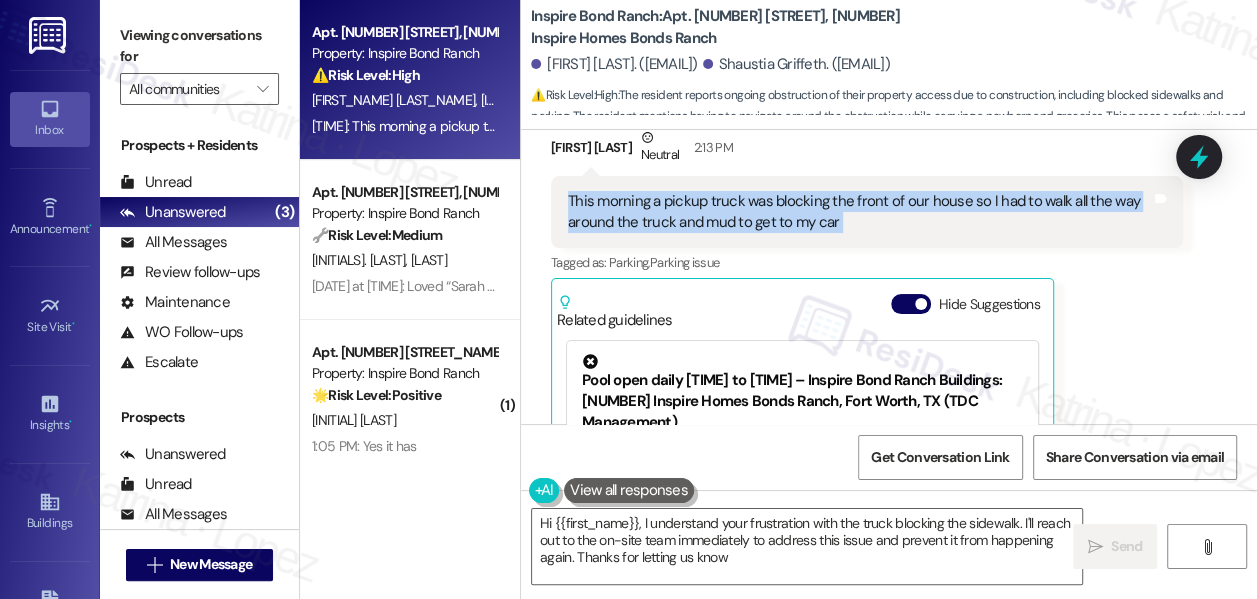 type on "Hi {{first_name}}, I understand your frustration with the truck blocking the sidewalk. I'll reach out to the on-site team immediately to address this issue and prevent it from happening again. Thanks for letting us know!" 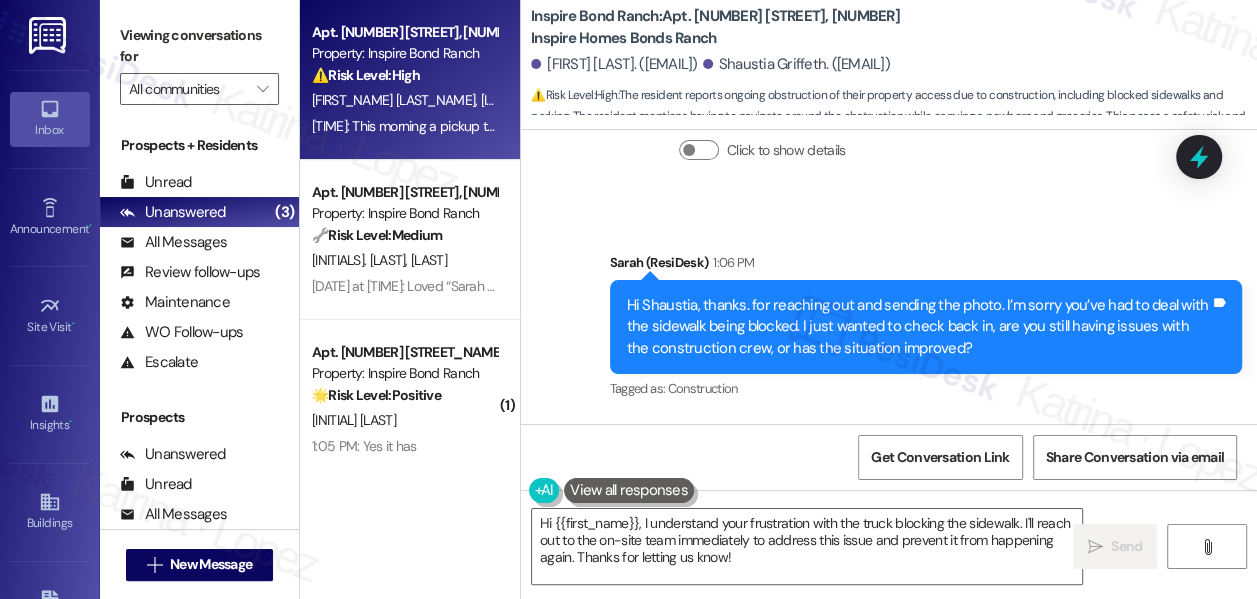scroll, scrollTop: 1685, scrollLeft: 0, axis: vertical 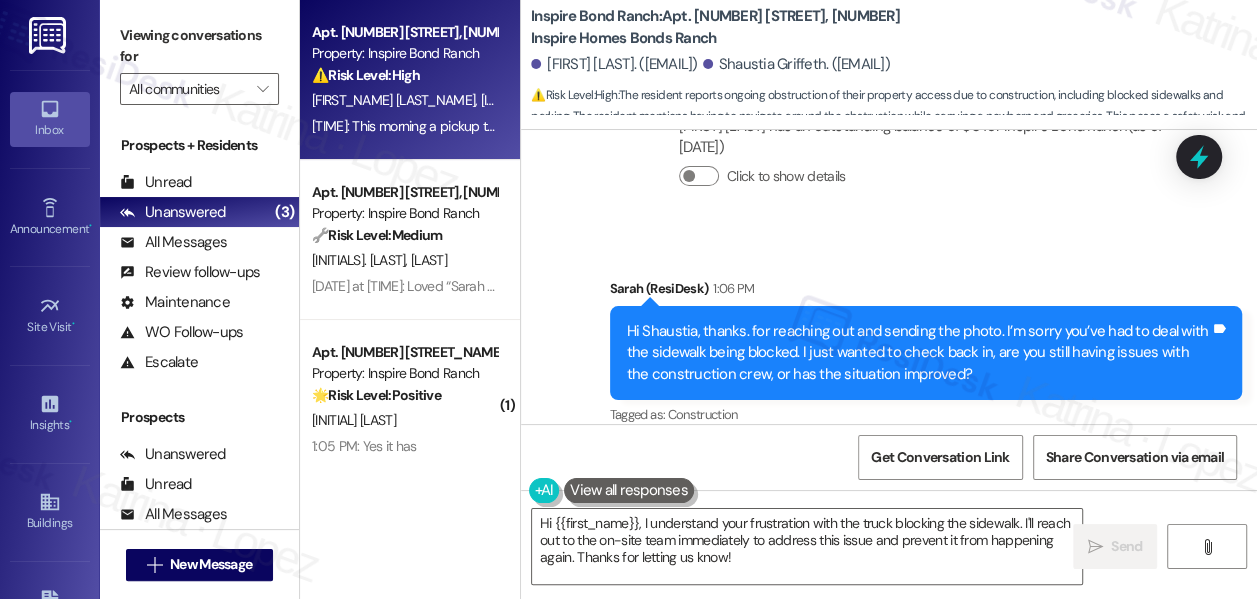 click on "Hi [FIRST], thanks. for reaching out and sending the photo. I’m sorry you’ve had to deal with the sidewalk being blocked. I just wanted to check back in, are you still having issues with the construction crew, or has the situation improved? Tags and notes" at bounding box center (926, 353) 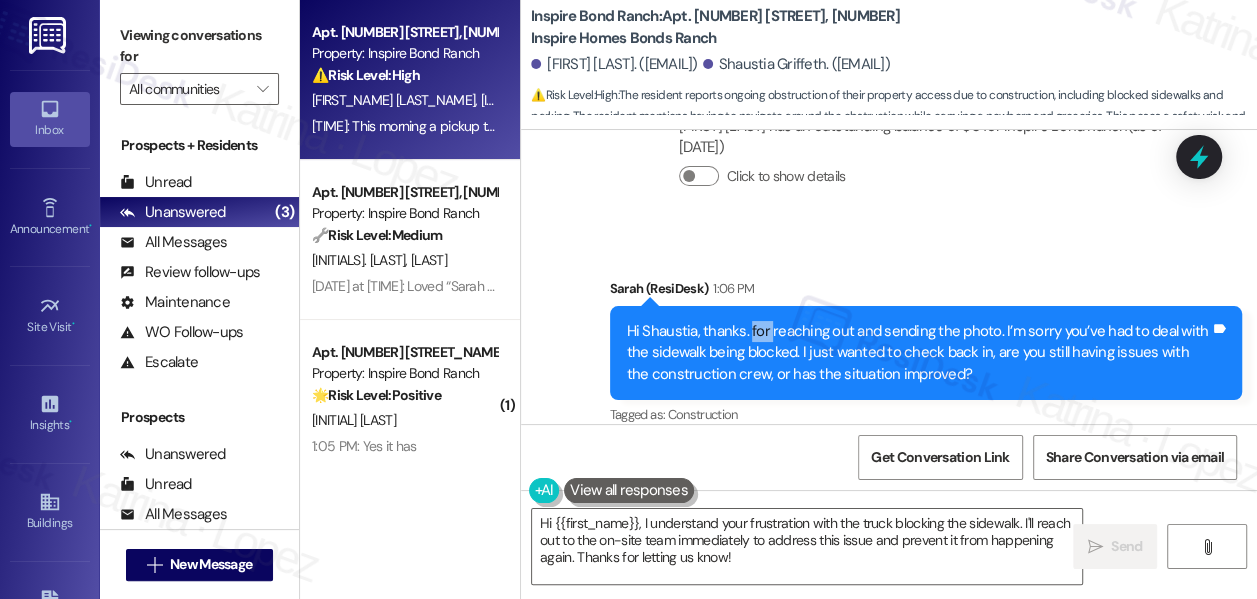 click on "Hi [FIRST], thanks. for reaching out and sending the photo. I’m sorry you’ve had to deal with the sidewalk being blocked. I just wanted to check back in, are you still having issues with the construction crew, or has the situation improved? Tags and notes" at bounding box center [926, 353] 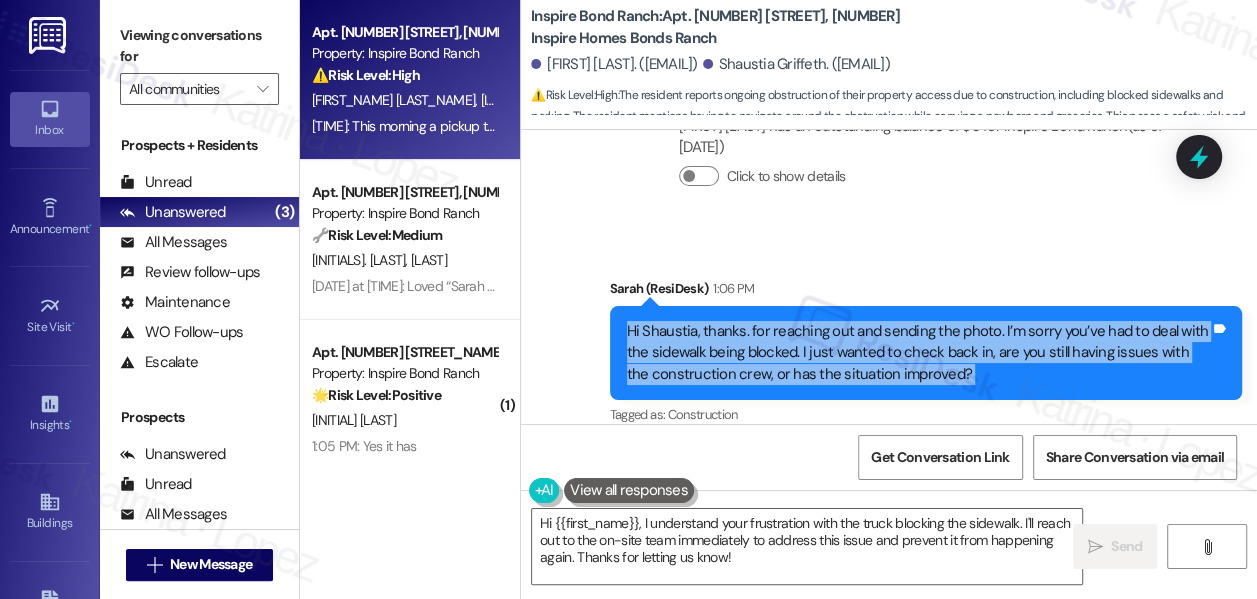 click on "Hi [FIRST], thanks. for reaching out and sending the photo. I’m sorry you’ve had to deal with the sidewalk being blocked. I just wanted to check back in, are you still having issues with the construction crew, or has the situation improved? Tags and notes" at bounding box center [926, 353] 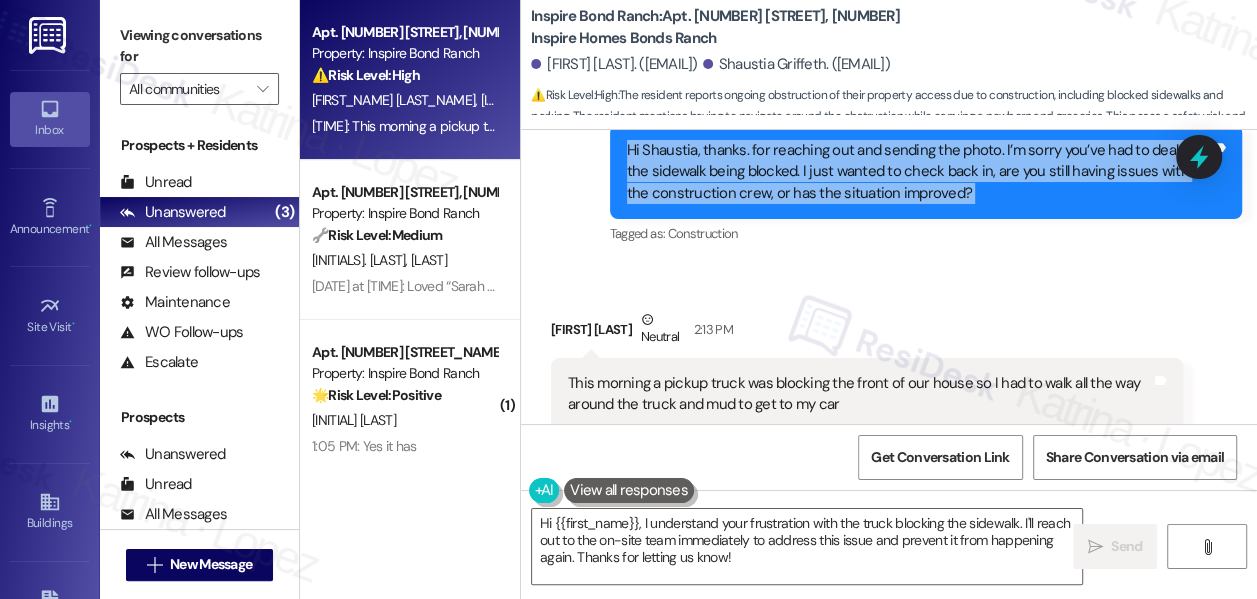 scroll, scrollTop: 1866, scrollLeft: 0, axis: vertical 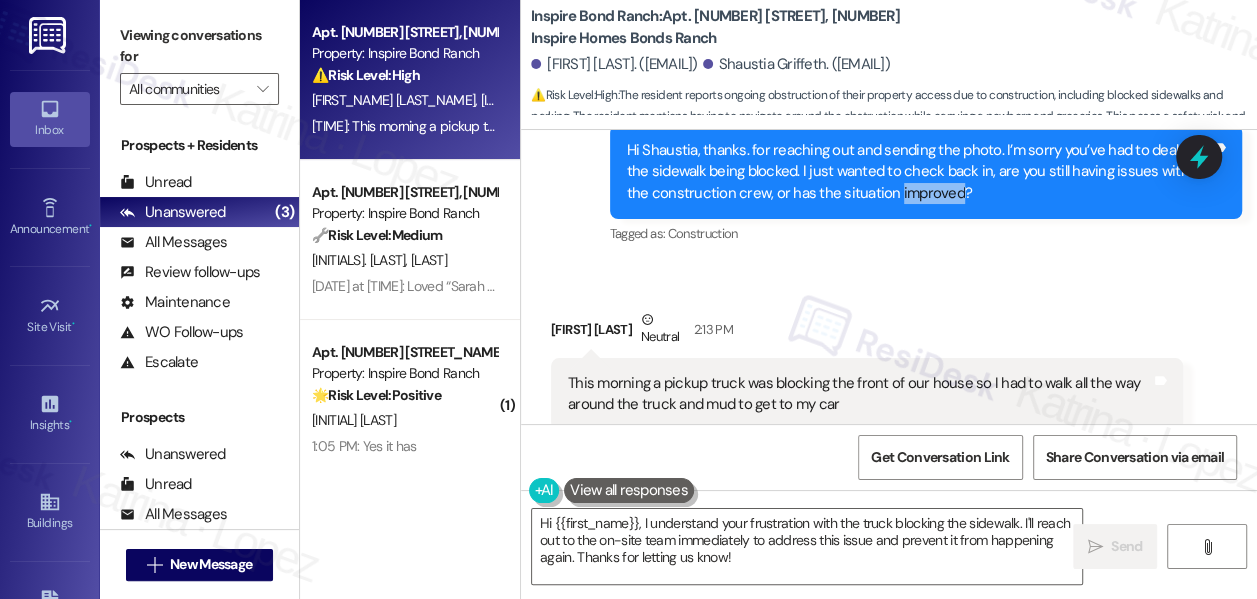 click on "Hi Shaustia, thanks. for reaching out and sending the photo. I’m sorry you’ve had to deal with the sidewalk being blocked. I just wanted to check back in, are you still having issues with the construction crew, or has the situation improved?" at bounding box center (918, 172) 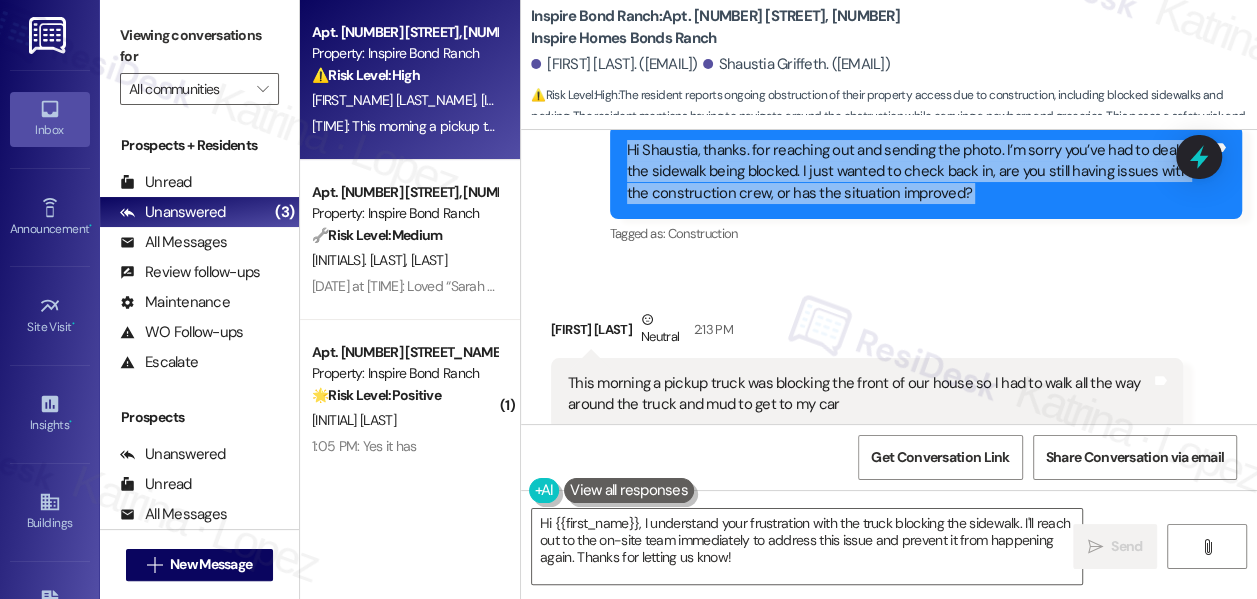click on "Hi Shaustia, thanks. for reaching out and sending the photo. I’m sorry you’ve had to deal with the sidewalk being blocked. I just wanted to check back in, are you still having issues with the construction crew, or has the situation improved?" at bounding box center (918, 172) 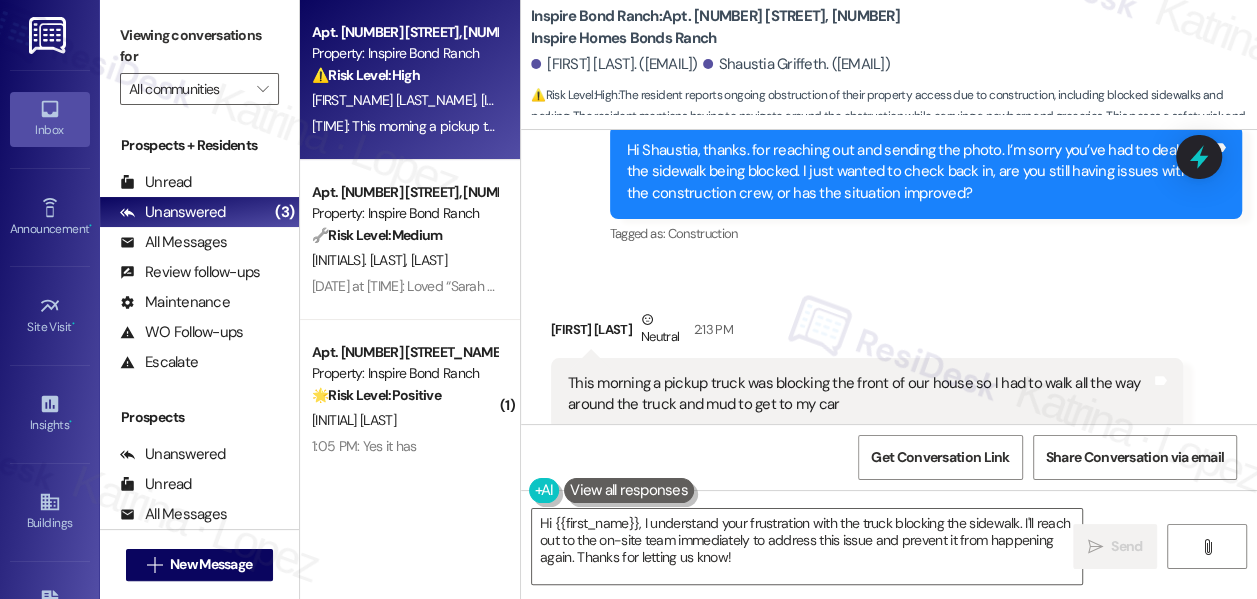 click on "Received via SMS Shaustia Griffeth   Neutral [TIME] This morning a pickup truck was blocking the front of our house so I had to walk all the way around the truck and mud to get to my car Tags and notes Tagged as:   Parking ,  Click to highlight conversations about Parking Parking issue Click to highlight conversations about Parking issue  Related guidelines Hide Suggestions Pool open daily 10 AM to 10 PM – Inspire Bond Ranch
Buildings:
1 Inspire Homes Bonds Ranch, Fort Worth, TX (TDC Management) Created  4 days ago Property level guideline  ( 66 % match) FAQs generated by ResiDesk AI What are the pool hours? The pool is open daily from 10:00 AM to 10:00 PM. Is the pool open every day? Yes, the pool is open daily. What time does the pool open? The pool opens at 10:00 AM daily. What time does the pool close? The pool closes at 10:00 PM daily. Can I use the pool after 10:00 PM? No, the pool closes at 10:00 PM daily. Is the pool open before 10:00 AM? No, the pool opens at 10:00 AM daily. Original Guideline" at bounding box center [889, 519] 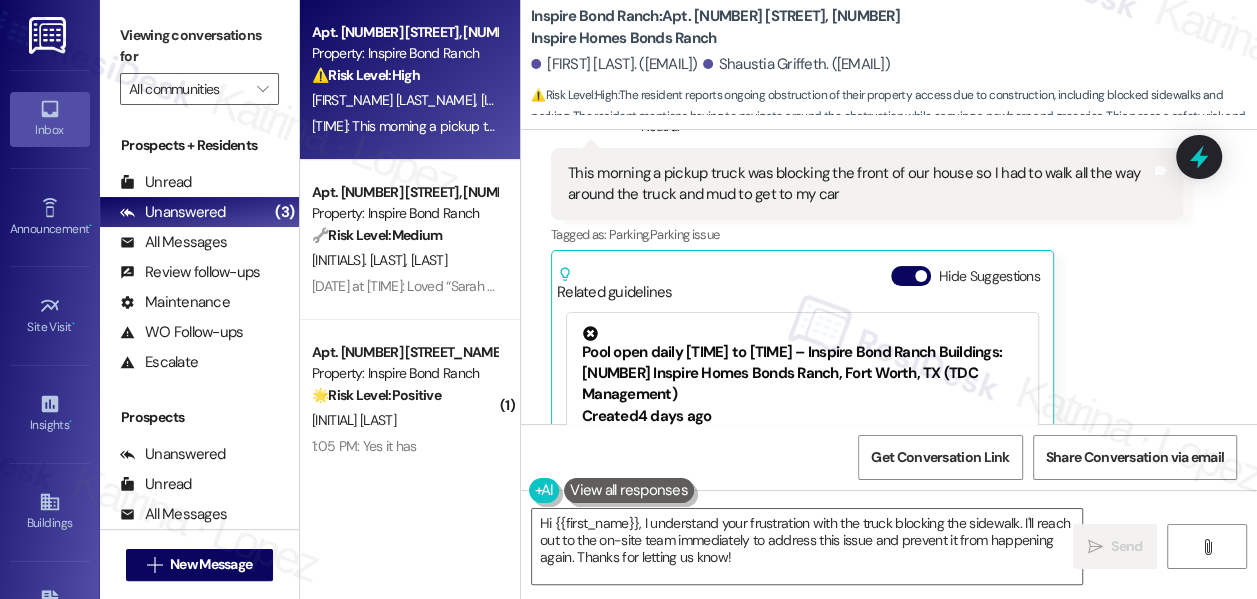 scroll, scrollTop: 2048, scrollLeft: 0, axis: vertical 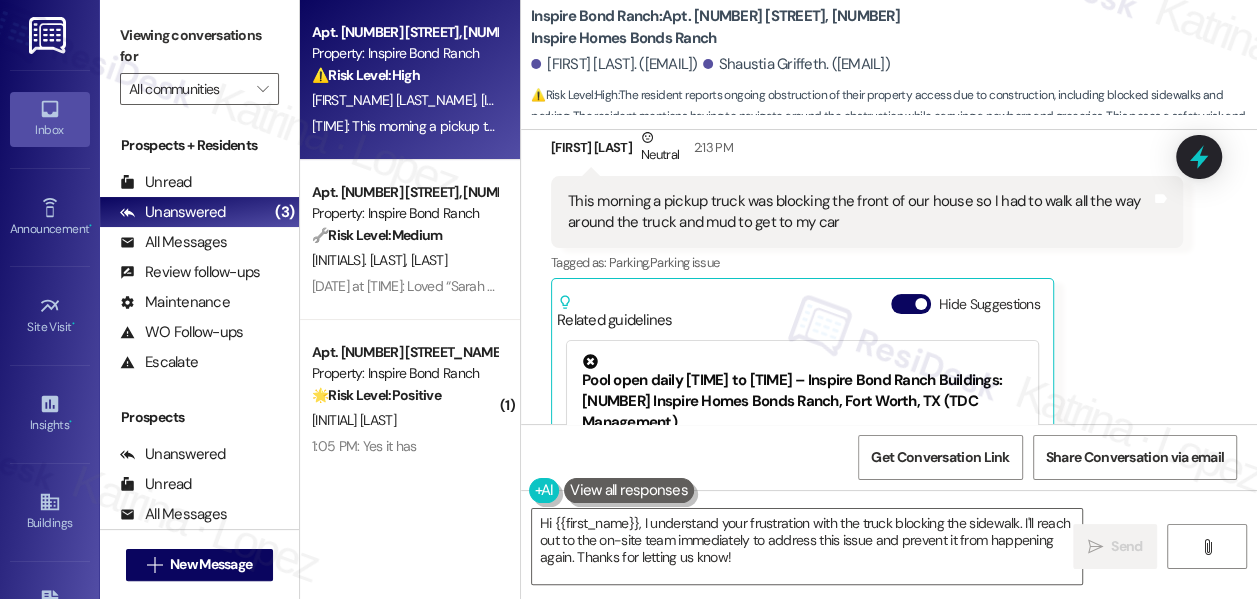 click on "This morning a pickup truck was blocking the front of our house so I had to walk all the way around the truck and mud to get to my car" at bounding box center [859, 212] 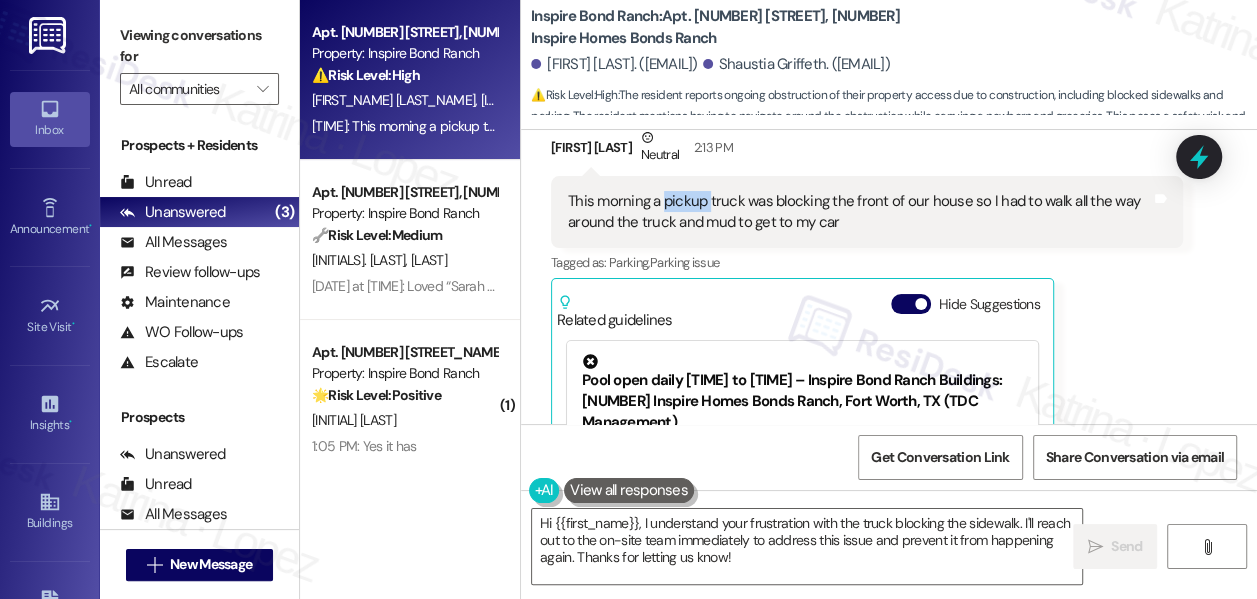 click on "This morning a pickup truck was blocking the front of our house so I had to walk all the way around the truck and mud to get to my car" at bounding box center [859, 212] 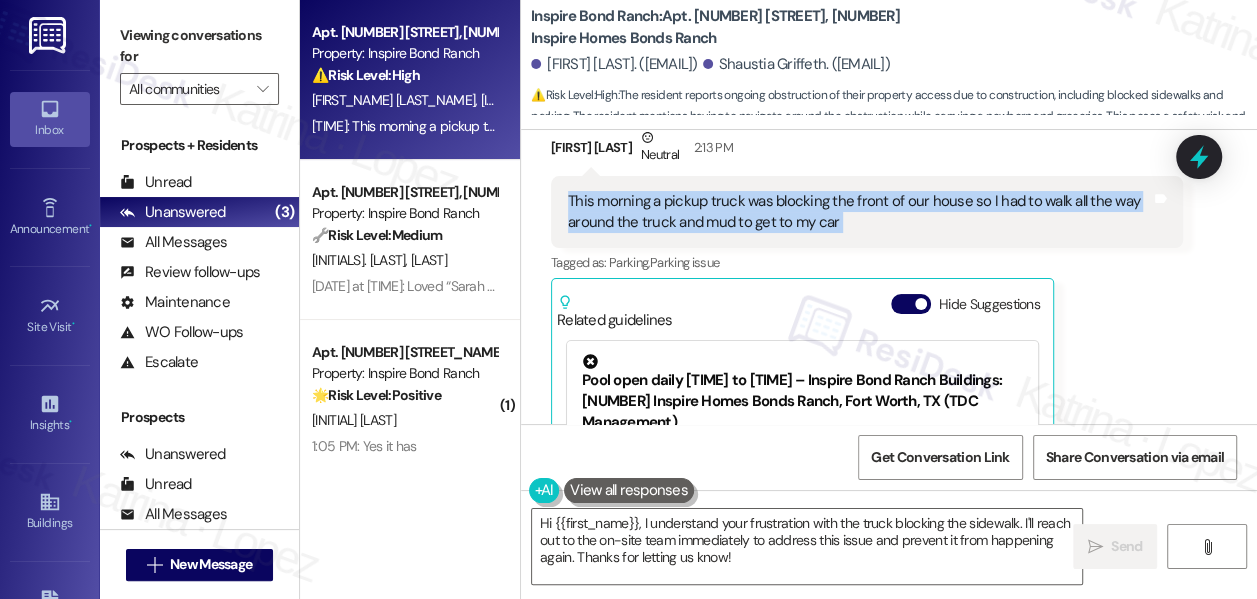 click on "This morning a pickup truck was blocking the front of our house so I had to walk all the way around the truck and mud to get to my car" at bounding box center (859, 212) 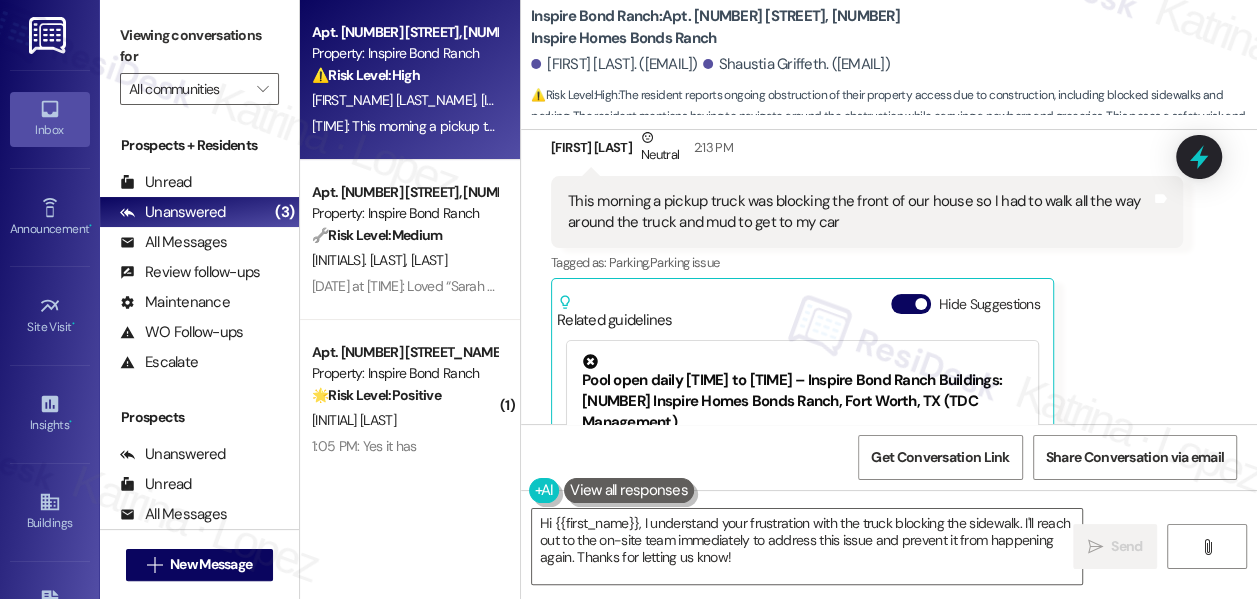 click on "Shaustia Griffeth   Neutral [TIME]" at bounding box center (867, 151) 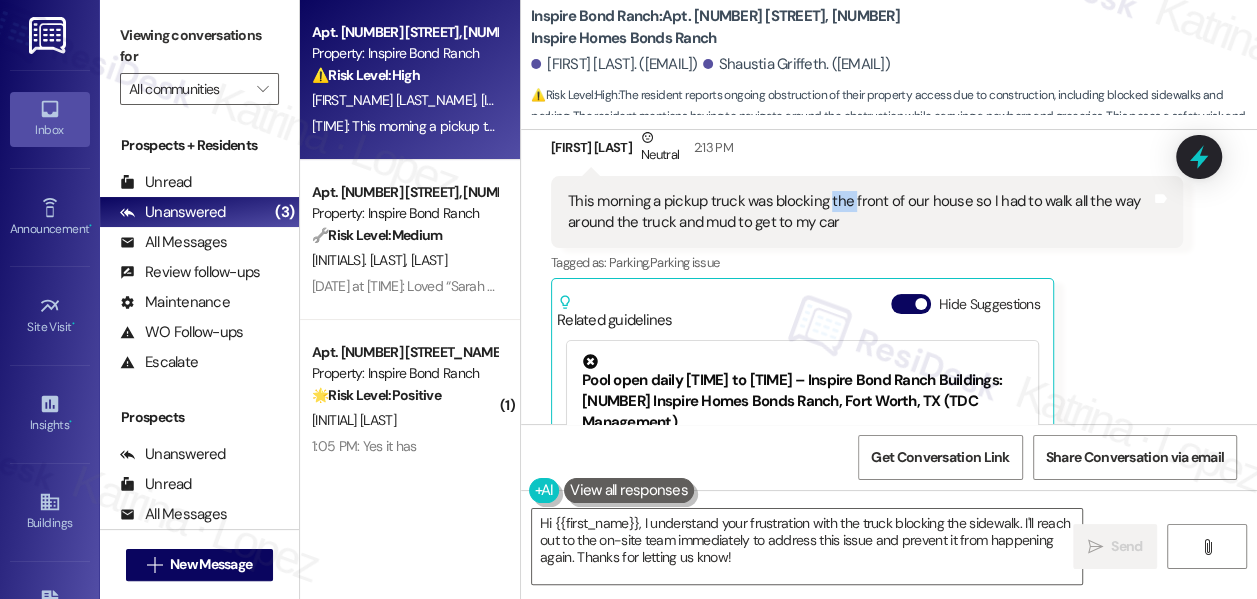 click on "This morning a pickup truck was blocking the front of our house so I had to walk all the way around the truck and mud to get to my car" at bounding box center (859, 212) 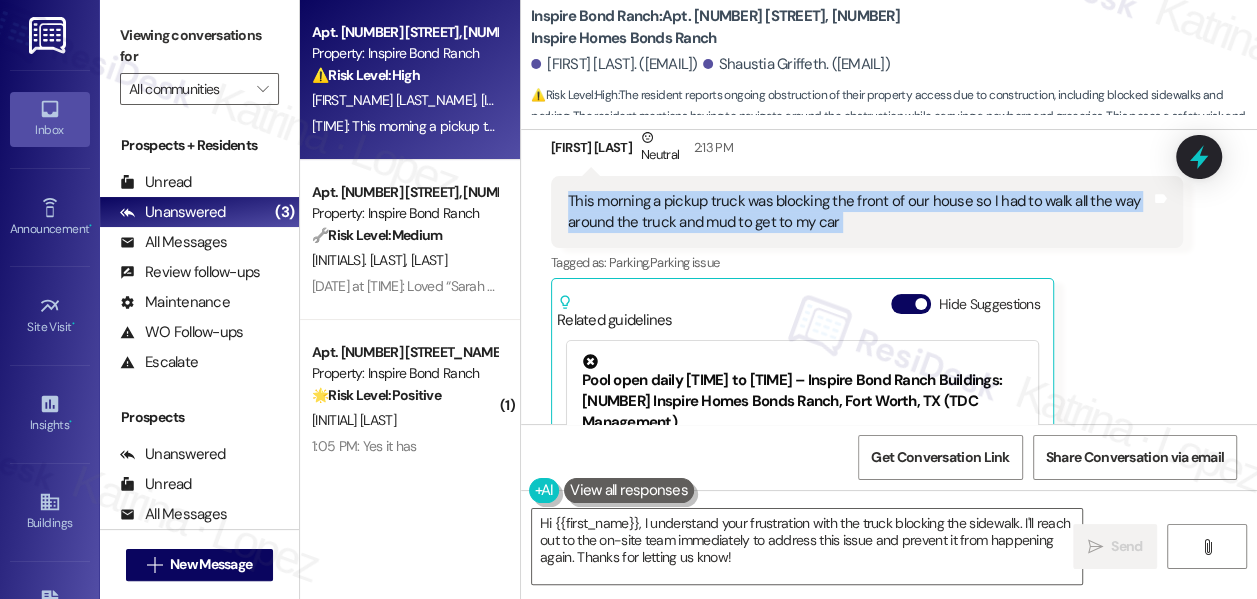 click on "This morning a pickup truck was blocking the front of our house so I had to walk all the way around the truck and mud to get to my car" at bounding box center [859, 212] 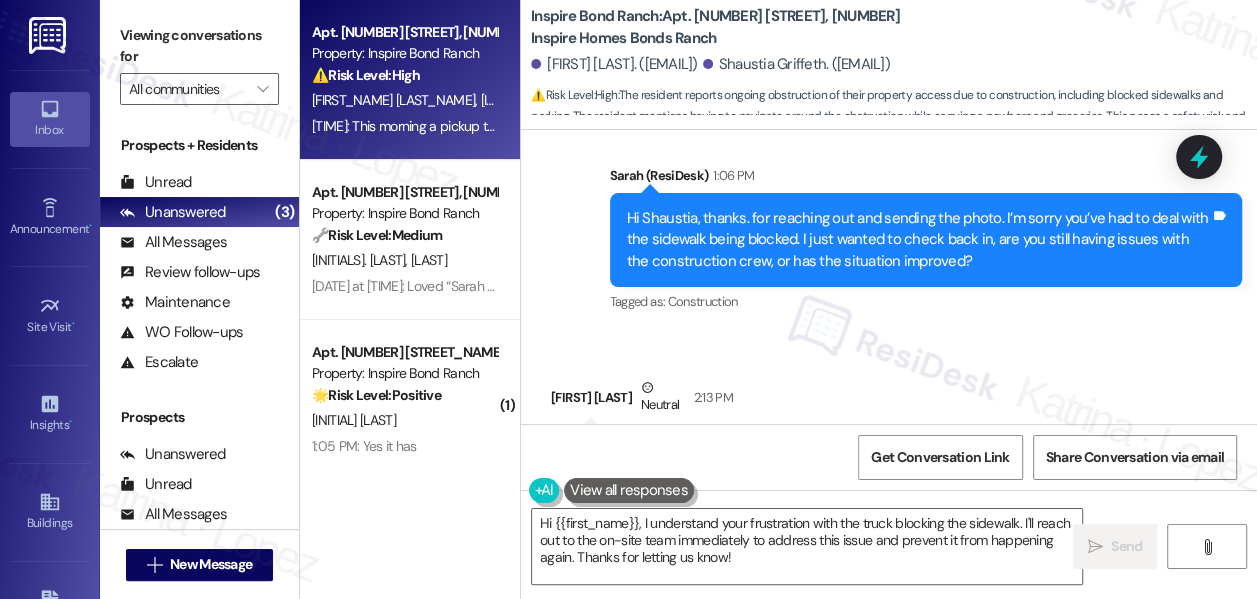 scroll, scrollTop: 1963, scrollLeft: 0, axis: vertical 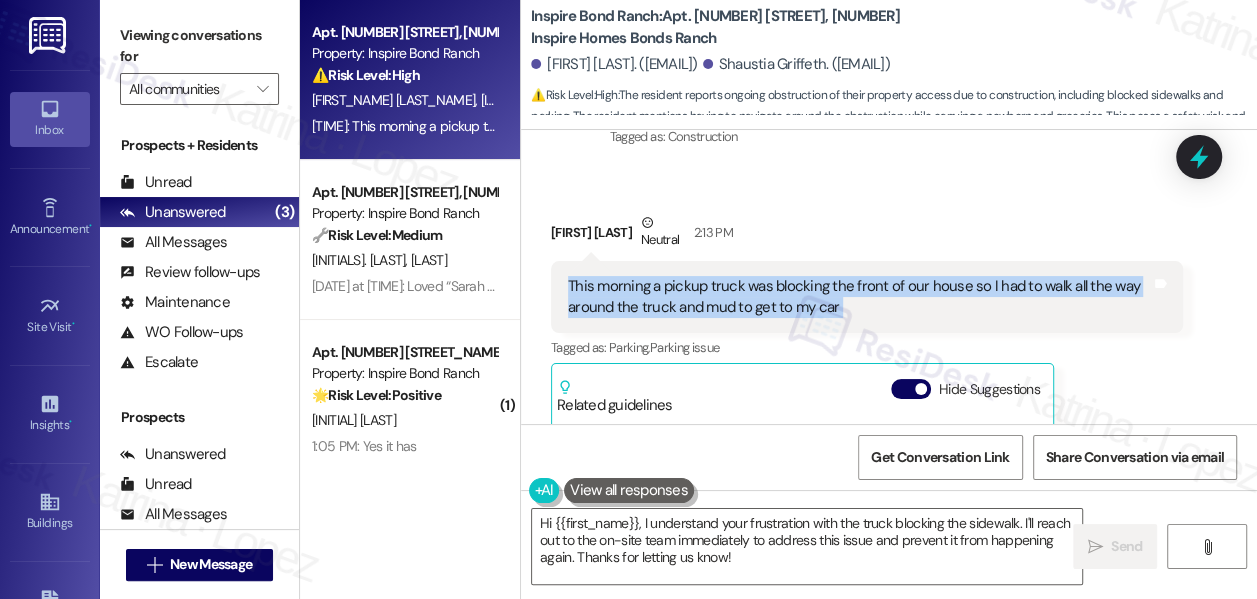 click on "This morning a pickup truck was blocking the front of our house so I had to walk all the way around the truck and mud to get to my car" at bounding box center [859, 297] 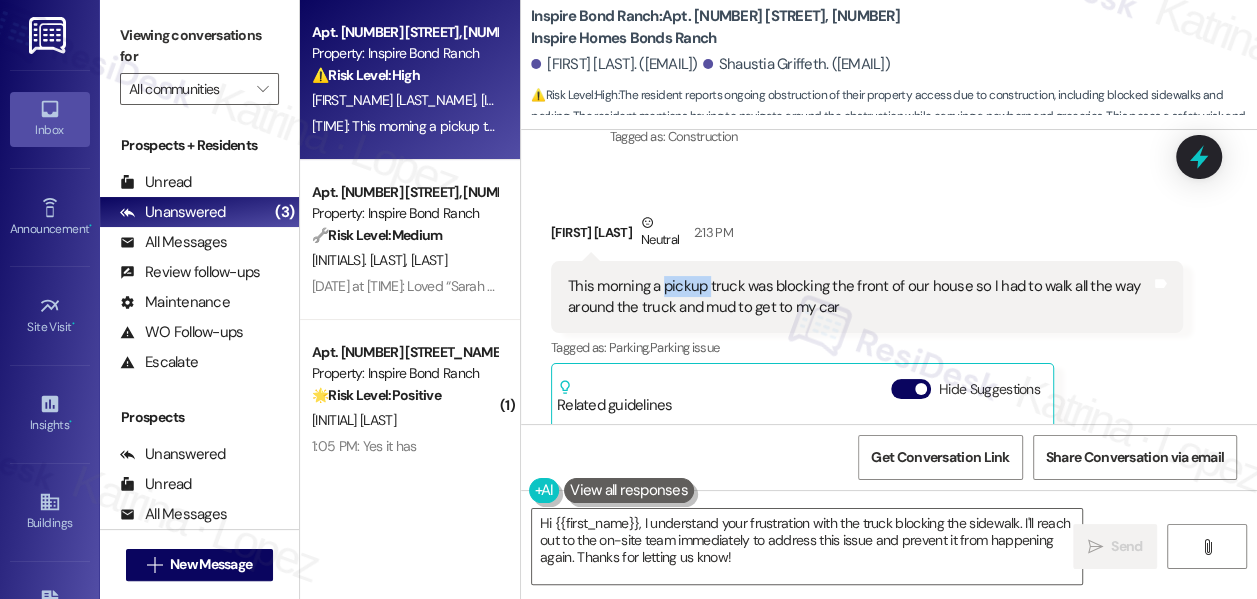 click on "This morning a pickup truck was blocking the front of our house so I had to walk all the way around the truck and mud to get to my car" at bounding box center [859, 297] 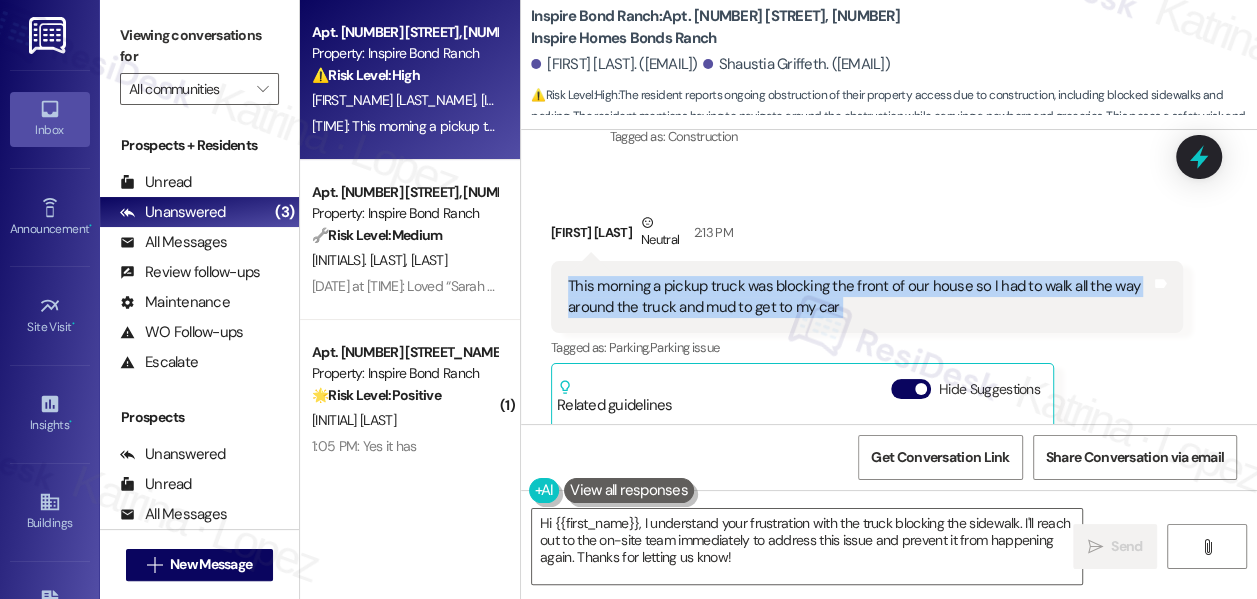 click on "This morning a pickup truck was blocking the front of our house so I had to walk all the way around the truck and mud to get to my car" at bounding box center [859, 297] 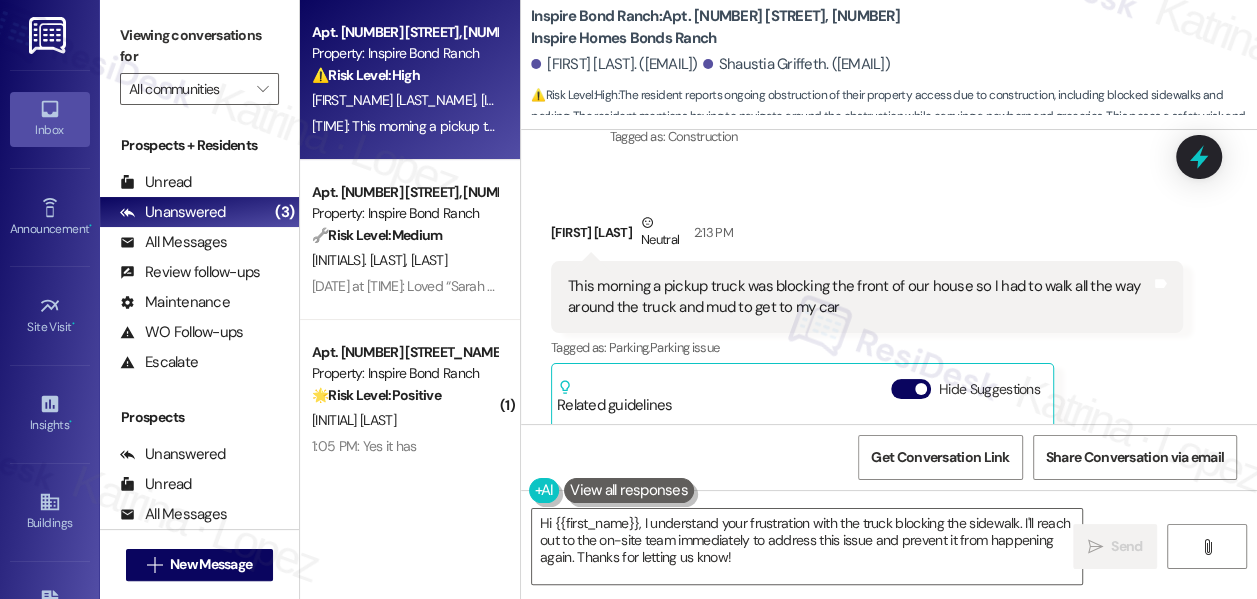 click on "Viewing conversations for All communities " at bounding box center [199, 62] 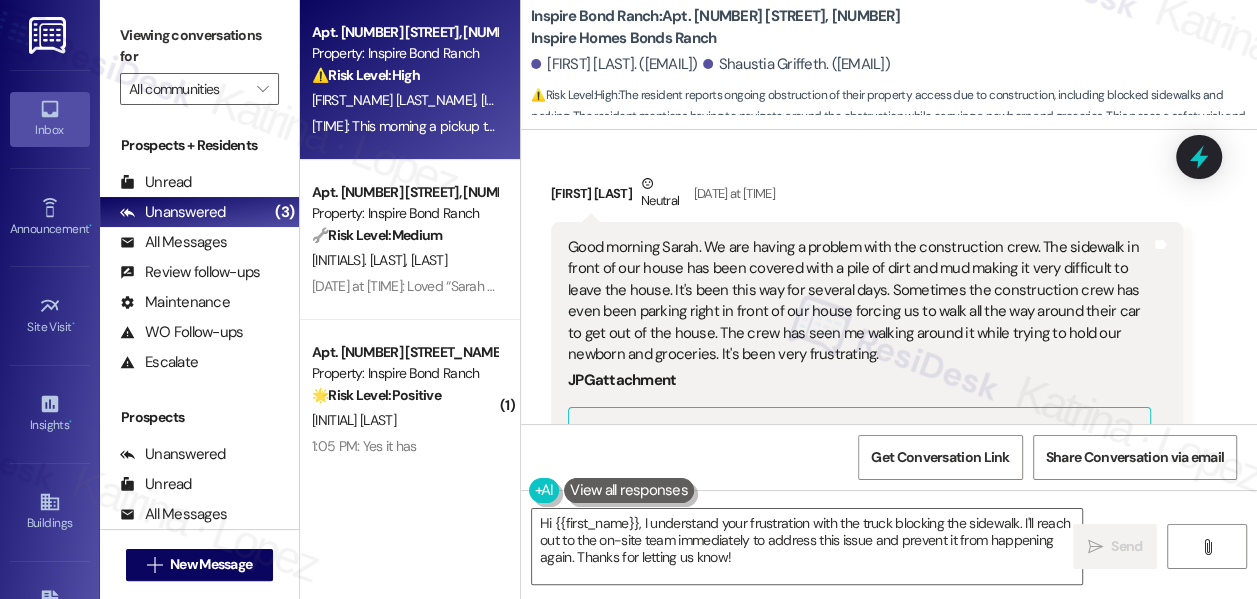 scroll, scrollTop: 600, scrollLeft: 0, axis: vertical 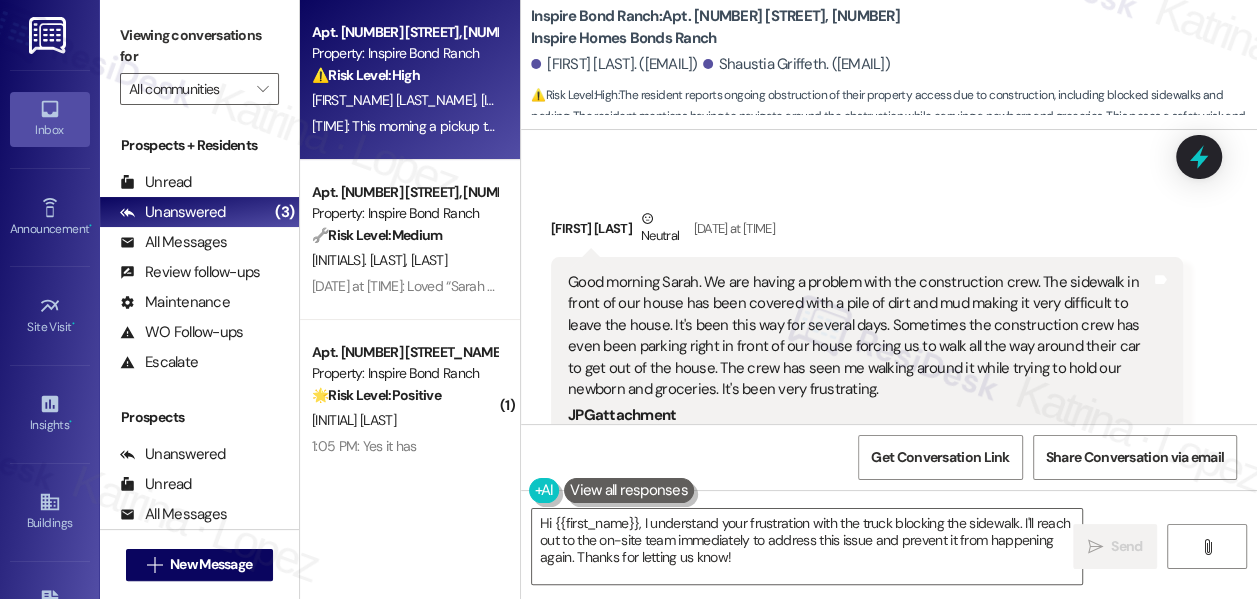 click on "Good morning Sarah. We are having a problem with the construction crew. The sidewalk in front of our house has been covered with a pile of dirt and mud making it very difficult to leave the house. It's been this way for several days. Sometimes the construction crew has even been parking right in front of our house forcing us to walk all the way around their car to get out of the house. The crew has seen me walking around it while trying to hold our newborn and groceries. It's been very frustrating." at bounding box center (859, 336) 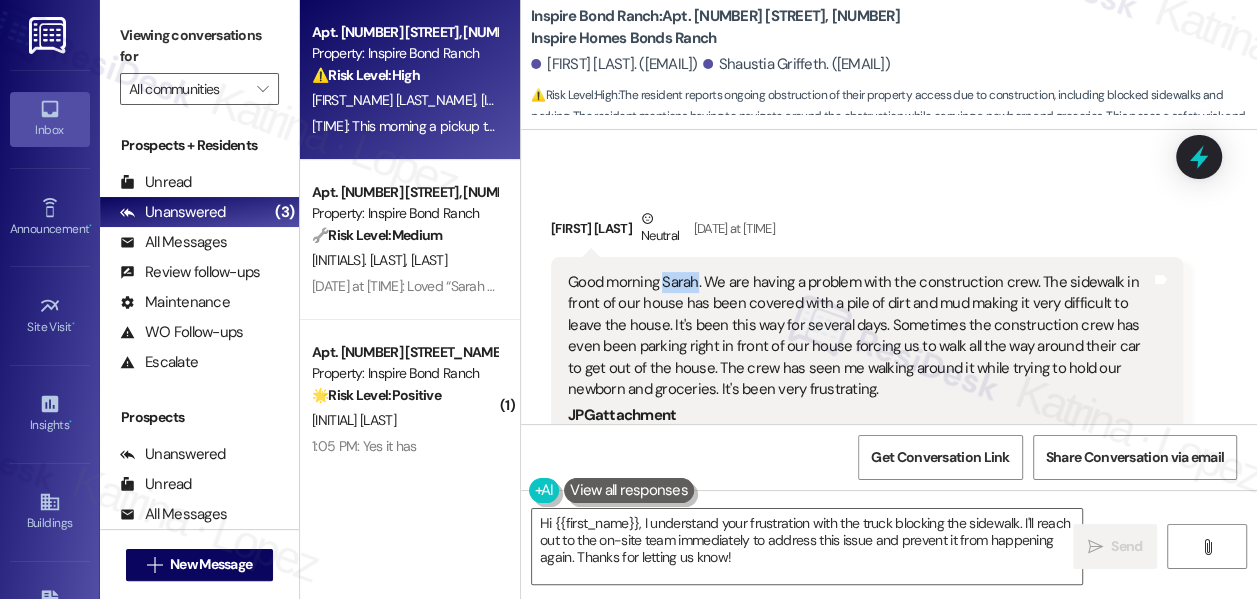 click on "Good morning Sarah. We are having a problem with the construction crew. The sidewalk in front of our house has been covered with a pile of dirt and mud making it very difficult to leave the house. It's been this way for several days. Sometimes the construction crew has even been parking right in front of our house forcing us to walk all the way around their car to get out of the house. The crew has seen me walking around it while trying to hold our newborn and groceries. It's been very frustrating." at bounding box center (859, 336) 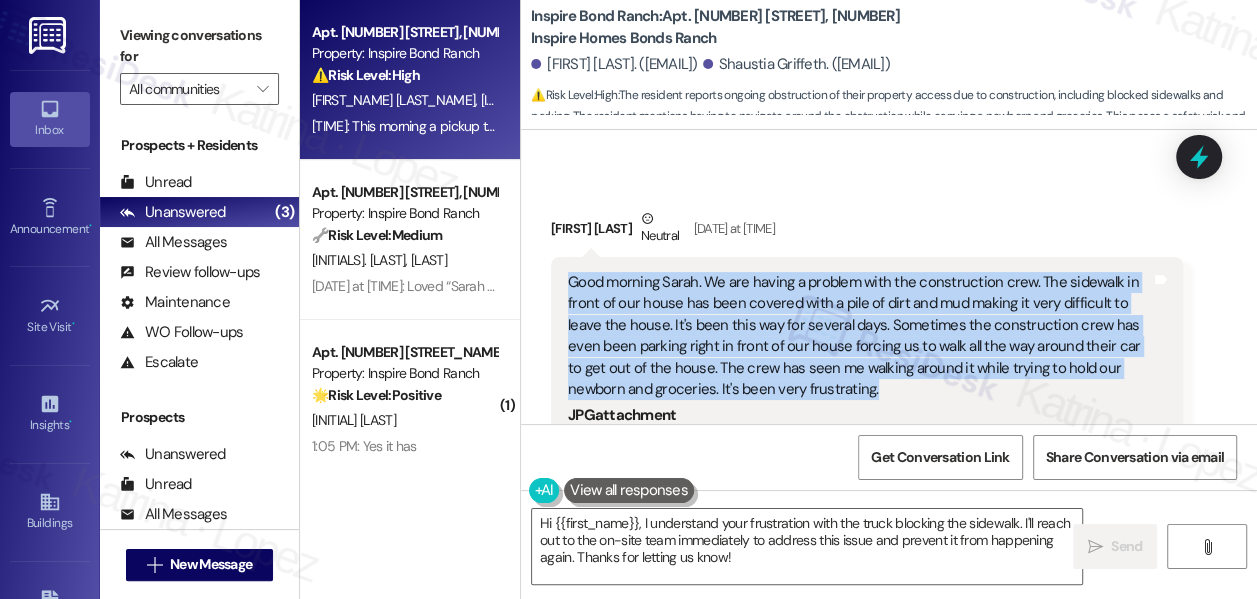 click on "Good morning Sarah. We are having a problem with the construction crew. The sidewalk in front of our house has been covered with a pile of dirt and mud making it very difficult to leave the house. It's been this way for several days. Sometimes the construction crew has even been parking right in front of our house forcing us to walk all the way around their car to get out of the house. The crew has seen me walking around it while trying to hold our newborn and groceries. It's been very frustrating." at bounding box center (859, 336) 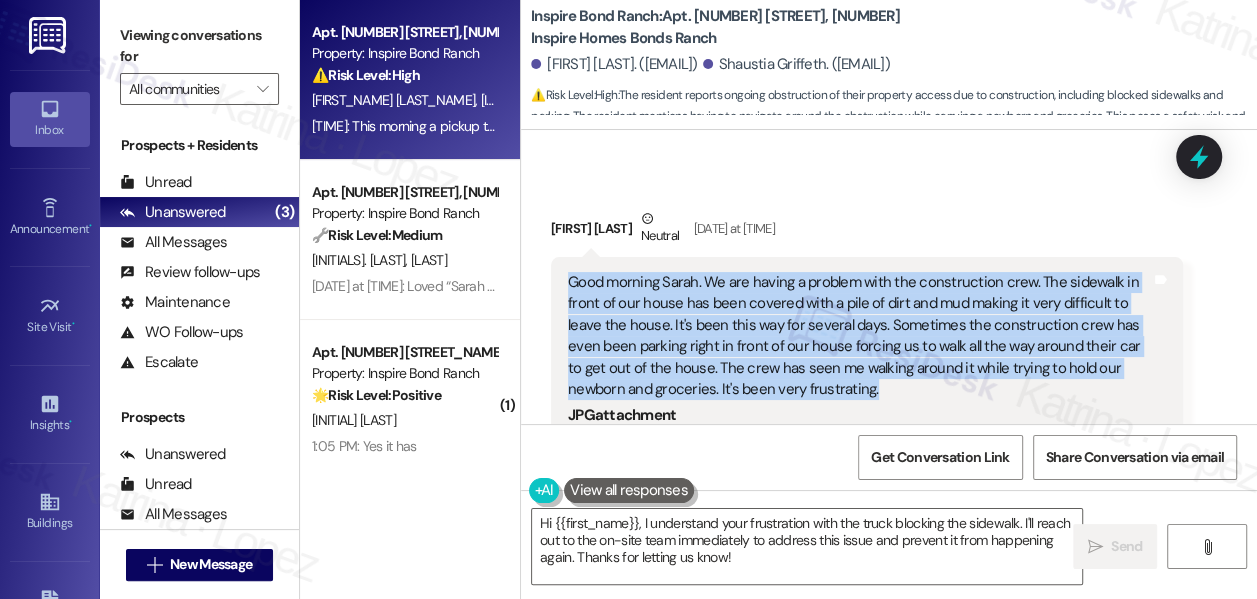 copy on "Good morning Sarah. We are having a problem with the construction crew. The sidewalk in front of our house has been covered with a pile of dirt and mud making it very difficult to leave the house. It's been this way for several days. Sometimes the construction crew has even been parking right in front of our house forcing us to walk all the way around their car to get out of the house. The crew has seen me walking around it while trying to hold our newborn and groceries. It's been very frustrating." 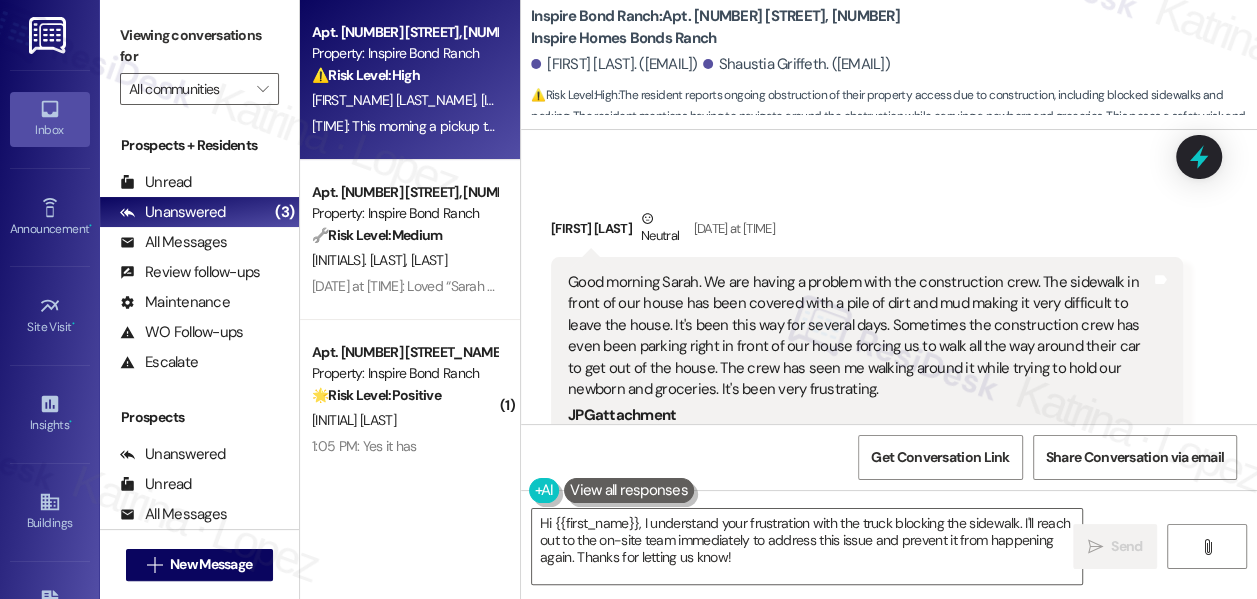 click on "Viewing conversations for" at bounding box center [199, 46] 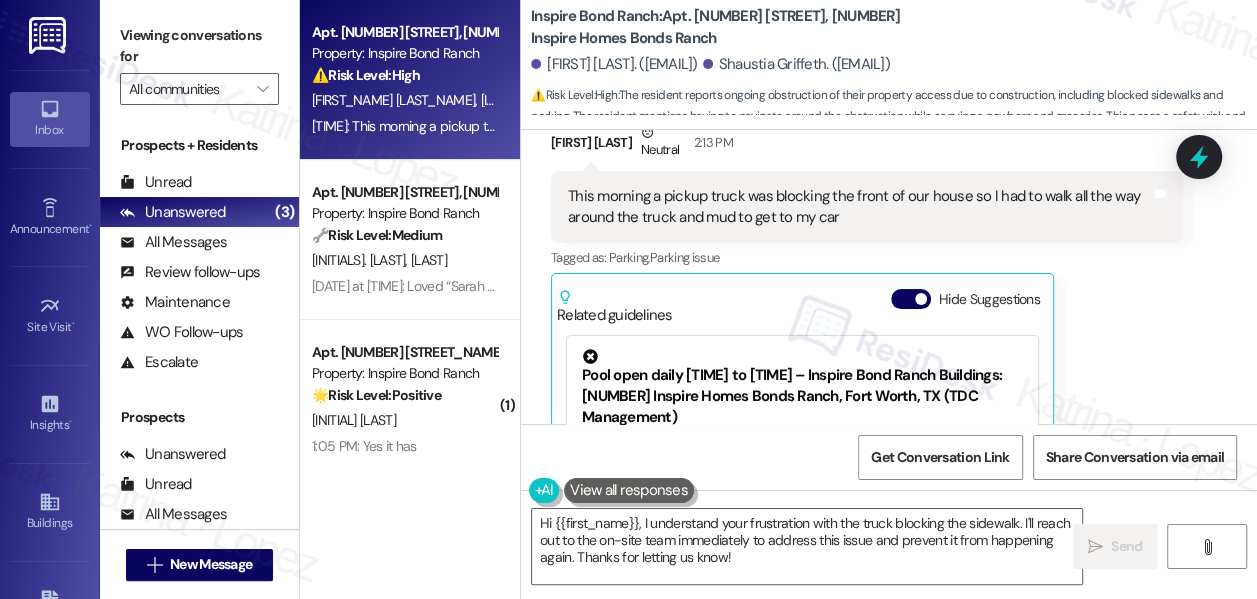 scroll, scrollTop: 2054, scrollLeft: 0, axis: vertical 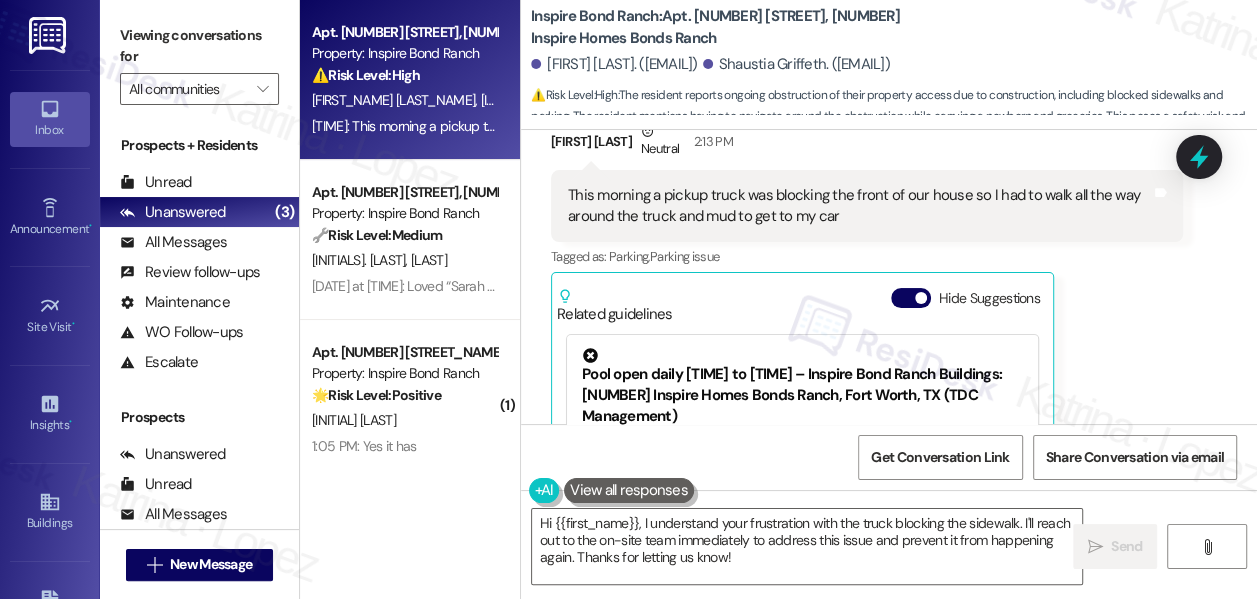 click on "This morning a pickup truck was blocking the front of our house so I had to walk all the way around the truck and mud to get to my car Tags and notes" at bounding box center (867, 206) 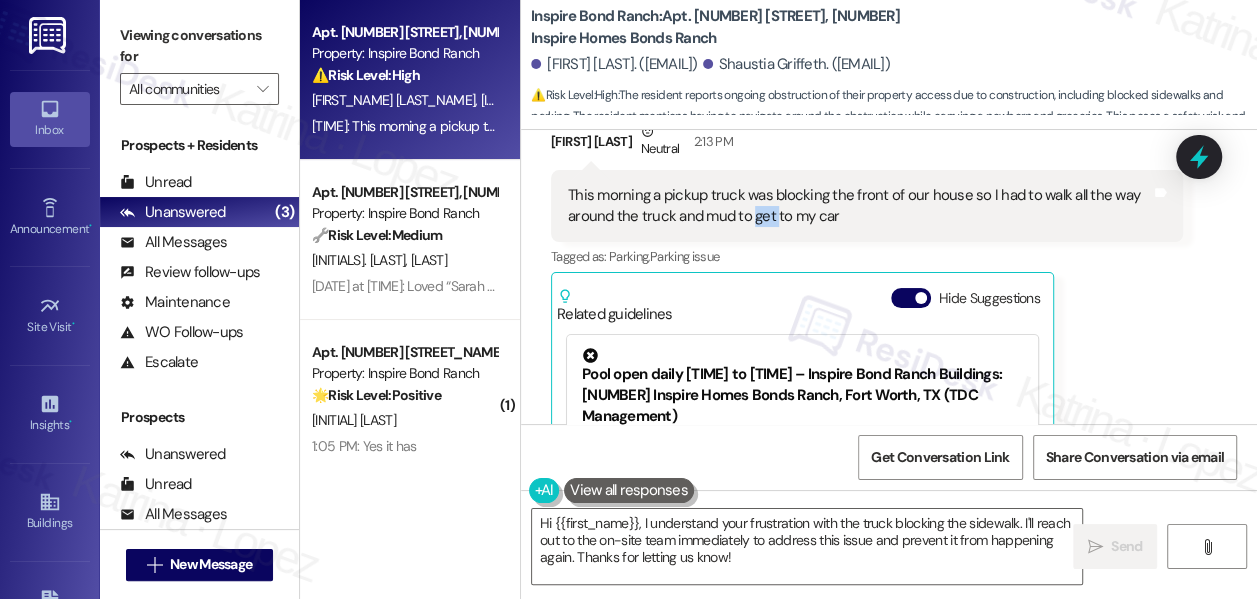 click on "This morning a pickup truck was blocking the front of our house so I had to walk all the way around the truck and mud to get to my car Tags and notes" at bounding box center (867, 206) 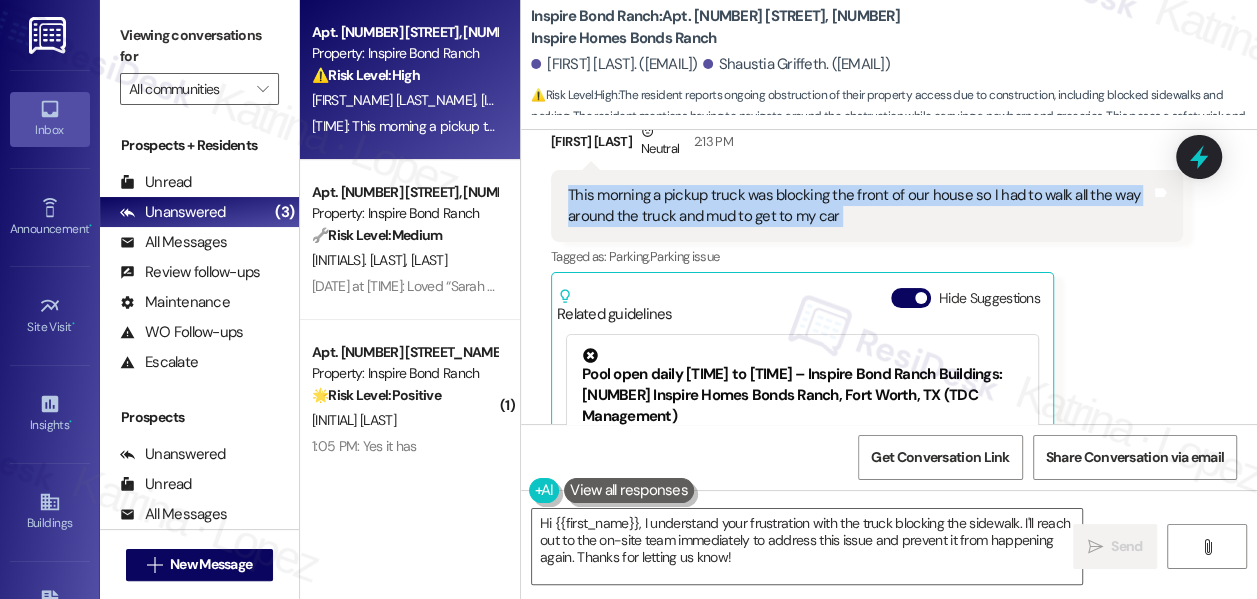 click on "This morning a pickup truck was blocking the front of our house so I had to walk all the way around the truck and mud to get to my car Tags and notes" at bounding box center (867, 206) 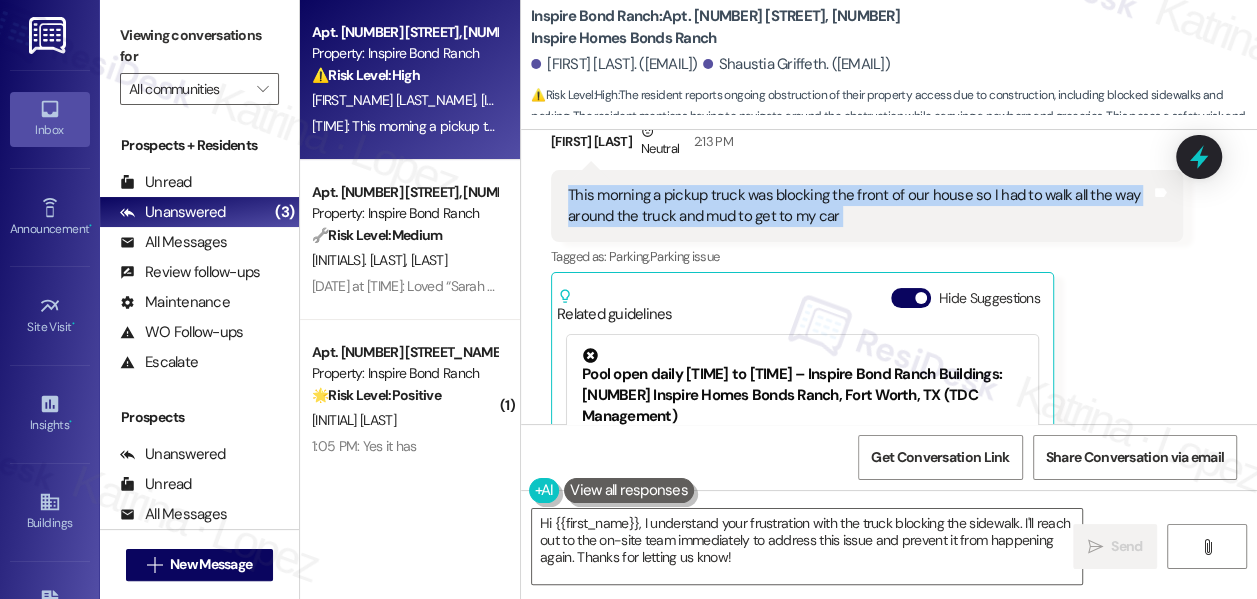 copy on "This morning a pickup truck was blocking the front of our house so I had to walk all the way around the truck and mud to get to my car Tags and notes" 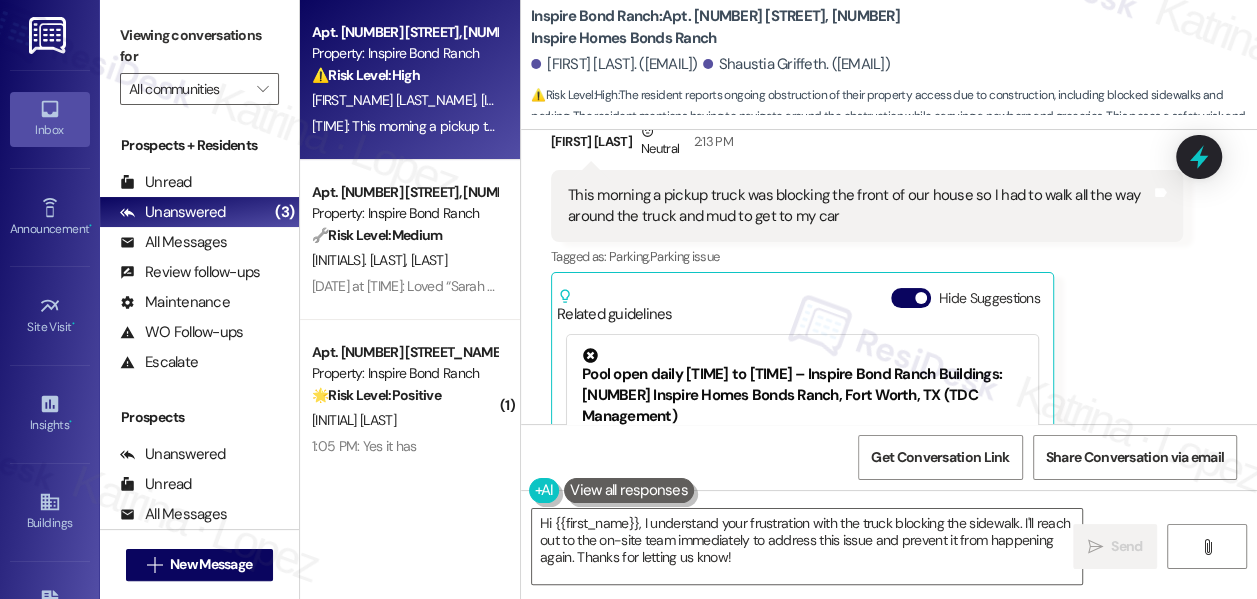 click on "Viewing conversations for" at bounding box center (199, 46) 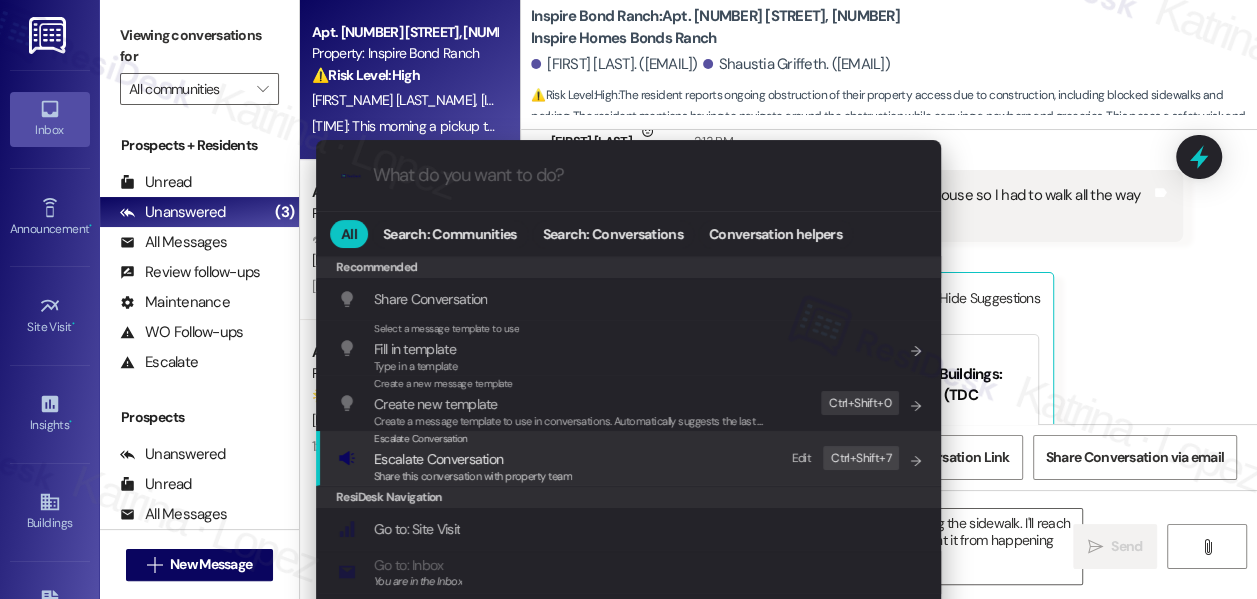 click on "Share this conversation with property team" at bounding box center [473, 476] 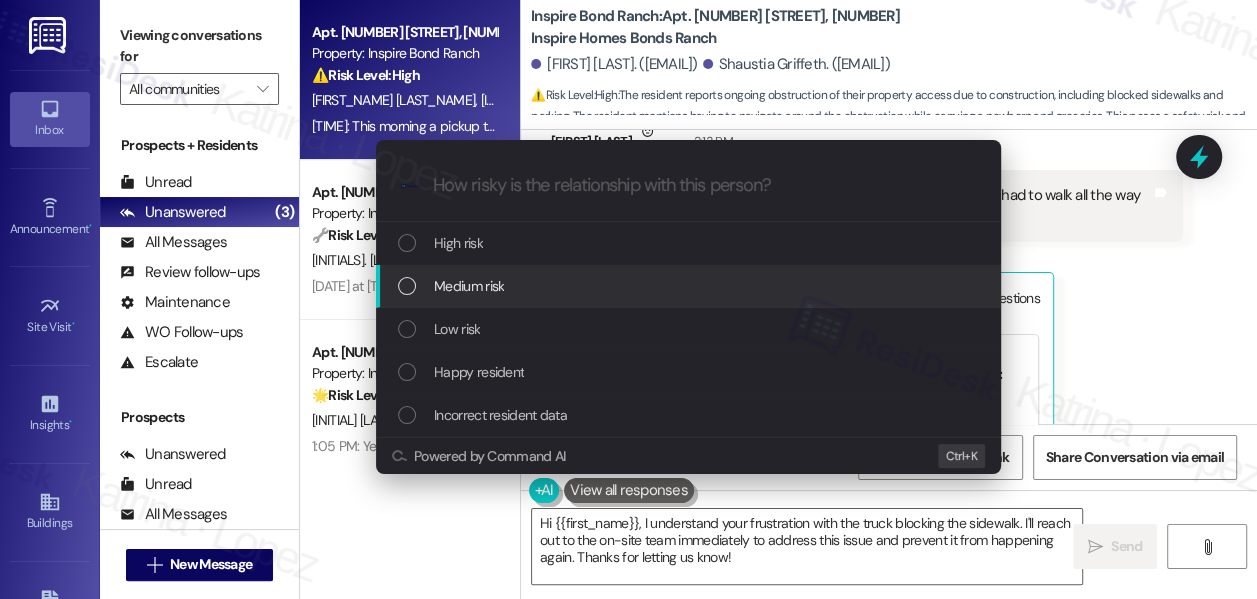 click on "Medium risk" at bounding box center (469, 286) 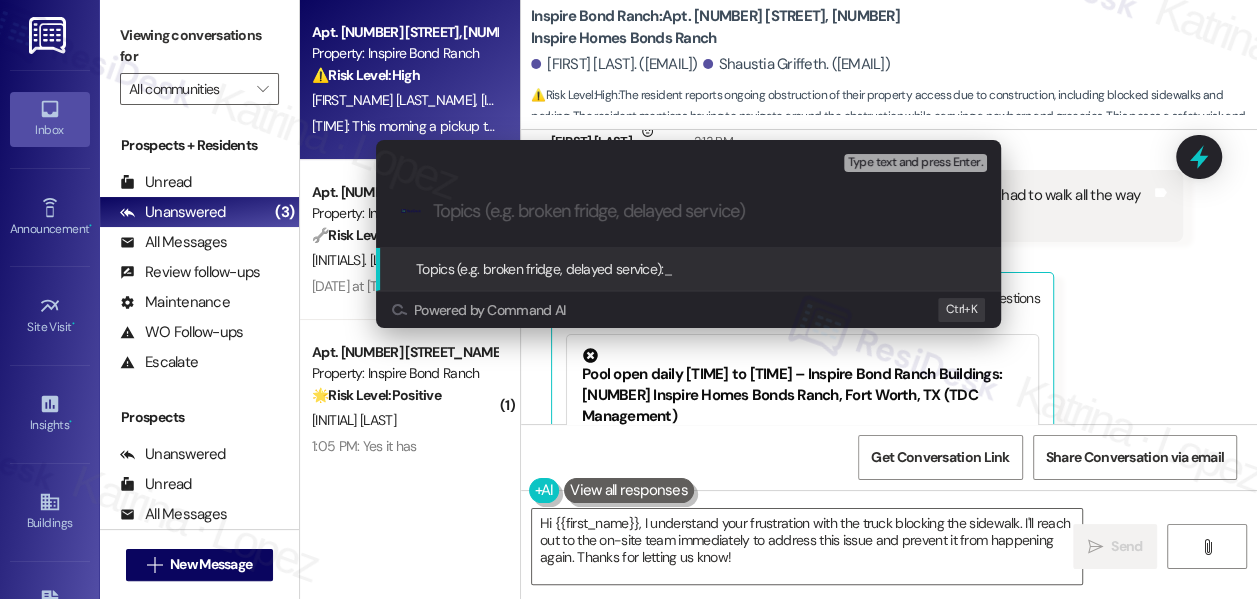 paste on "Concern About Construction Obstructing Sidewalk Access" 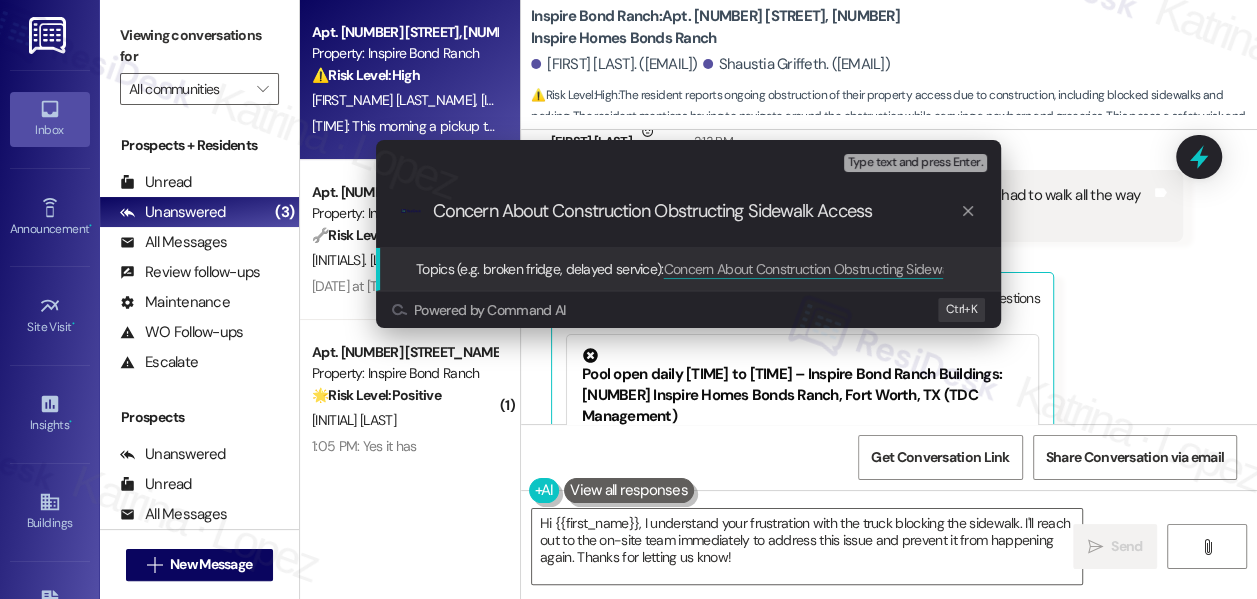 click on "Concern About Construction Obstructing Sidewalk Access" at bounding box center (696, 211) 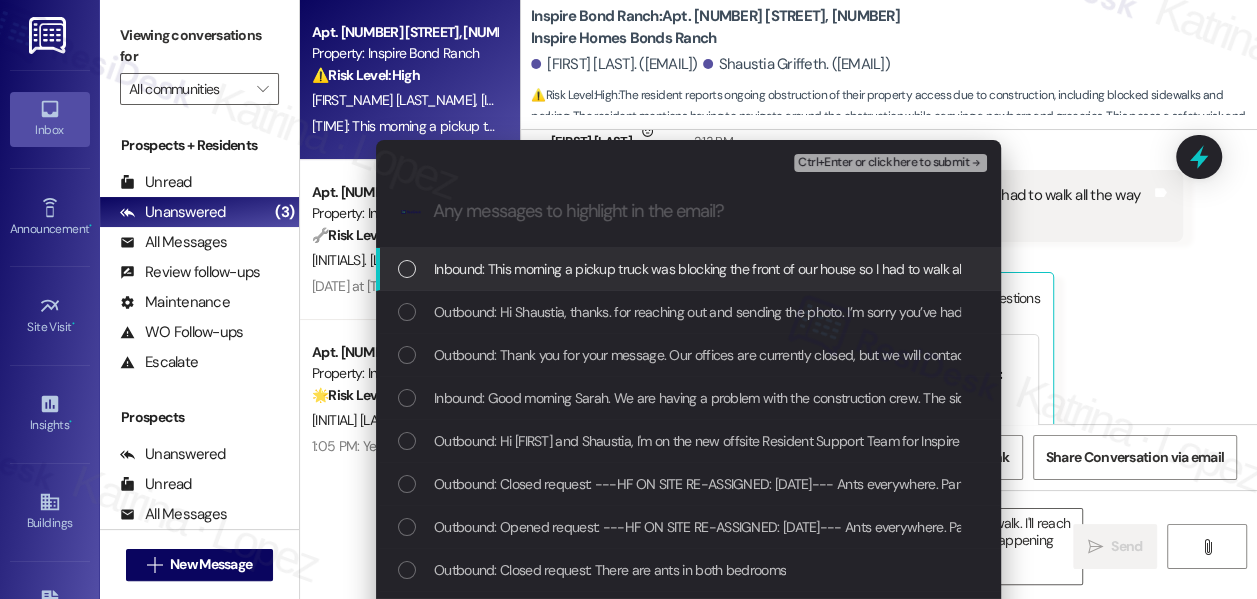 click on "Inbound: This morning a pickup truck was blocking the front of our house so I had to walk all the way around the truck and mud to get to my car" at bounding box center [688, 269] 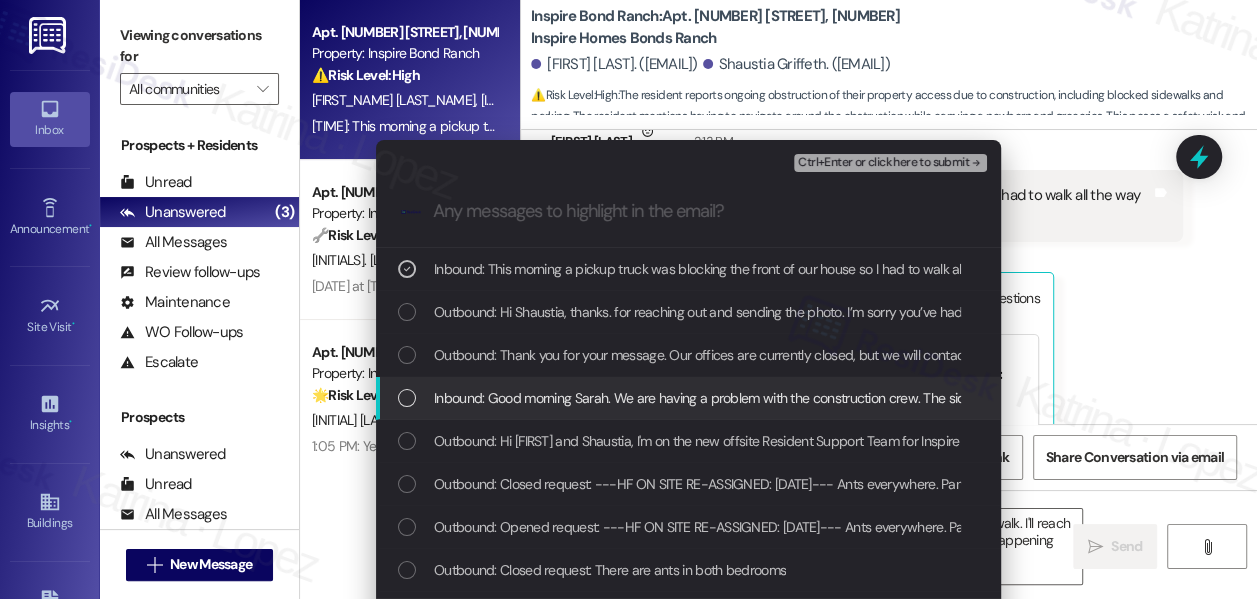click on "Inbound: Good morning Sarah. We are having a problem with the construction crew. The sidewalk in front of our house has been covered with a pile of dirt and mud making it very difficult to leave the house. It's been this way for several days. Sometimes the construction crew has even been parking right in front of our house forcing us to walk all the way around their car to get out of the house. The crew has seen me walking around it while trying to hold our newborn and groceries. It's been very frustrating." at bounding box center (1901, 398) 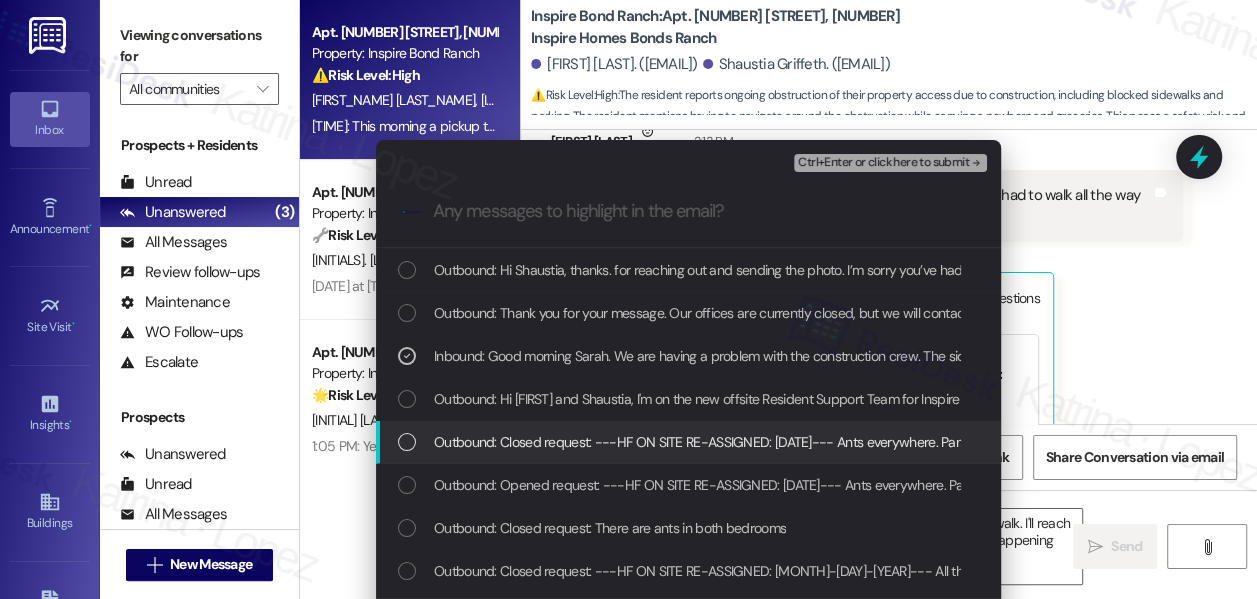 scroll, scrollTop: 0, scrollLeft: 0, axis: both 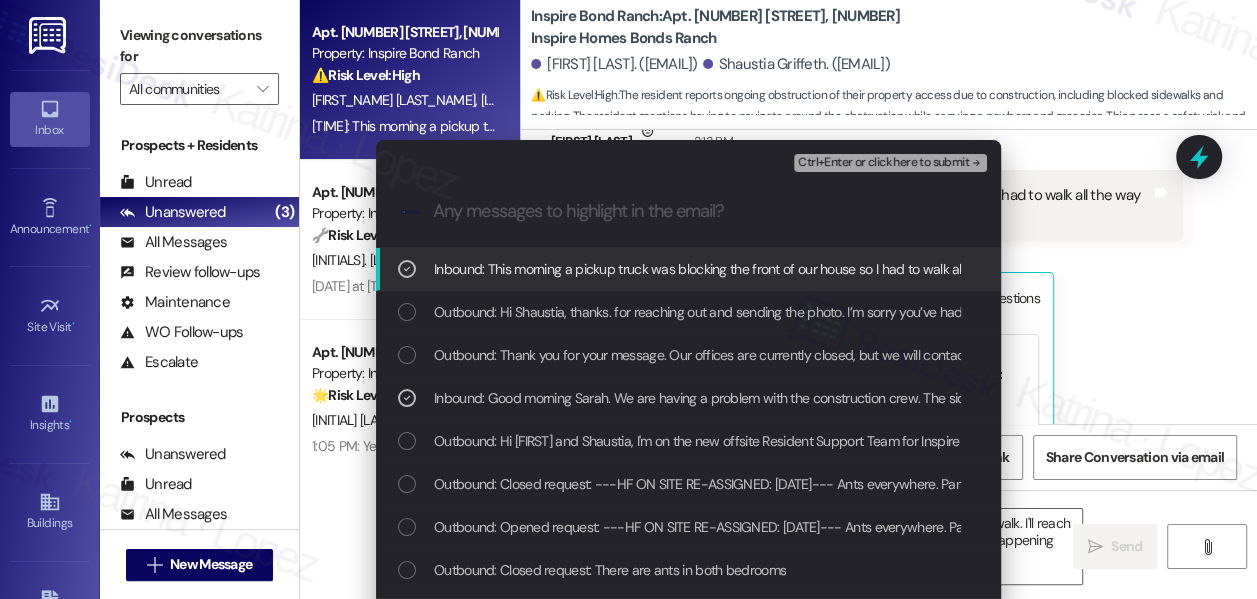 click on "Ctrl+Enter or click here to submit" at bounding box center [883, 163] 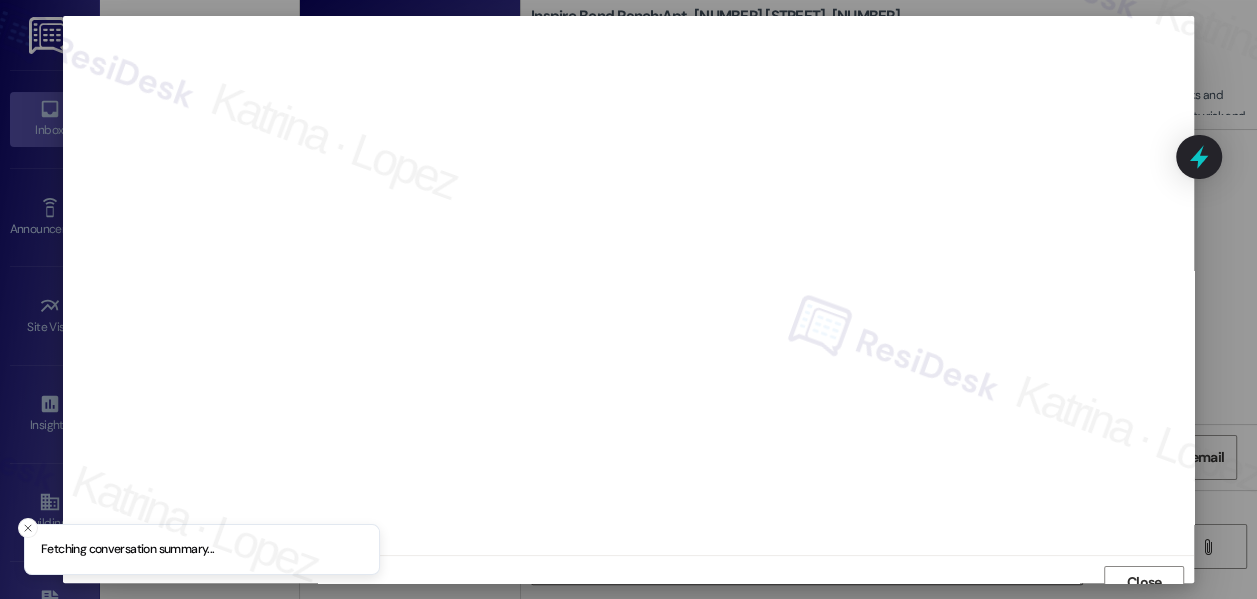 scroll, scrollTop: 14, scrollLeft: 0, axis: vertical 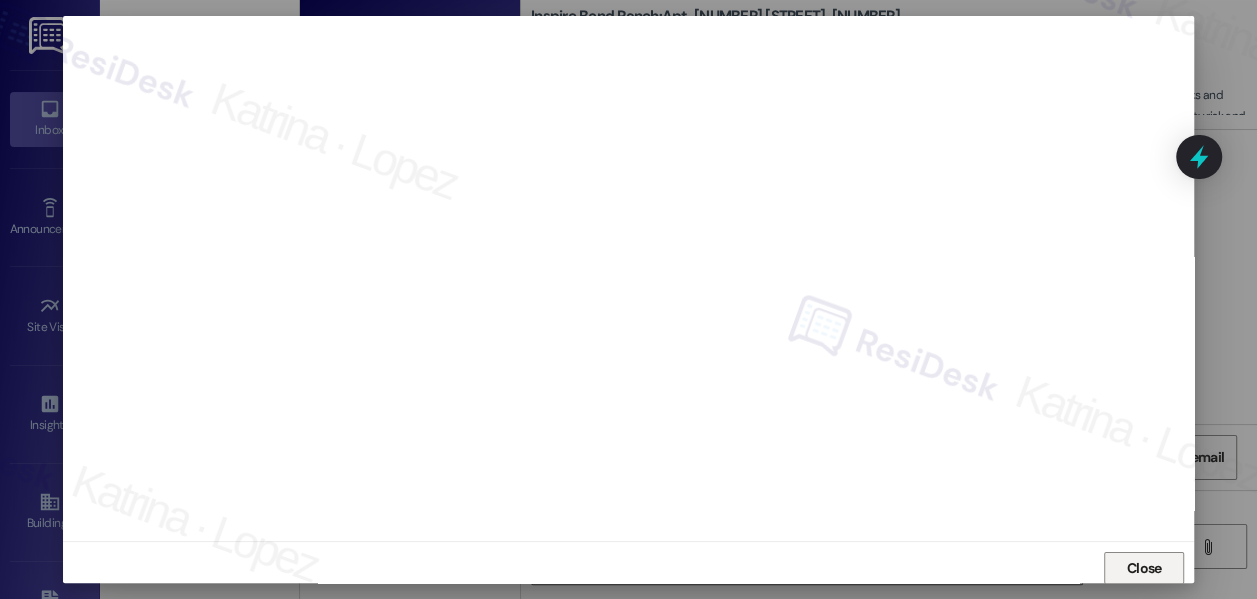 click on "Close" at bounding box center (1144, 568) 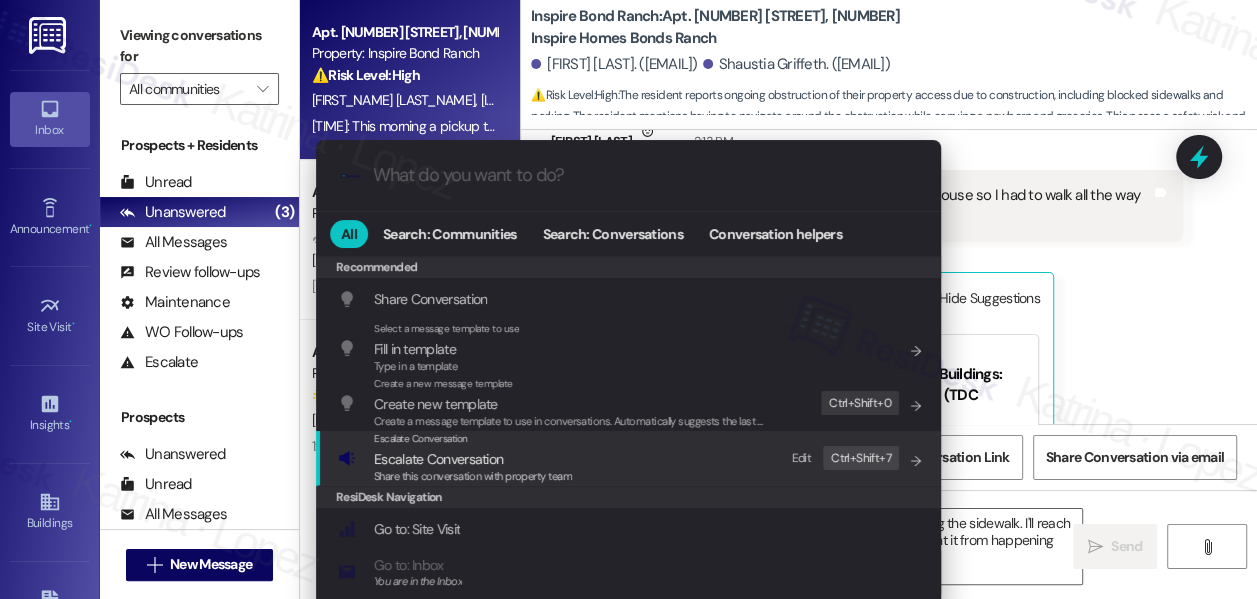 click on "Escalate Conversation" at bounding box center (438, 459) 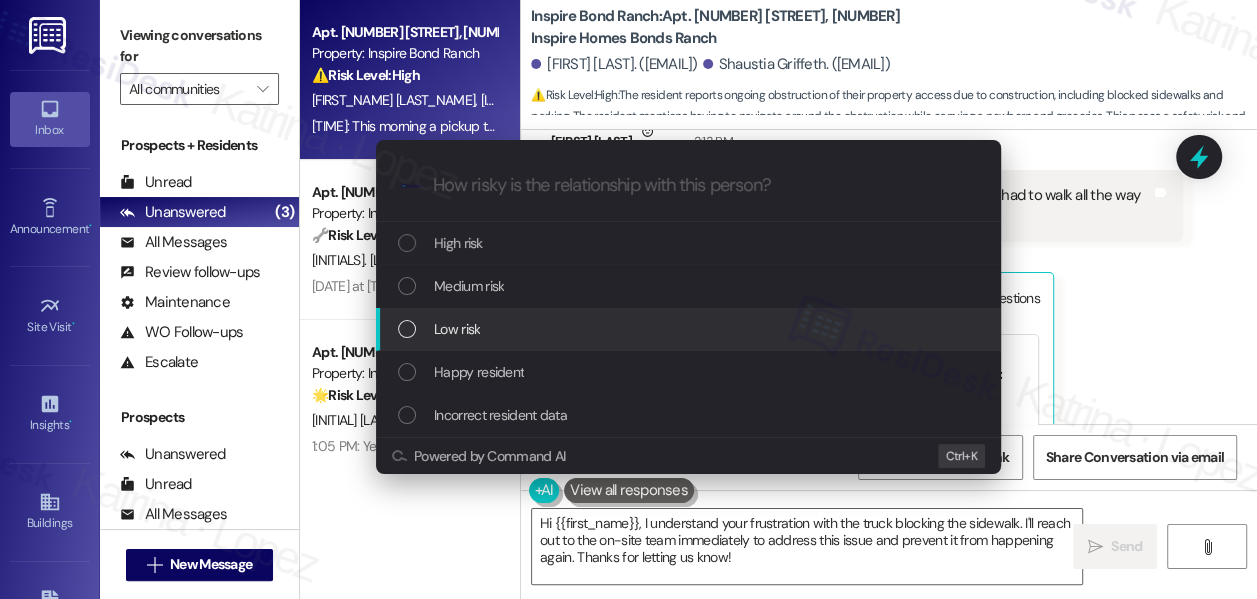 click on "Low risk" at bounding box center (690, 329) 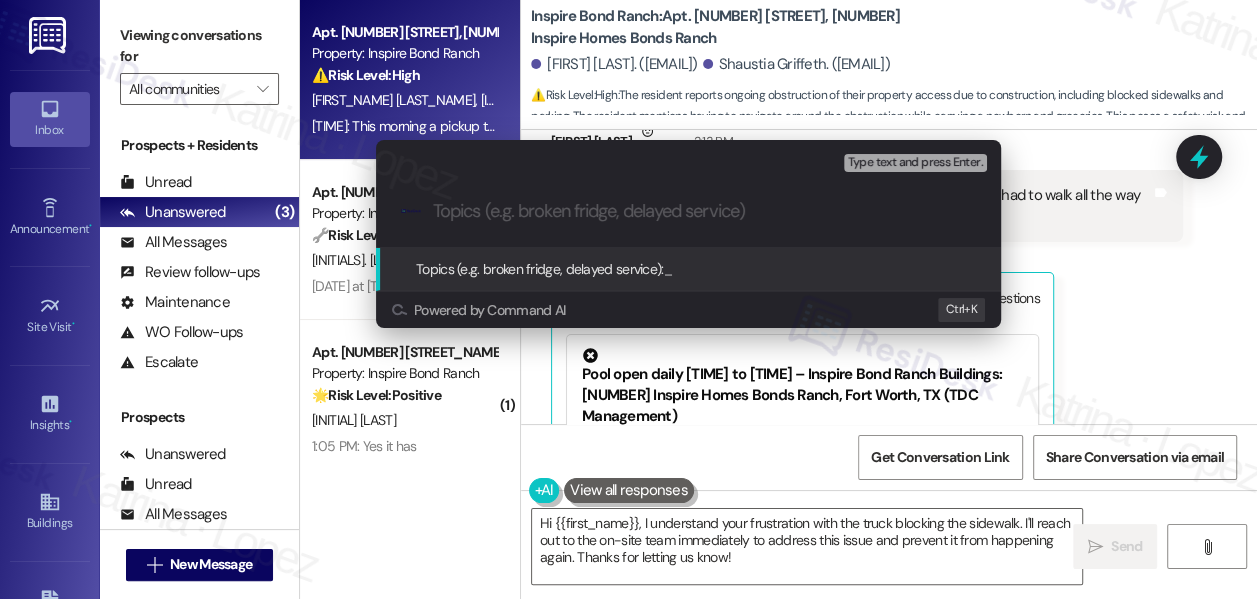 paste on "Concern About Construction Obstructing Sidewalk Access" 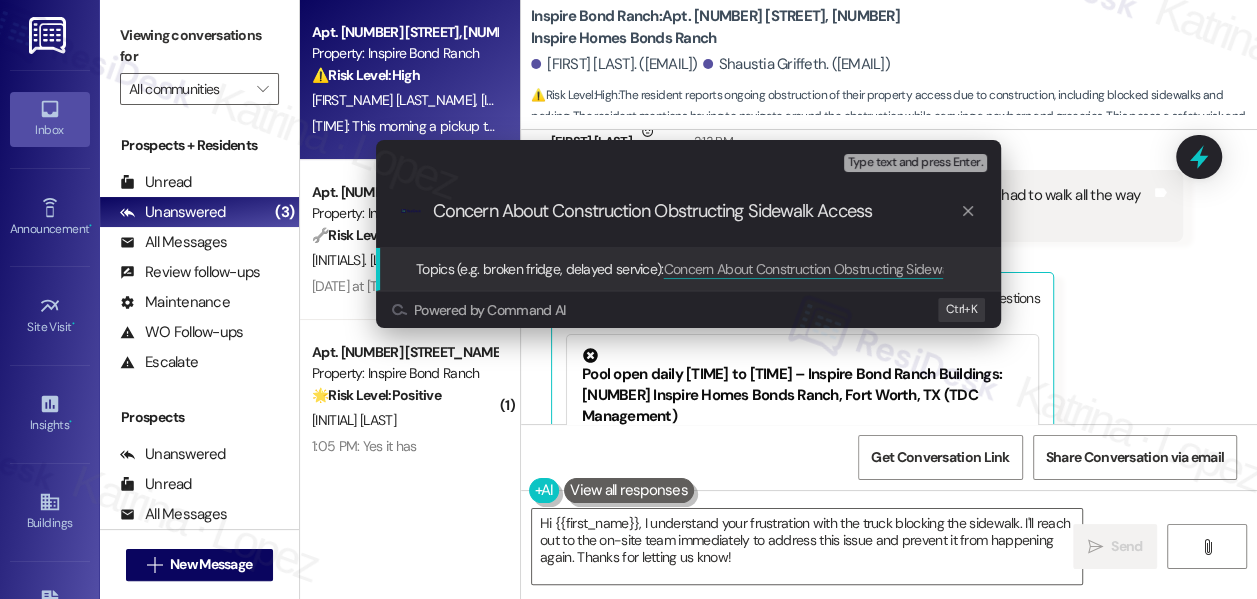 type 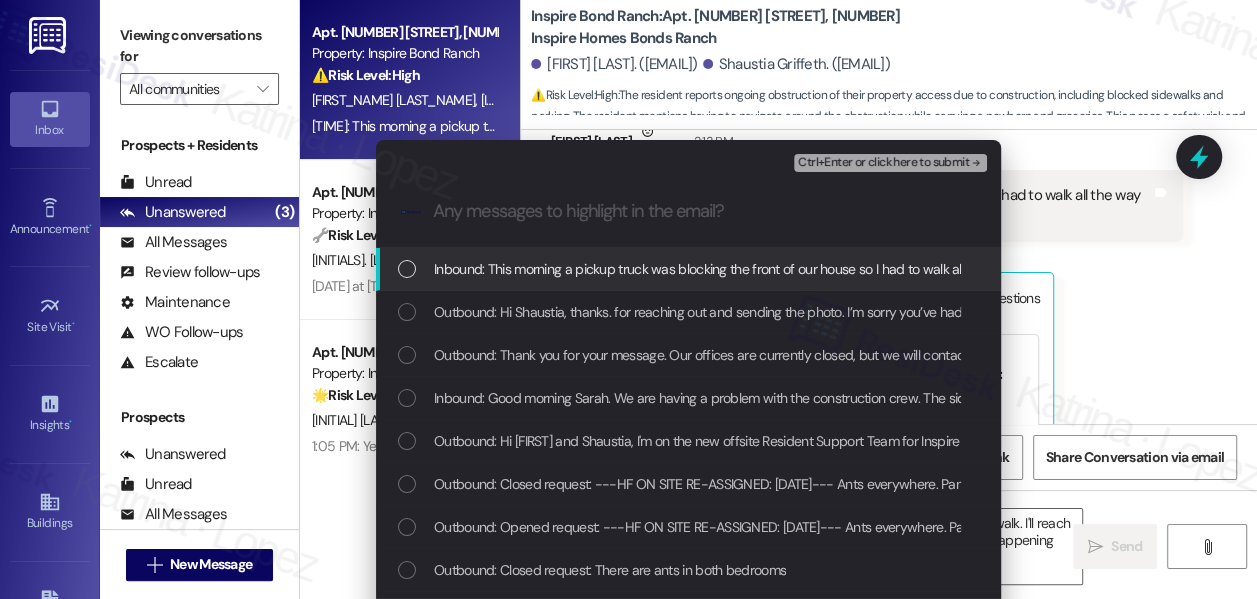 click on "Inbound: This morning a pickup truck was blocking the front of our house so I had to walk all the way around the truck and mud to get to my car" at bounding box center (850, 269) 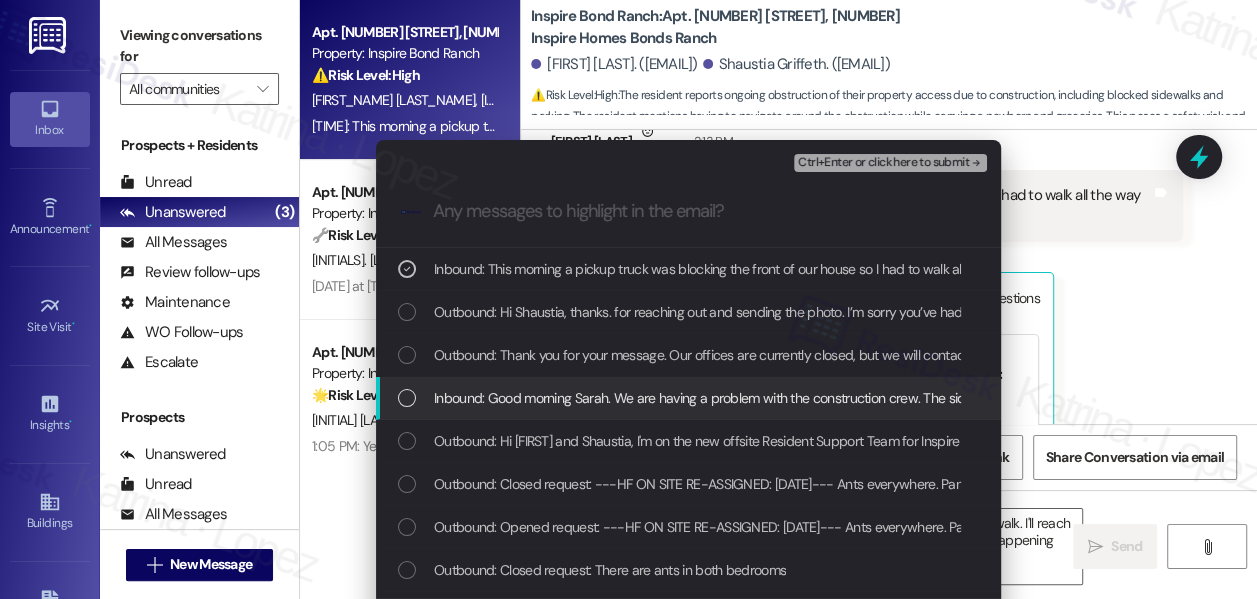 click on "Inbound: Good morning Sarah. We are having a problem with the construction crew. The sidewalk in front of our house has been covered with a pile of dirt and mud making it very difficult to leave the house. It's been this way for several days. Sometimes the construction crew has even been parking right in front of our house forcing us to walk all the way around their car to get out of the house. The crew has seen me walking around it while trying to hold our newborn and groceries. It's been very frustrating." at bounding box center (1901, 398) 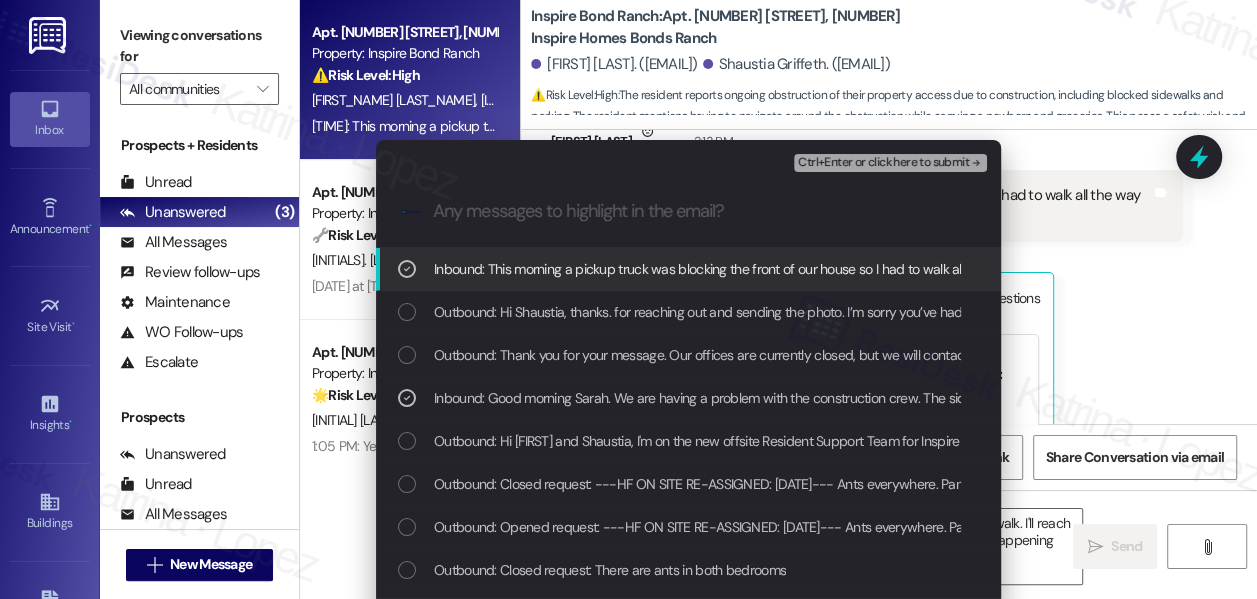 click on "Ctrl+Enter or click here to submit" at bounding box center [883, 163] 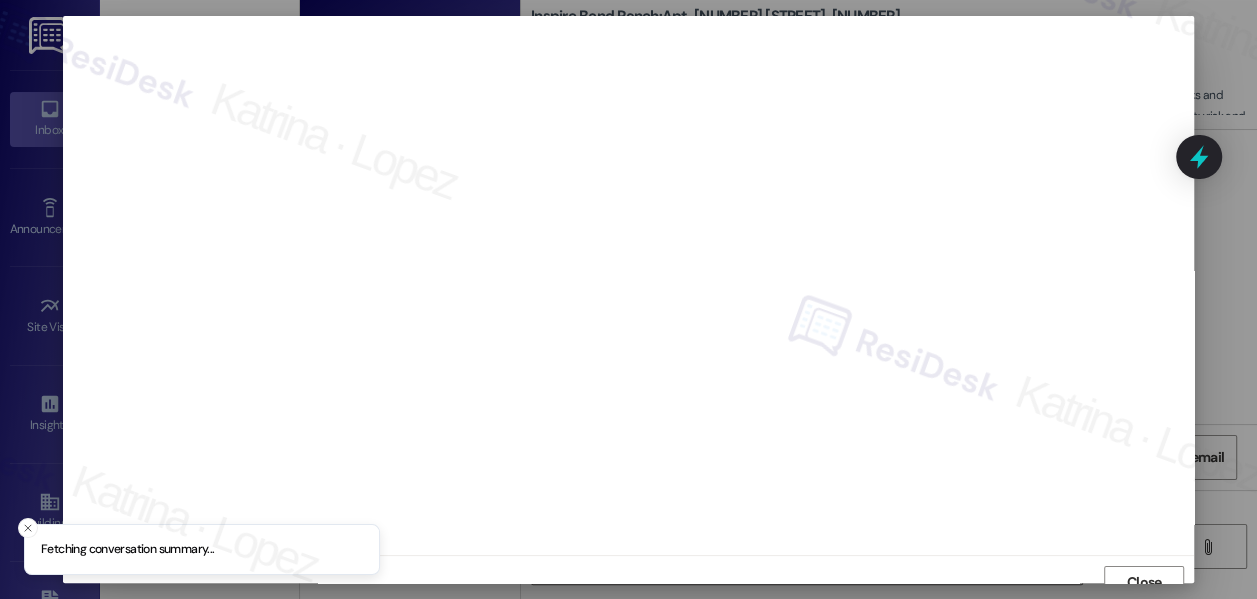 scroll, scrollTop: 14, scrollLeft: 0, axis: vertical 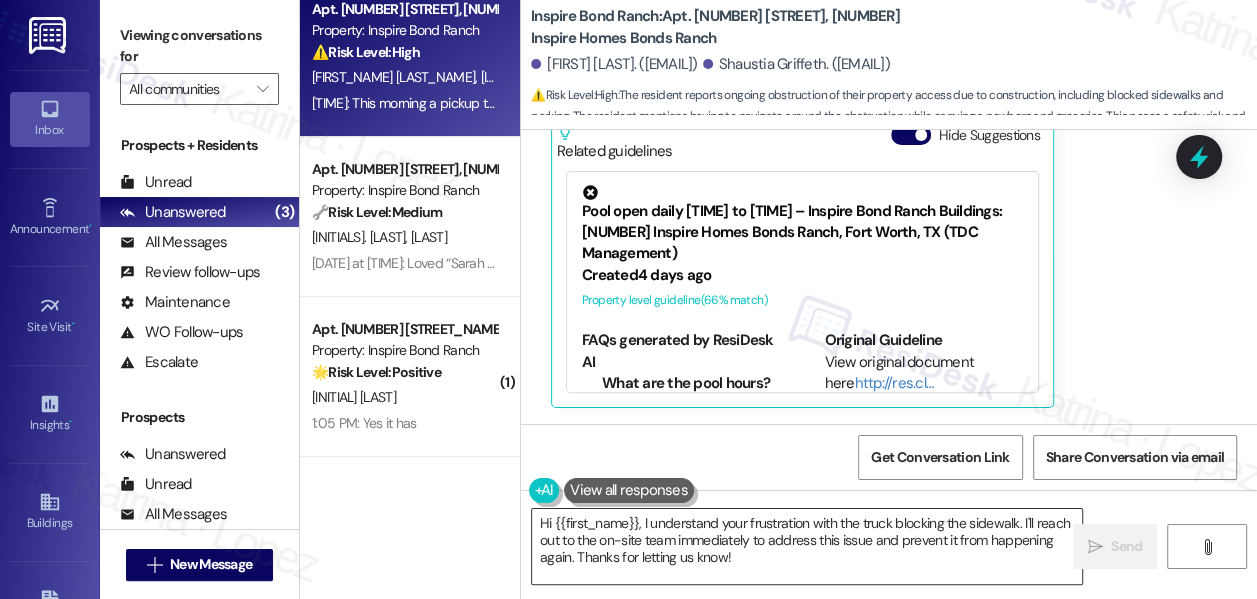click on "Hi {{first_name}}, I understand your frustration with the truck blocking the sidewalk. I'll reach out to the on-site team immediately to address this issue and prevent it from happening again. Thanks for letting us know!" at bounding box center [807, 546] 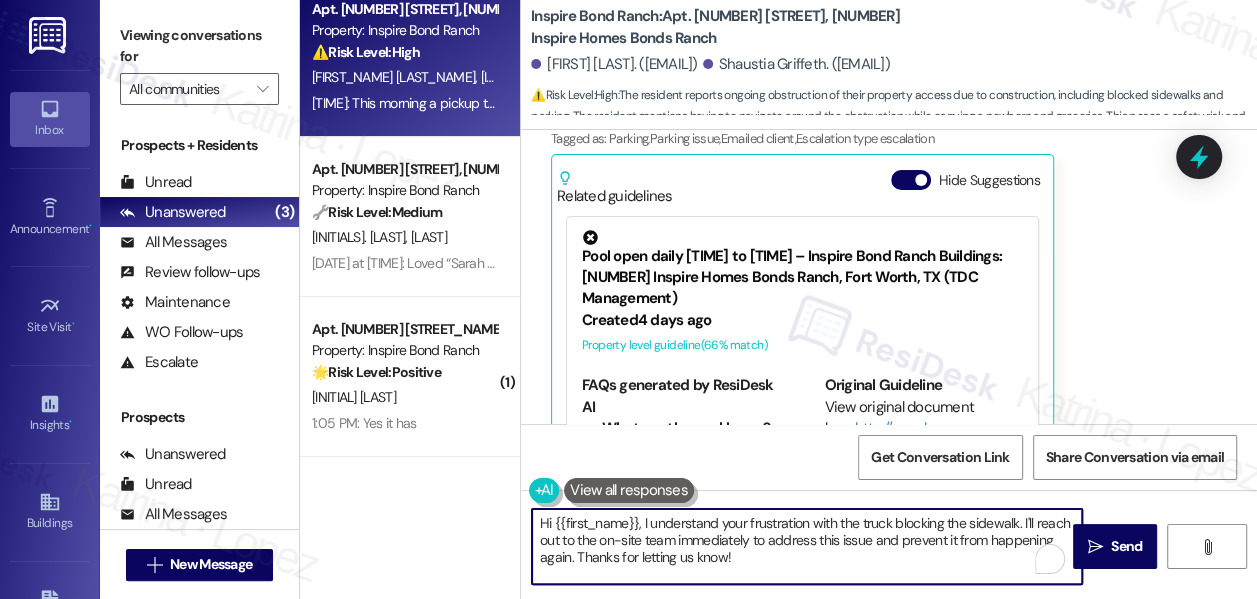 scroll, scrollTop: 2144, scrollLeft: 0, axis: vertical 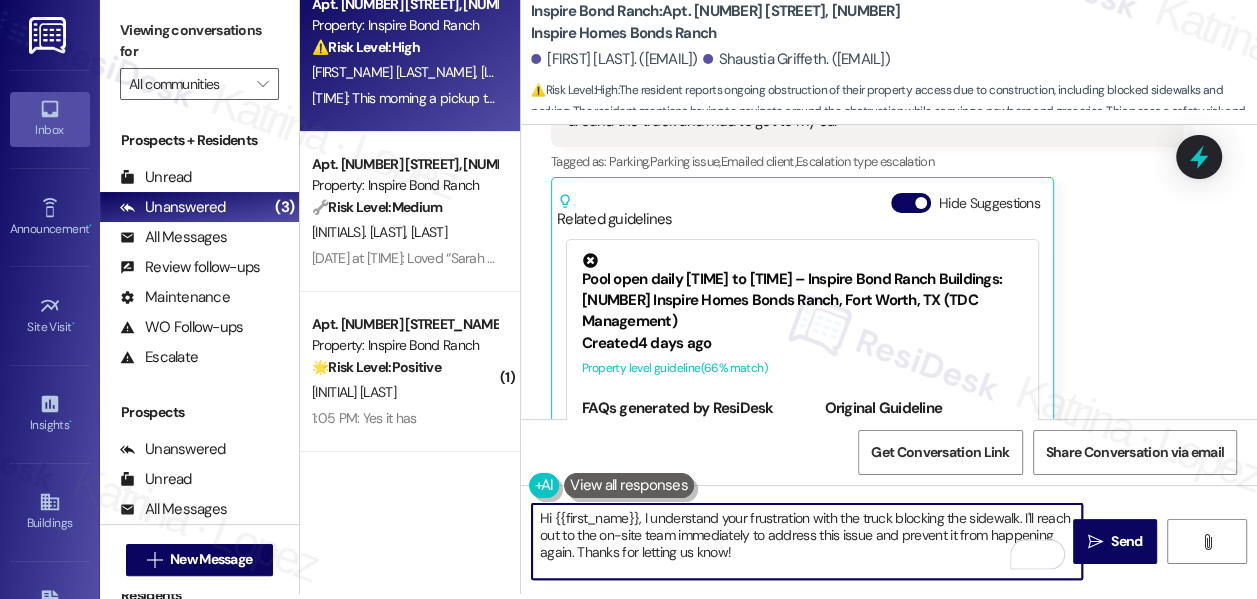 click on "Hi {{first_name}}, I understand your frustration with the truck blocking the sidewalk. I'll reach out to the on-site team immediately to address this issue and prevent it from happening again. Thanks for letting us know!" at bounding box center (807, 541) 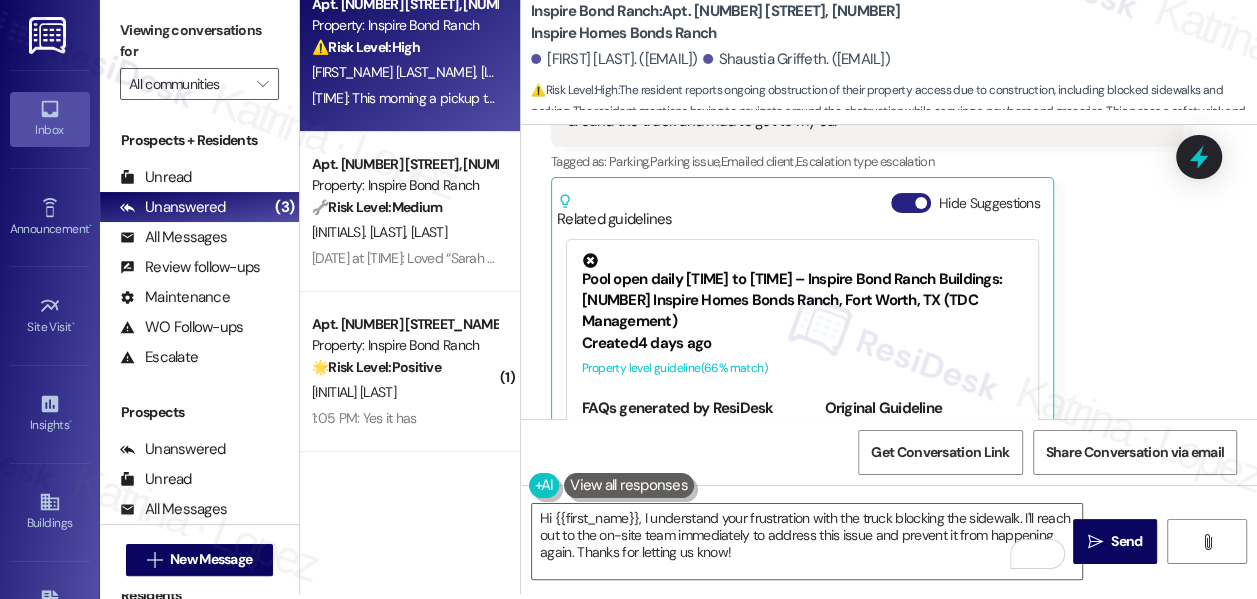 click on "Hide Suggestions" at bounding box center (911, 203) 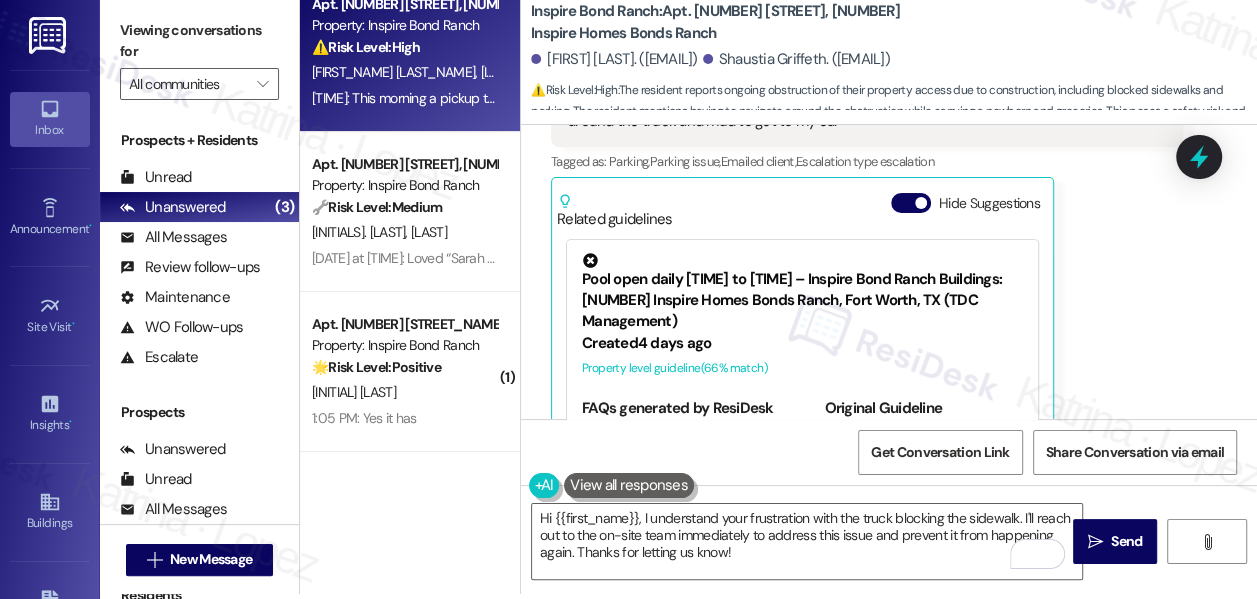 scroll, scrollTop: 1996, scrollLeft: 0, axis: vertical 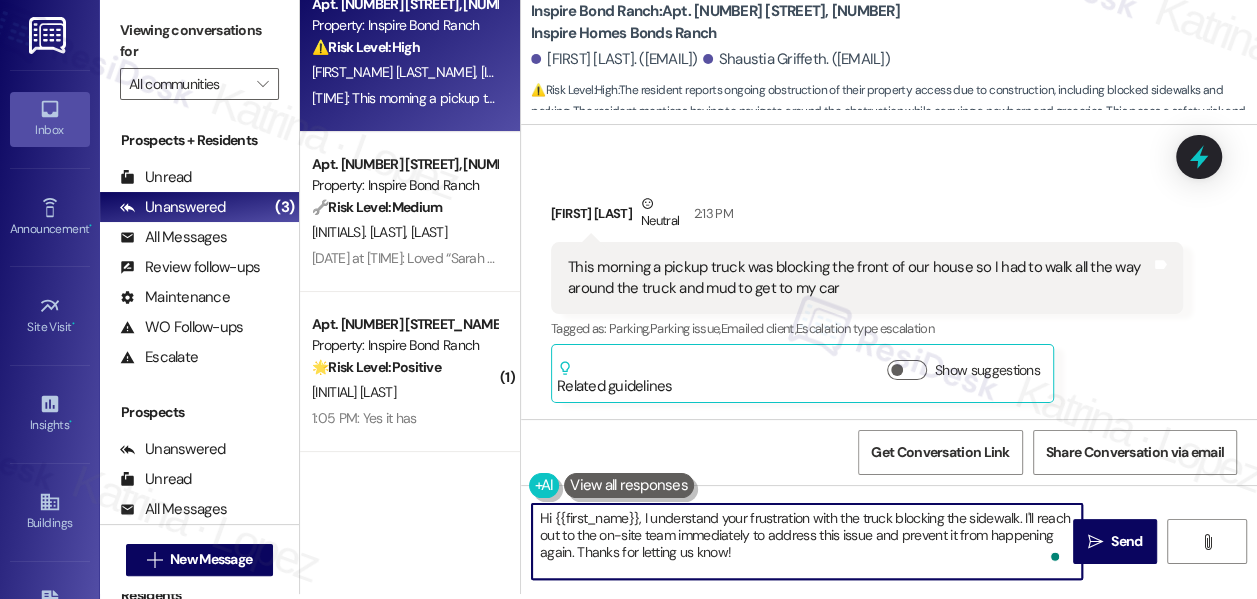drag, startPoint x: 1020, startPoint y: 518, endPoint x: 548, endPoint y: 500, distance: 472.3431 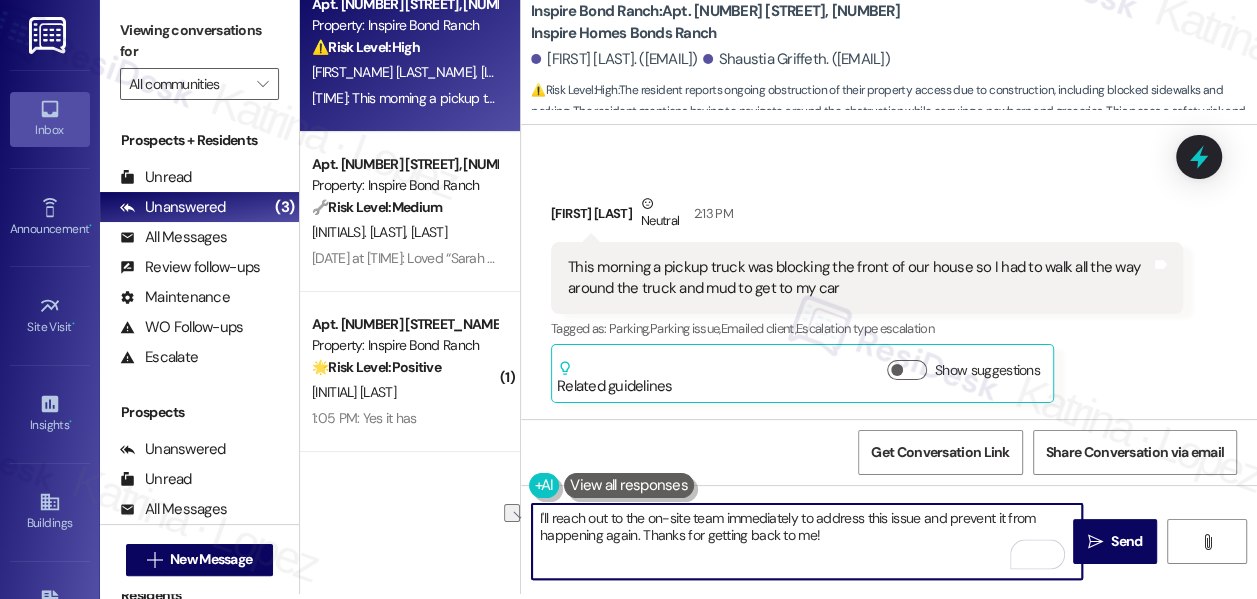 drag, startPoint x: 837, startPoint y: 544, endPoint x: 642, endPoint y: 530, distance: 195.50192 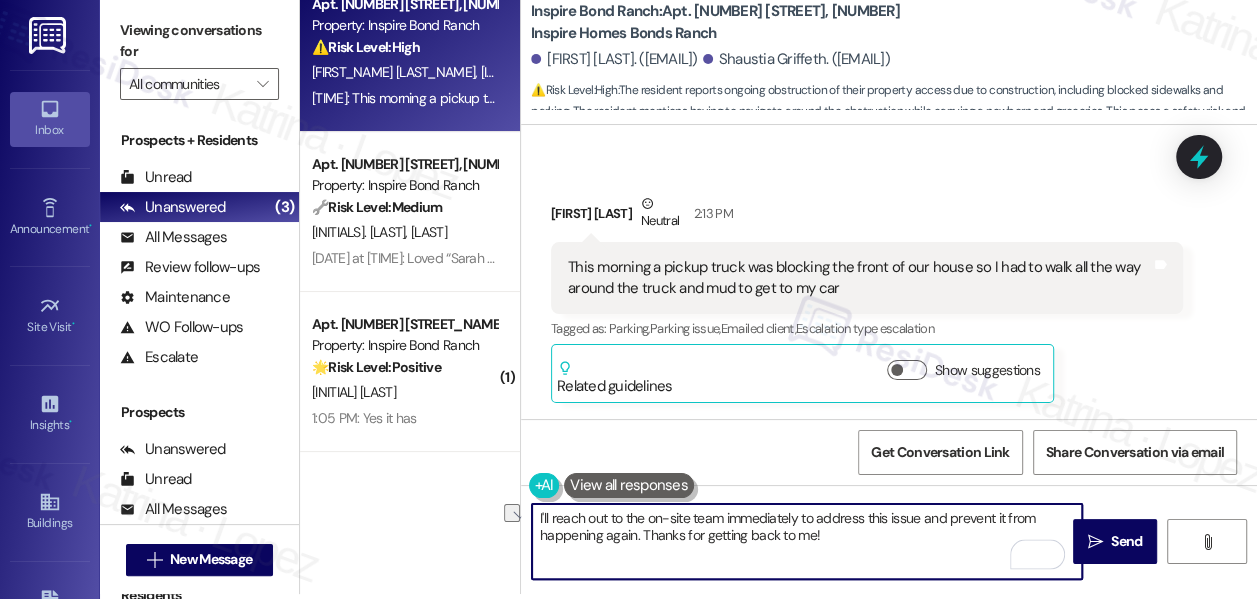 click on "I'll reach out to the on-site team immediately to address this issue and prevent it from happening again. Thanks for getting back to me!" at bounding box center (807, 541) 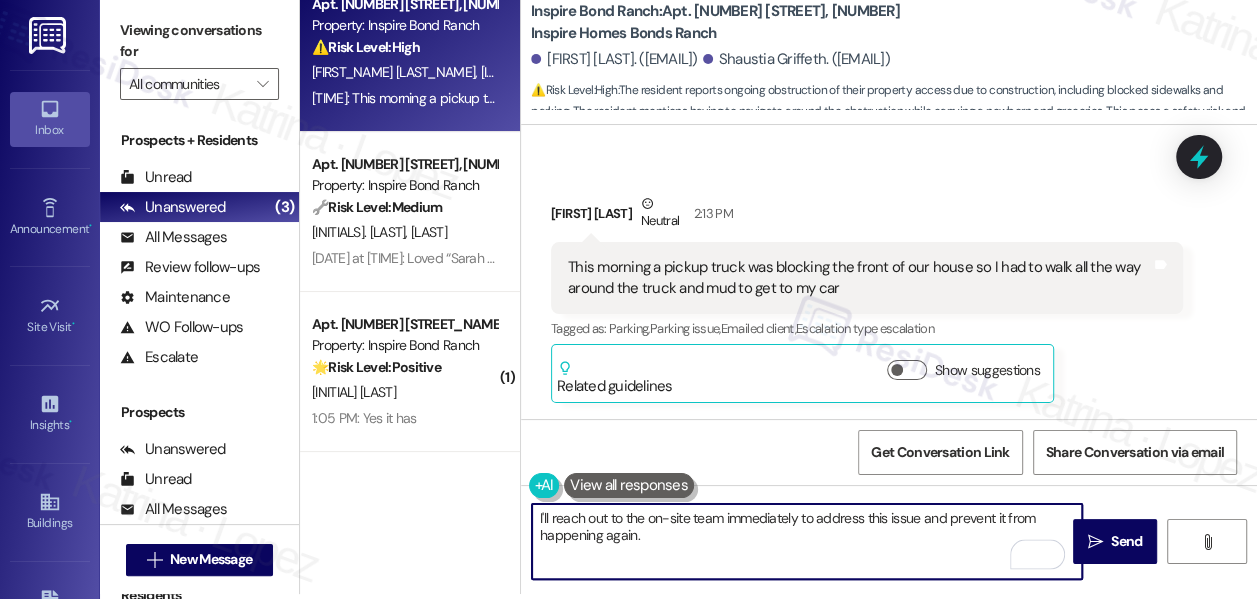 drag, startPoint x: 536, startPoint y: 519, endPoint x: 553, endPoint y: 519, distance: 17 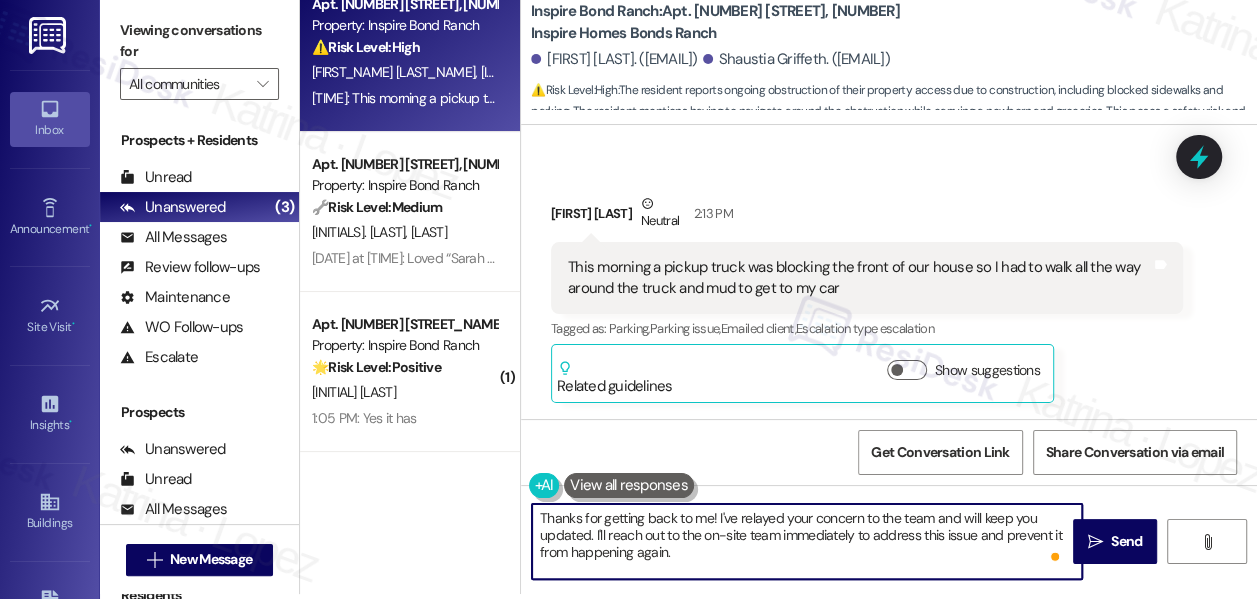 click on "Thanks for getting back to me! I've relayed your concern to the team and will keep you updated. I'll reach out to the on-site team immediately to address this issue and prevent it from happening again." at bounding box center (807, 541) 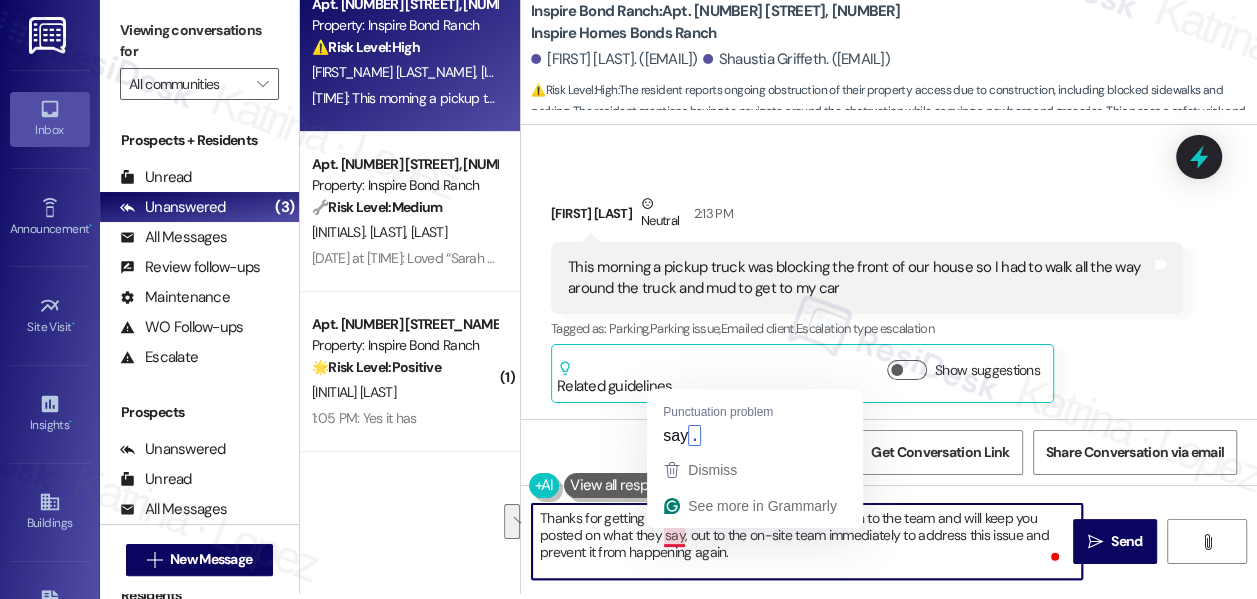 drag, startPoint x: 744, startPoint y: 559, endPoint x: 683, endPoint y: 534, distance: 65.9242 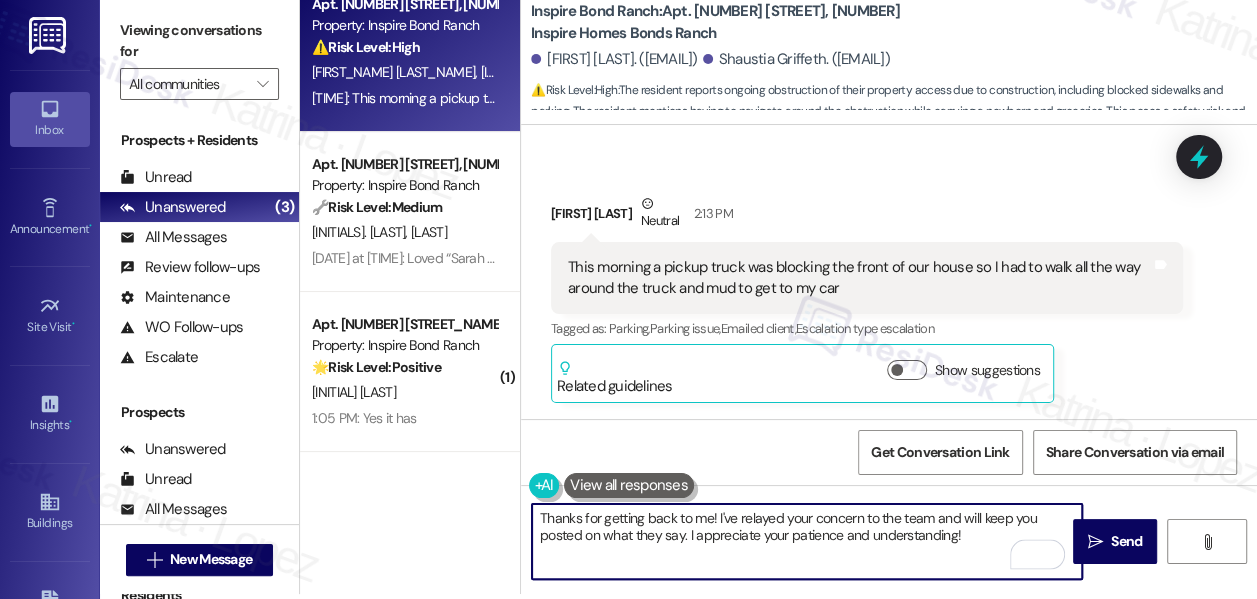 click on "Thanks for getting back to me! I've relayed your concern to the team and will keep you posted on what they say. I appreciate your patience and understanding!" at bounding box center [807, 541] 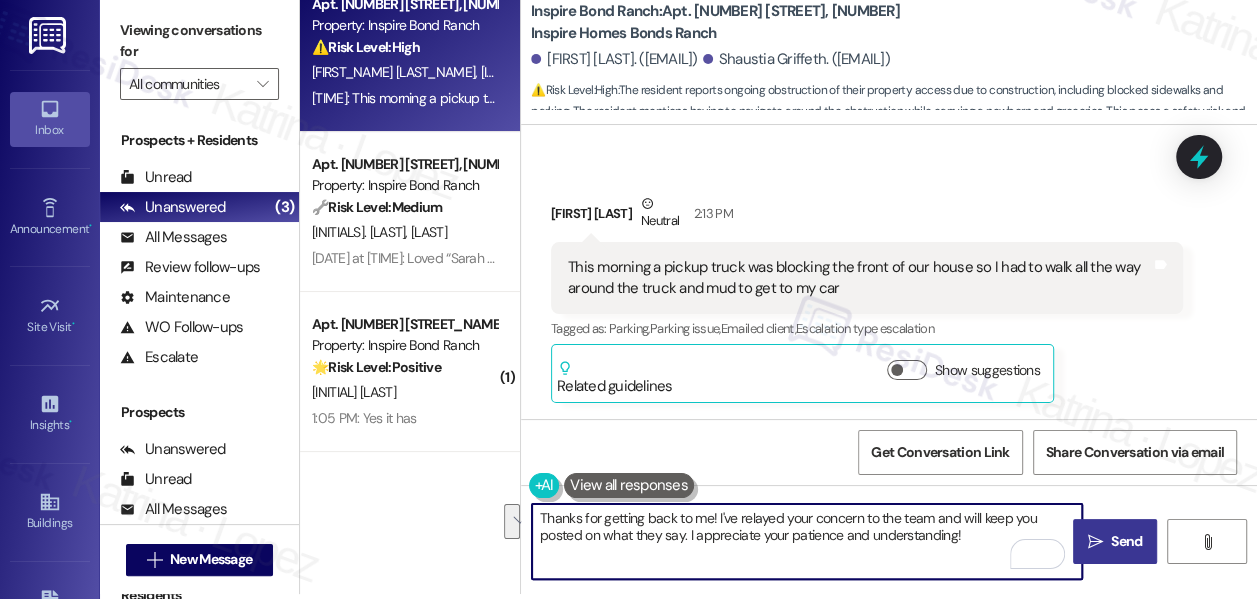 type on "Thanks for getting back to me! I've relayed your concern to the team and will keep you posted on what they say. I appreciate your patience and understanding!" 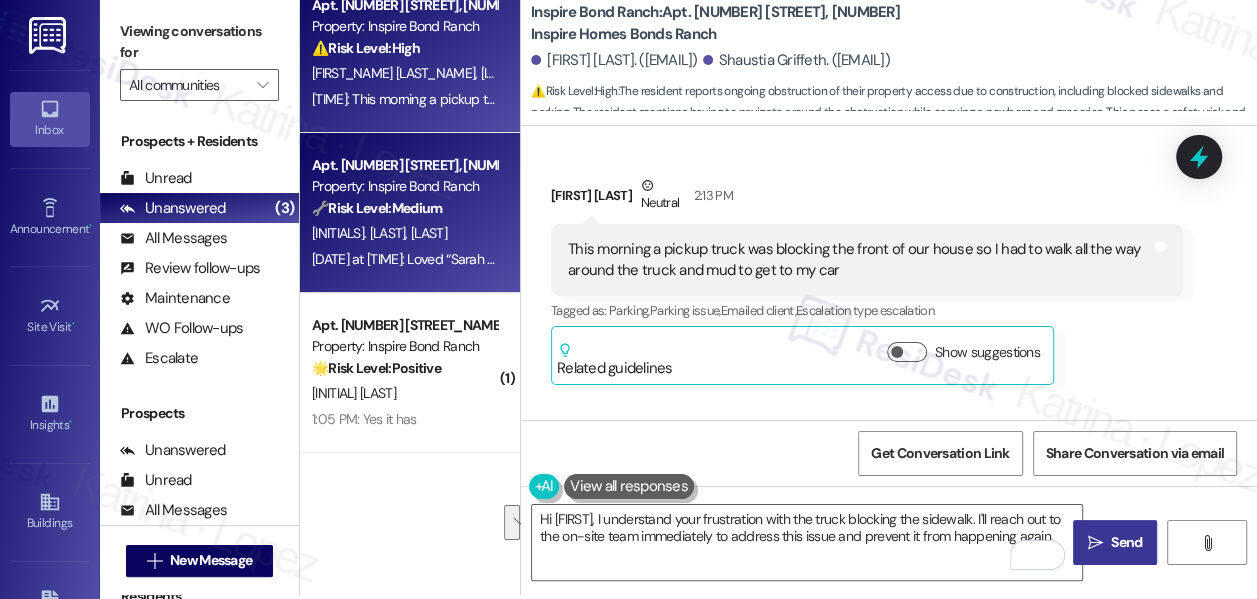 scroll, scrollTop: 5, scrollLeft: 0, axis: vertical 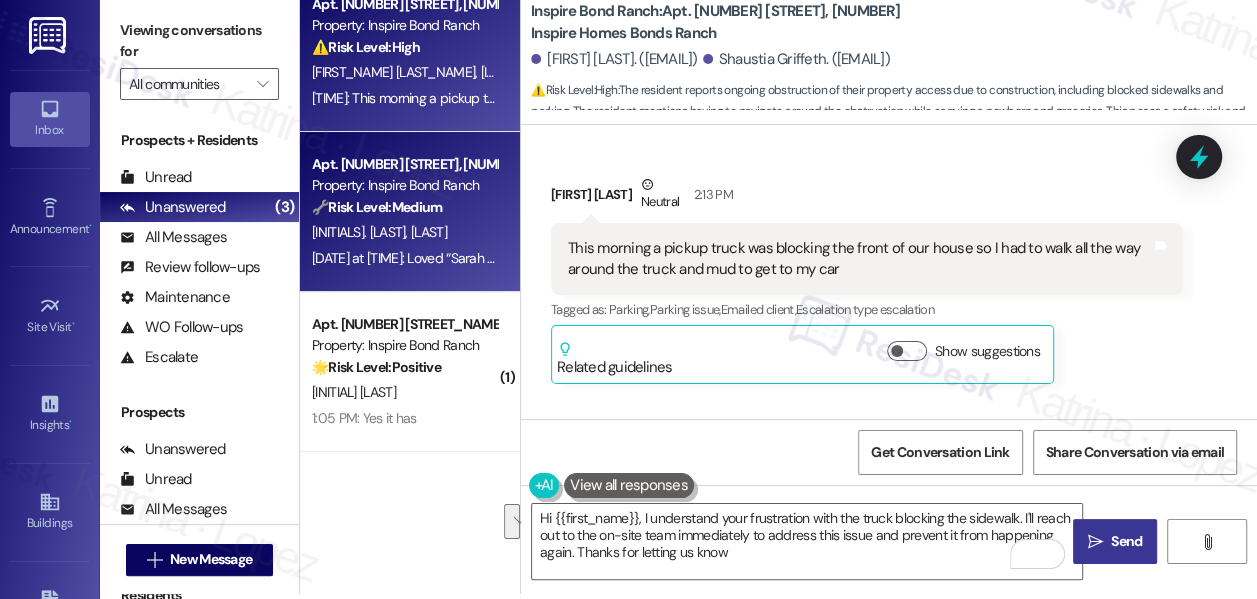 type on "Hi {{first_name}}, I understand your frustration with the truck blocking the sidewalk. I'll reach out to the on-site team immediately to address this issue and prevent it from happening again. Thanks for letting us know!" 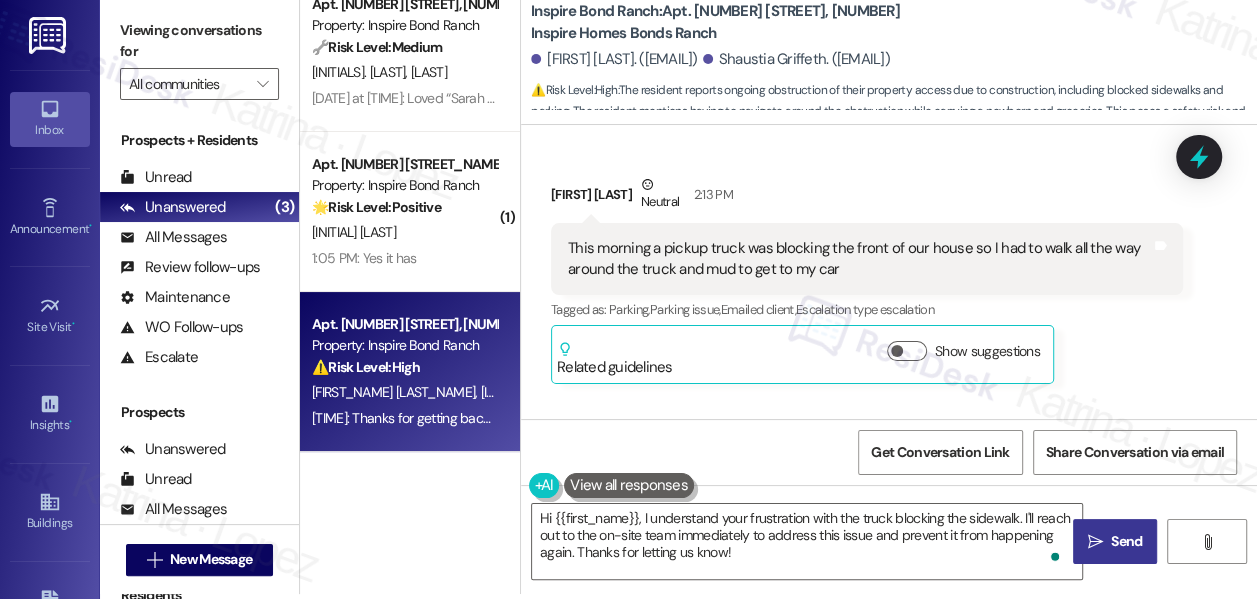 click on "Apt. [NUMBER] [STREET], [NUMBER] Inspire Homes Bonds Ranch" at bounding box center [404, 324] 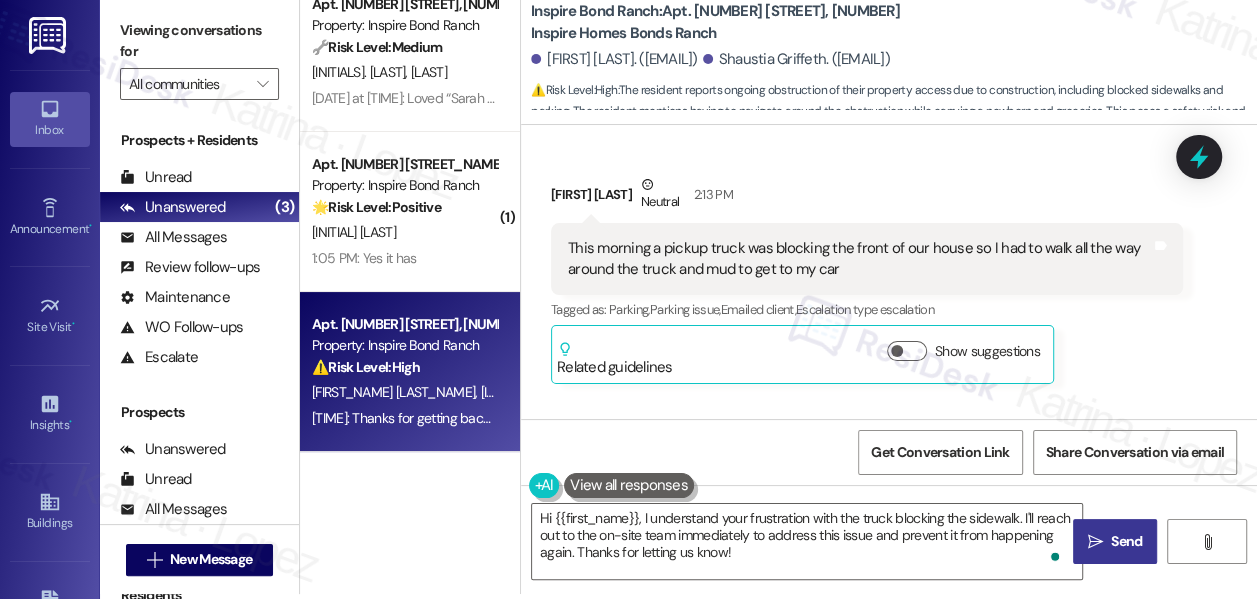 click on "[TIME]: Thanks for getting back to me! I've relayed your concern to the team and will keep you posted on what they say. I appreciate your patience and understanding! [TIME]: Thanks for getting back to me! I've relayed your concern to the team and will keep you posted on what they say. I appreciate your patience and understanding!" at bounding box center [793, 418] 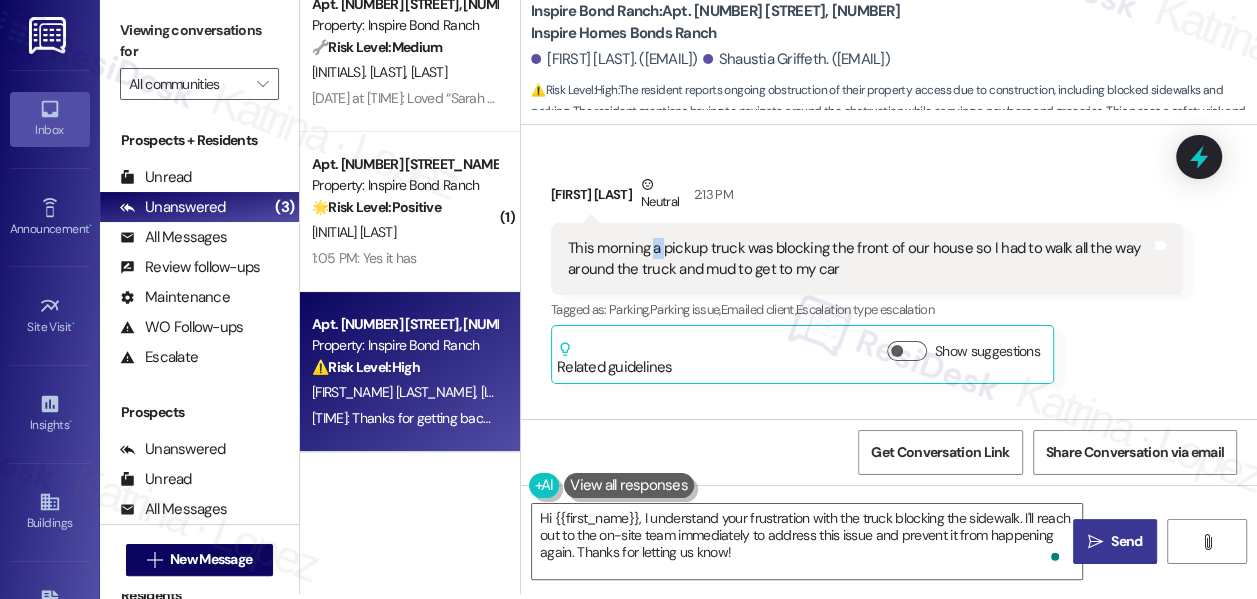 click on "This morning a pickup truck was blocking the front of our house so I had to walk all the way around the truck and mud to get to my car" at bounding box center [859, 259] 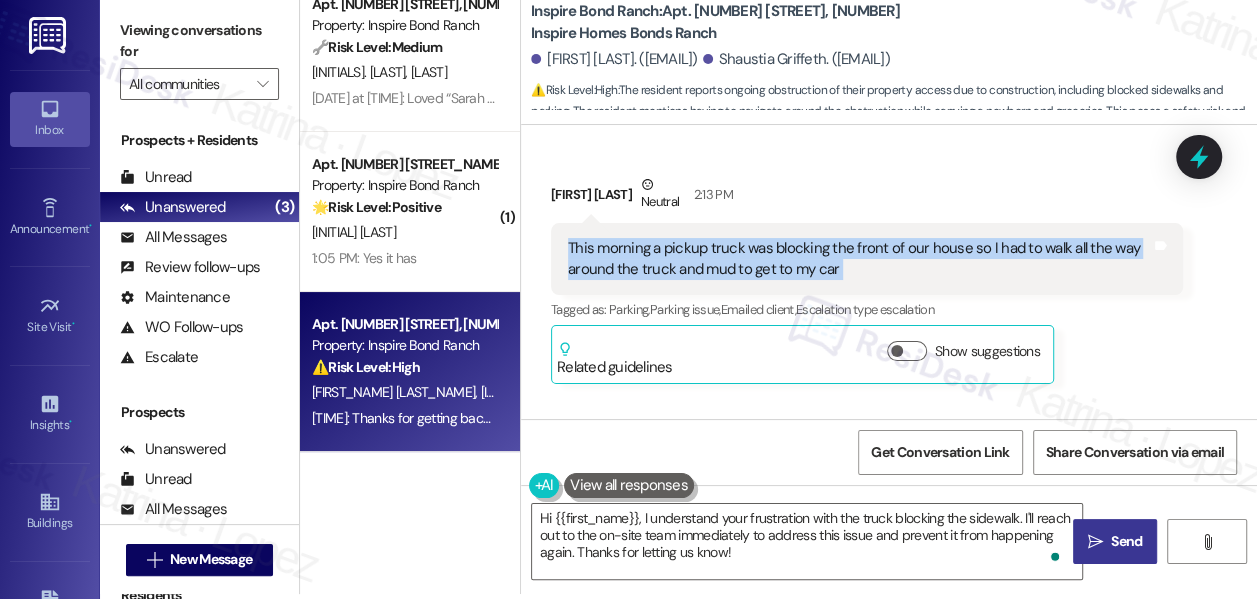 click on "This morning a pickup truck was blocking the front of our house so I had to walk all the way around the truck and mud to get to my car" at bounding box center [859, 259] 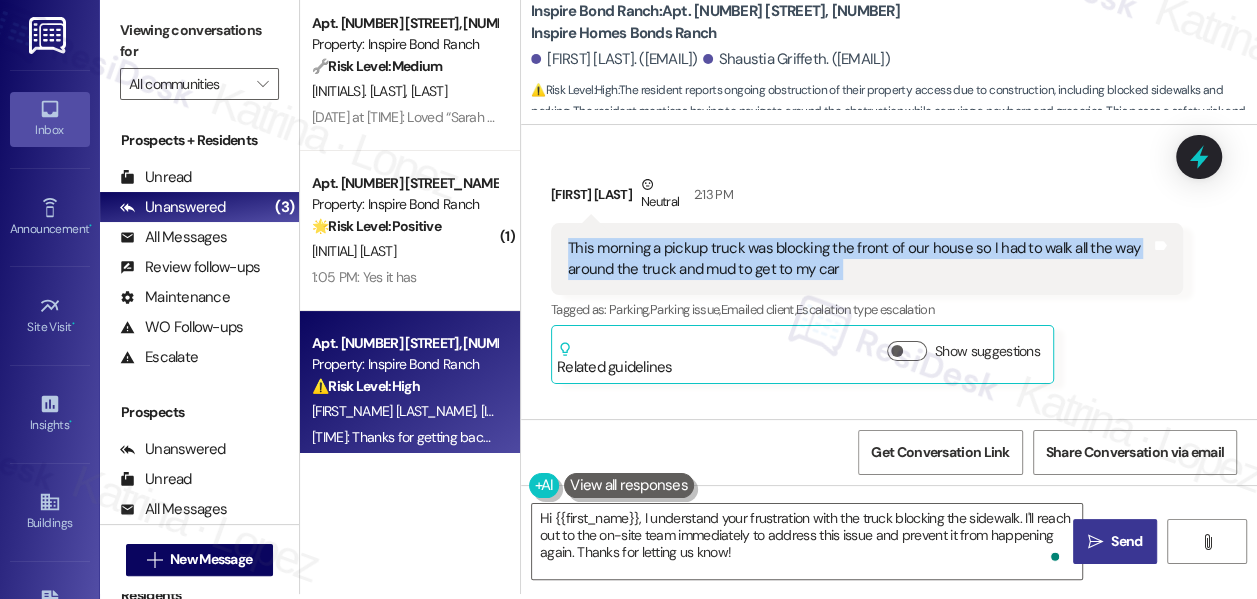 scroll, scrollTop: 0, scrollLeft: 0, axis: both 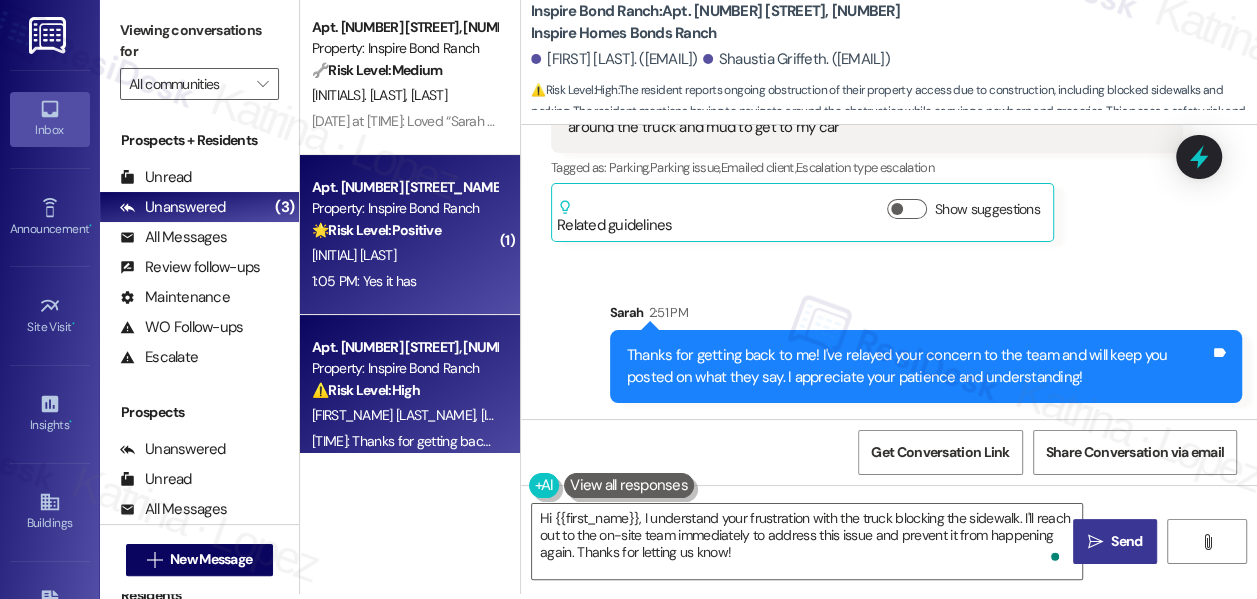 click on "Apt. [NUMBER] [STREET], [NUMBER] Inspire Homes Bonds Ranch Property: Inspire Bond Ranch 🌟  Risk Level:  Positive The resident is responding positively to a satisfaction check-in. This indicates positive engagement and an opportunity for relationship building. [INITIALS]. [INITIALS] [TIME]: Yes it has [TIME]: Yes it has" at bounding box center (410, 235) 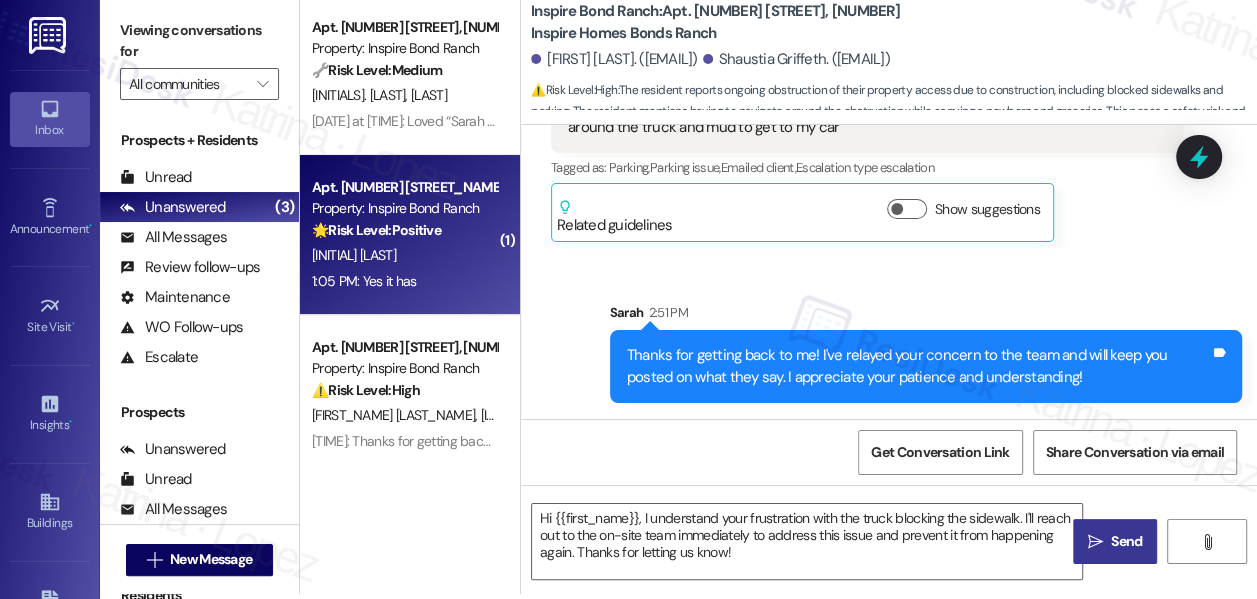 type on "Fetching suggested responses. Please feel free to read through the conversation in the meantime." 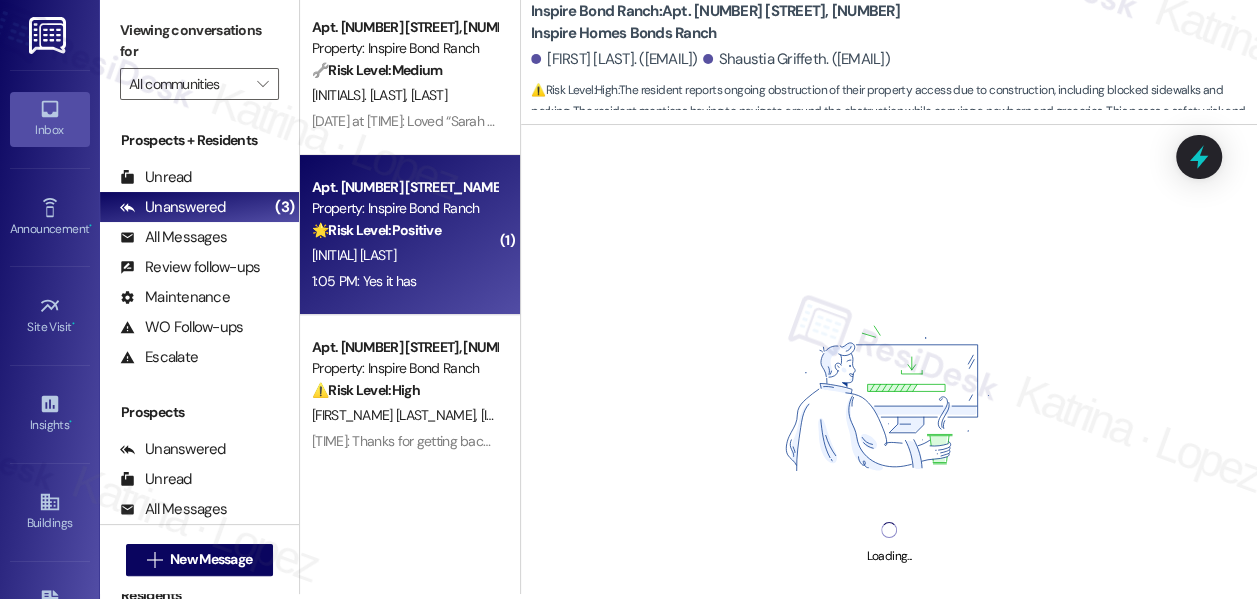 scroll, scrollTop: 0, scrollLeft: 0, axis: both 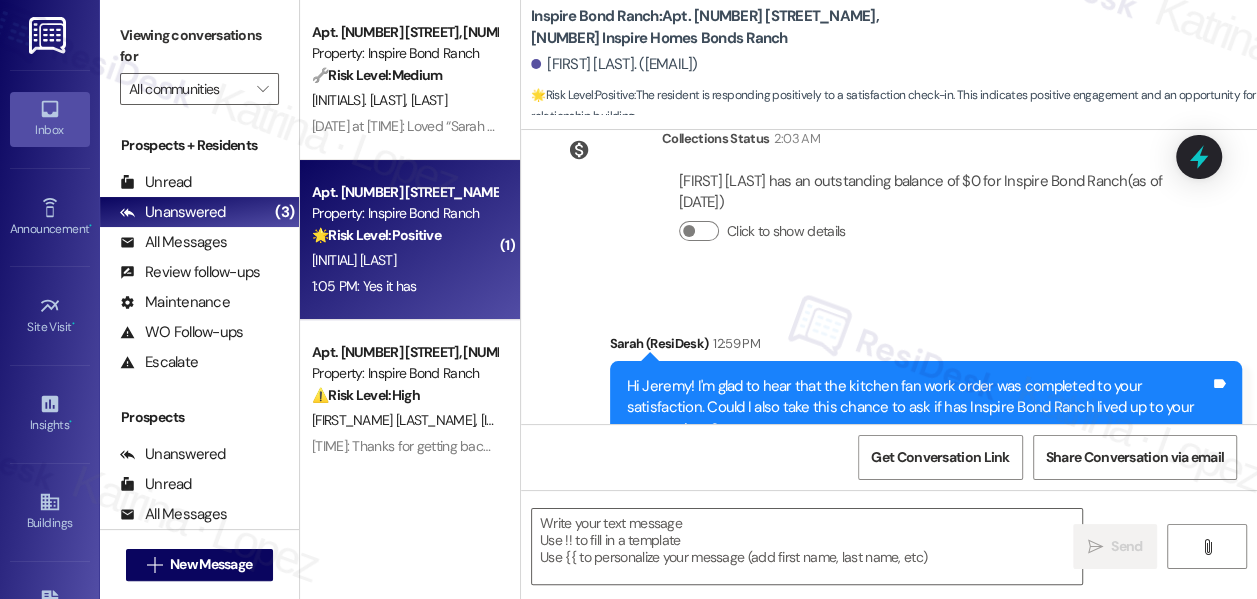 type on "Fetching suggested responses. Please feel free to read through the conversation in the meantime." 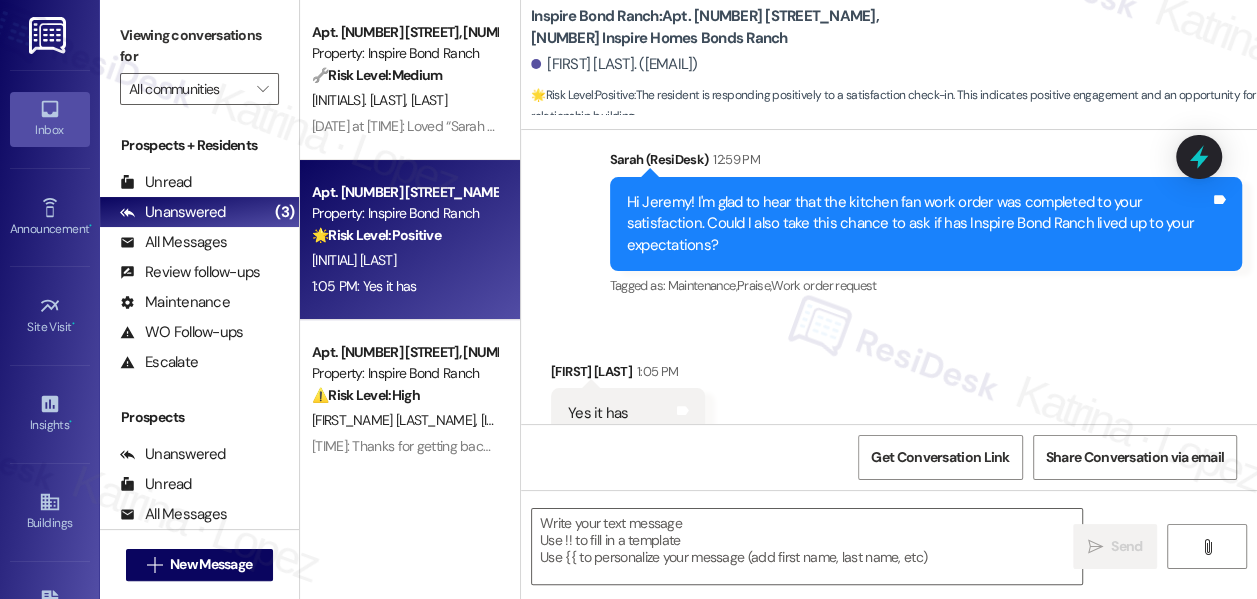 scroll, scrollTop: 754, scrollLeft: 0, axis: vertical 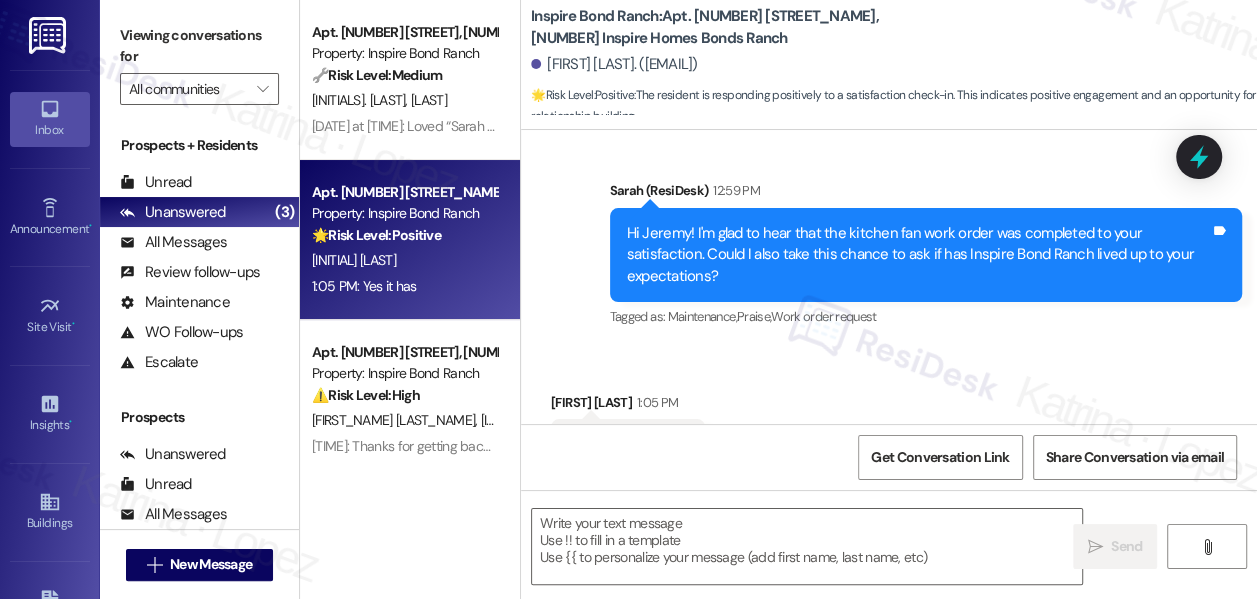 click on "Hi Jeremy! I'm glad to hear that the kitchen fan work order was completed to your satisfaction. Could I also take this chance to ask if has Inspire Bond Ranch lived up to your expectations?" at bounding box center (918, 255) 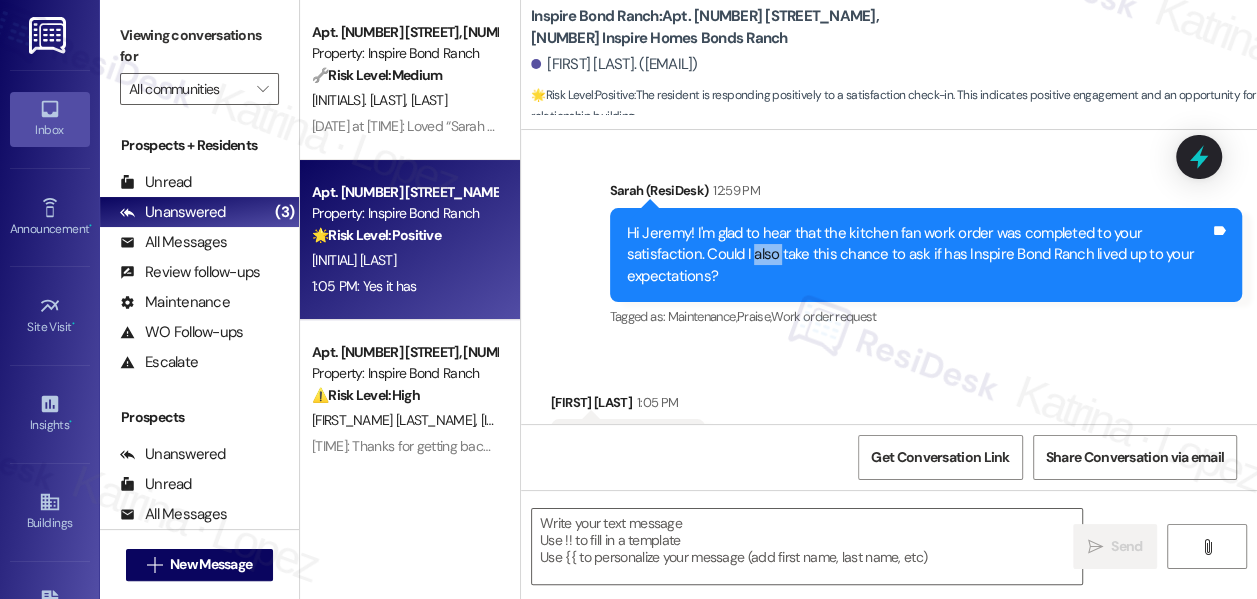 click on "Hi Jeremy! I'm glad to hear that the kitchen fan work order was completed to your satisfaction. Could I also take this chance to ask if has Inspire Bond Ranch lived up to your expectations?" at bounding box center (918, 255) 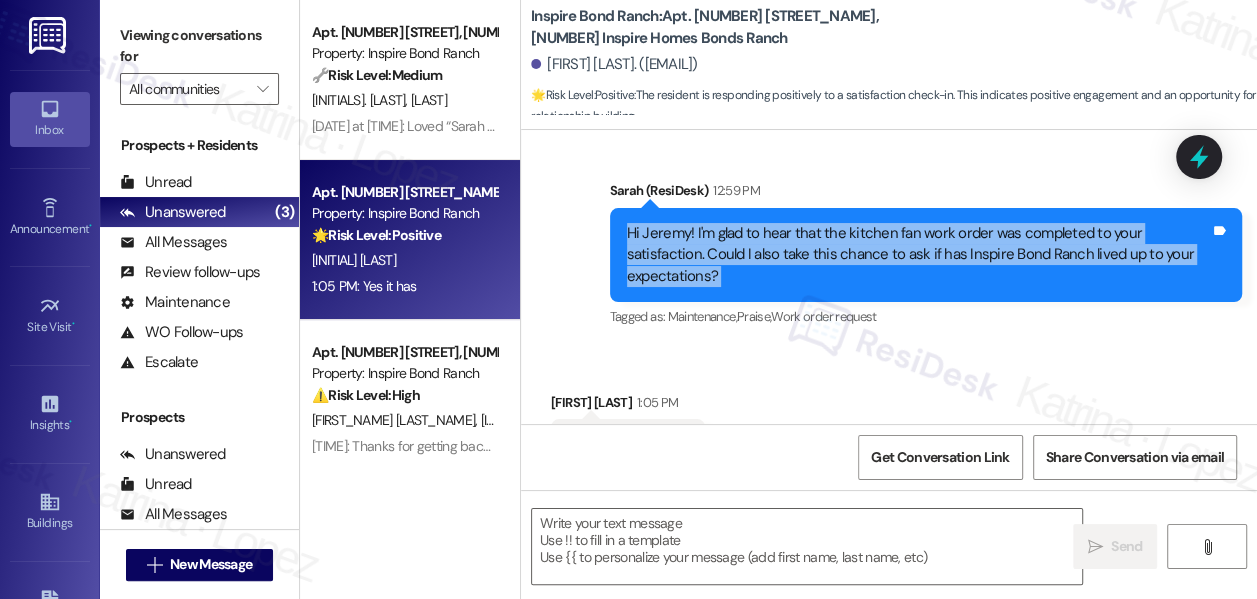 click on "Hi Jeremy! I'm glad to hear that the kitchen fan work order was completed to your satisfaction. Could I also take this chance to ask if has Inspire Bond Ranch lived up to your expectations?" at bounding box center [918, 255] 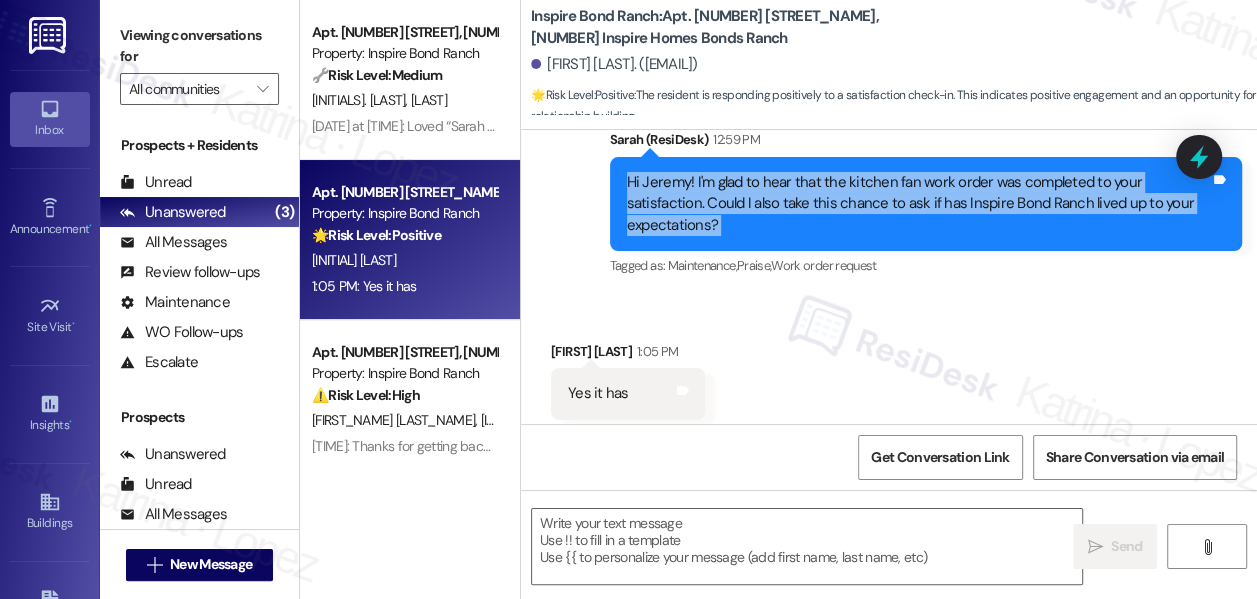 scroll, scrollTop: 845, scrollLeft: 0, axis: vertical 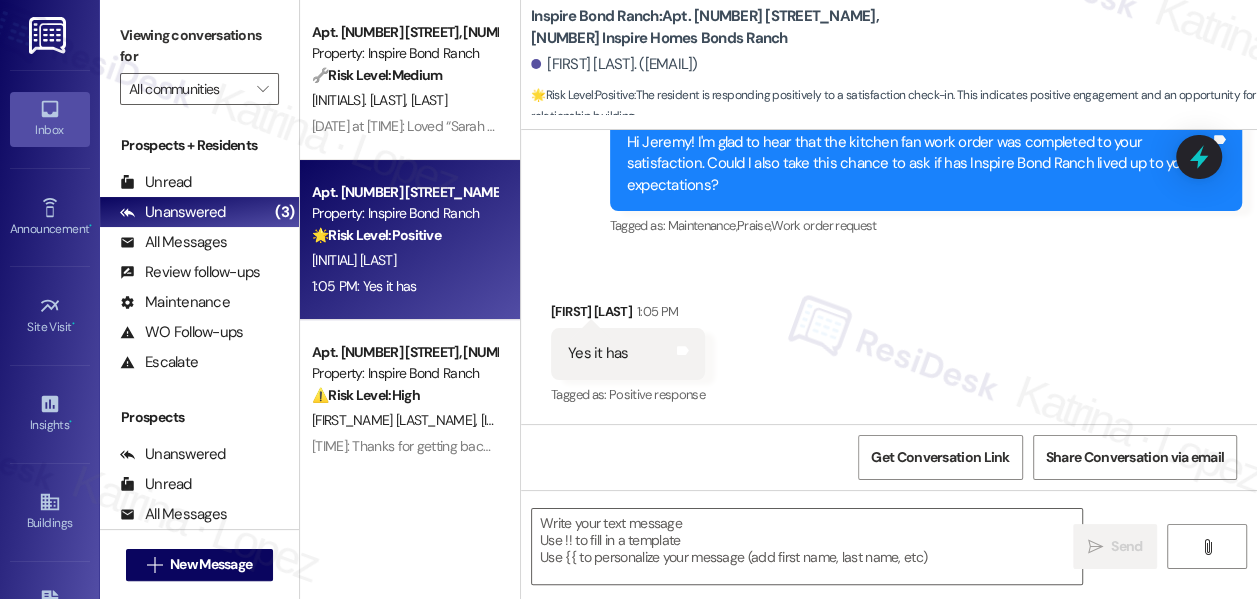 click on "Viewing conversations for" at bounding box center (199, 46) 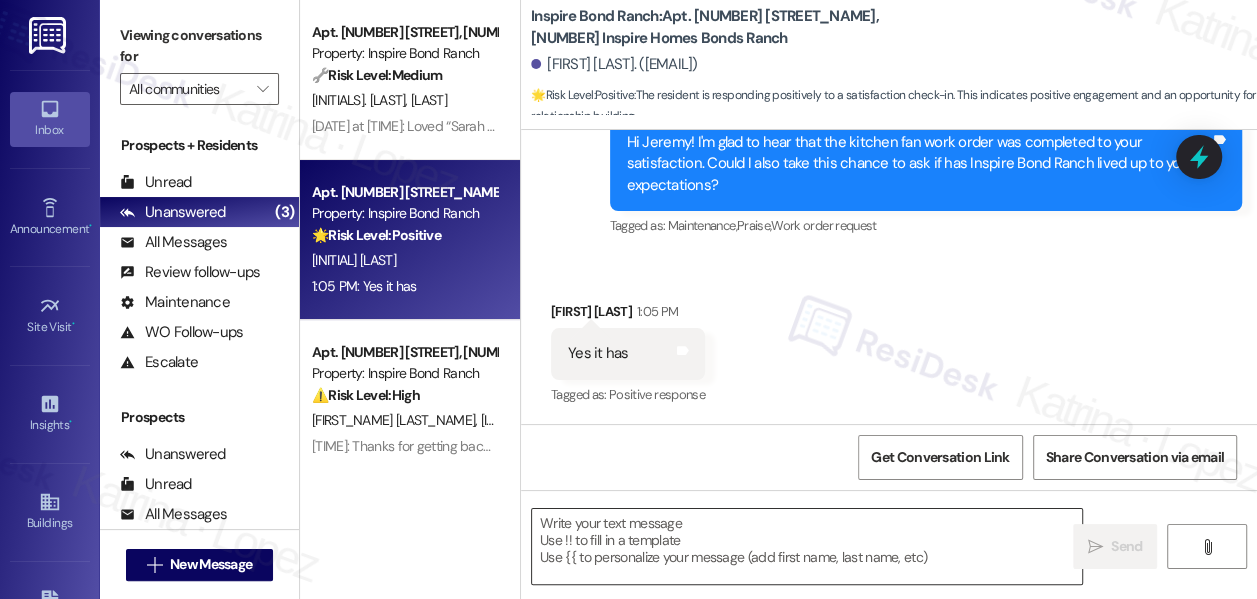 click at bounding box center [807, 546] 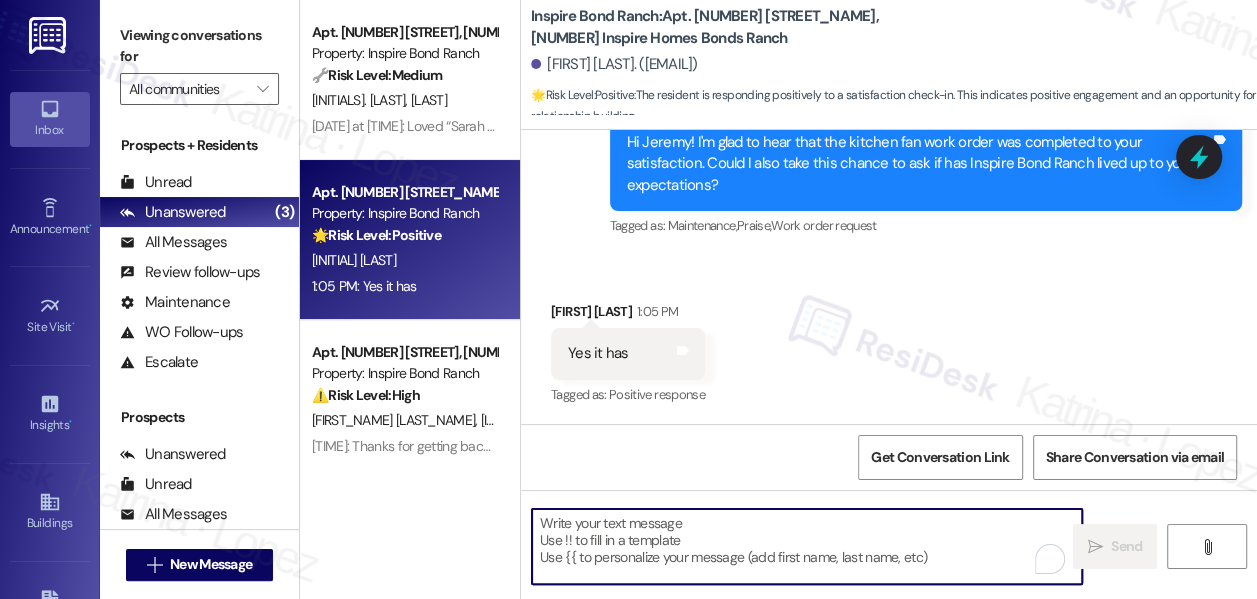 paste on "That’s awesome to hear, Emma! Thank you! If you don’t mind, would you be willing to share your experience at {{property}} in a quick Google review? Here’s the link: {{google_review_link}}. No pressure, but it really means a lot to us! Feel free to let me know if you post it. I’d love to share it with the team! 😊" 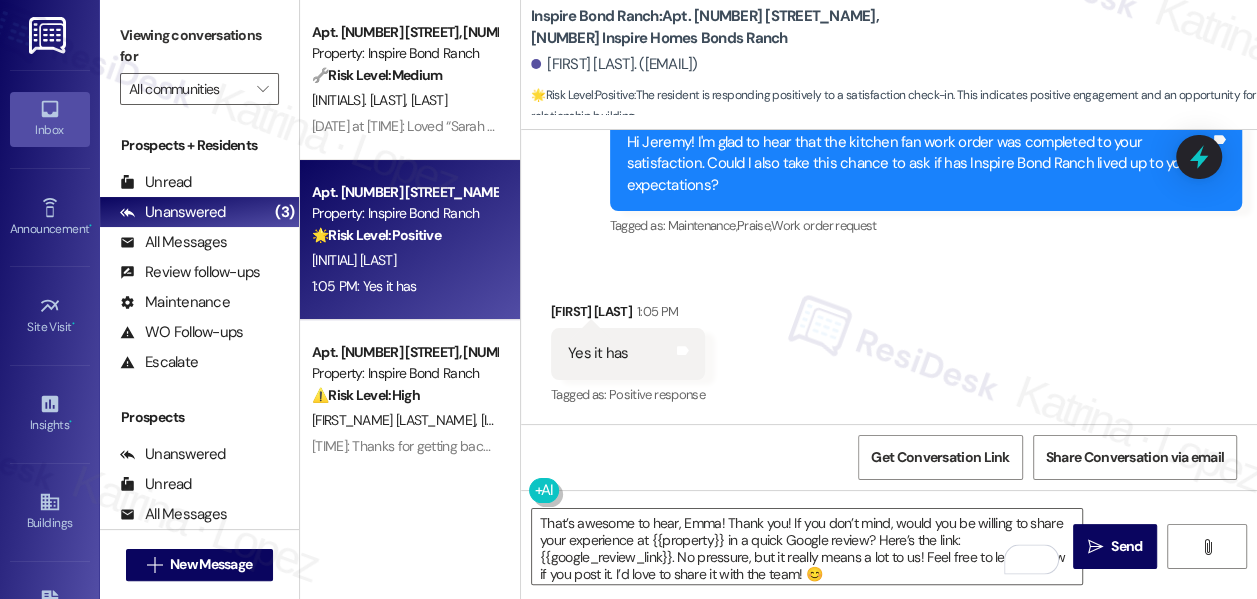 click on "[FIRST] [LAST] [TIME]" at bounding box center [628, 315] 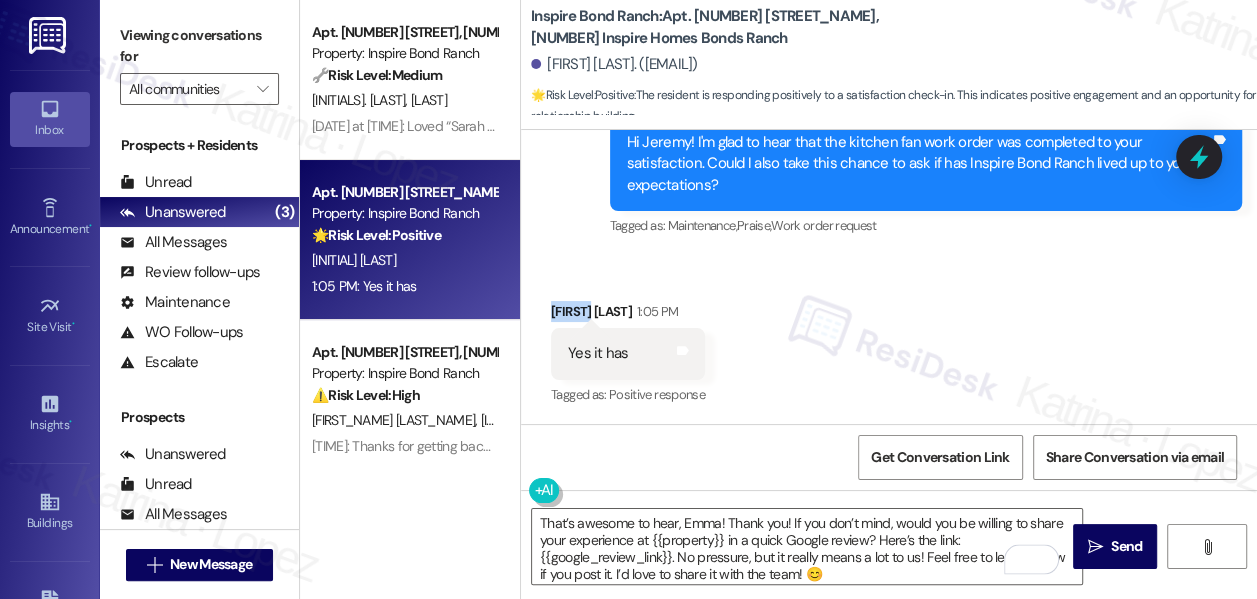 click on "[FIRST] [LAST] [TIME]" at bounding box center (628, 315) 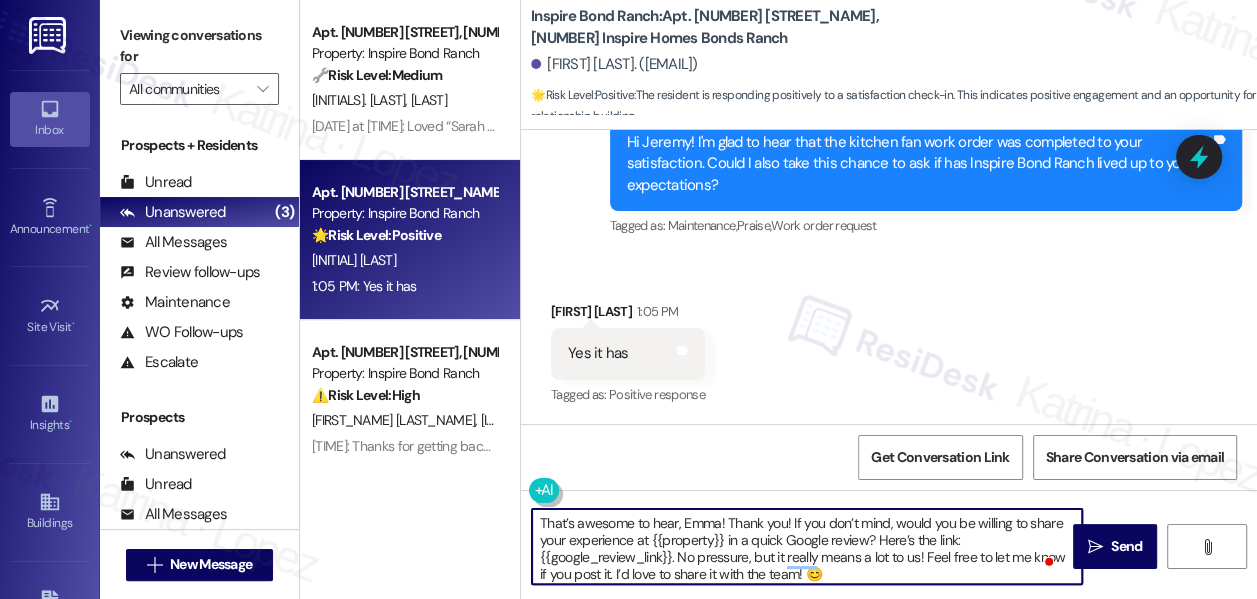 click on "That’s awesome to hear, Emma! Thank you! If you don’t mind, would you be willing to share your experience at {{property}} in a quick Google review? Here’s the link: {{google_review_link}}. No pressure, but it really means a lot to us! Feel free to let me know if you post it. I’d love to share it with the team! 😊" at bounding box center [807, 546] 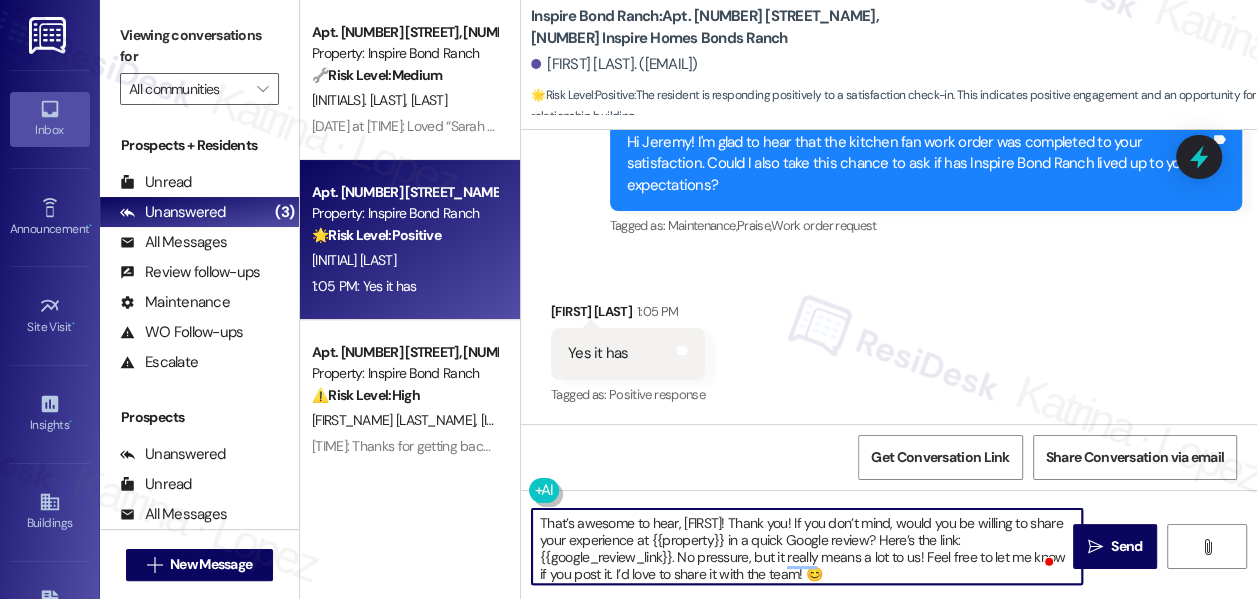 click on "That’s awesome to hear, [FIRST]! Thank you! If you don’t mind, would you be willing to share your experience at {{property}} in a quick Google review? Here’s the link: {{google_review_link}}. No pressure, but it really means a lot to us! Feel free to let me know if you post it. I’d love to share it with the team! 😊" at bounding box center [807, 546] 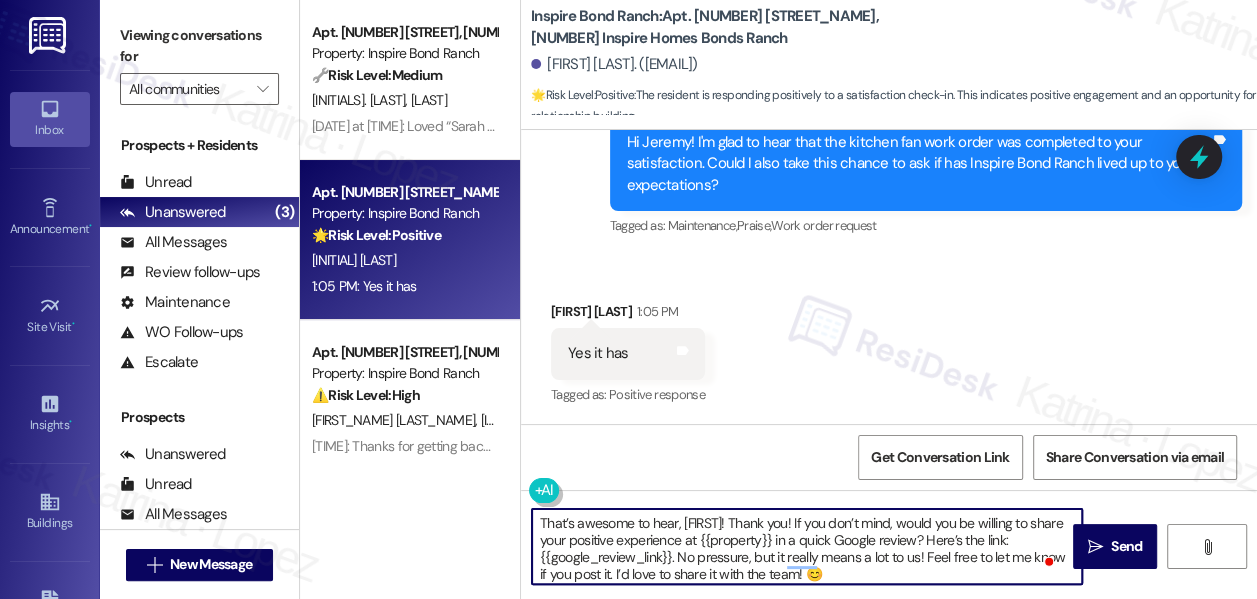 type on "That’s awesome to hear, [FIRST]! Thank you! If you don’t mind, would you be willing to share your positive experience at {{property}} in a quick Google review? Here’s the link: {{google_review_link}}. No pressure, but it really means a lot to us! Feel free to let me know if you post it. I’d love to share it with the team! 😊" 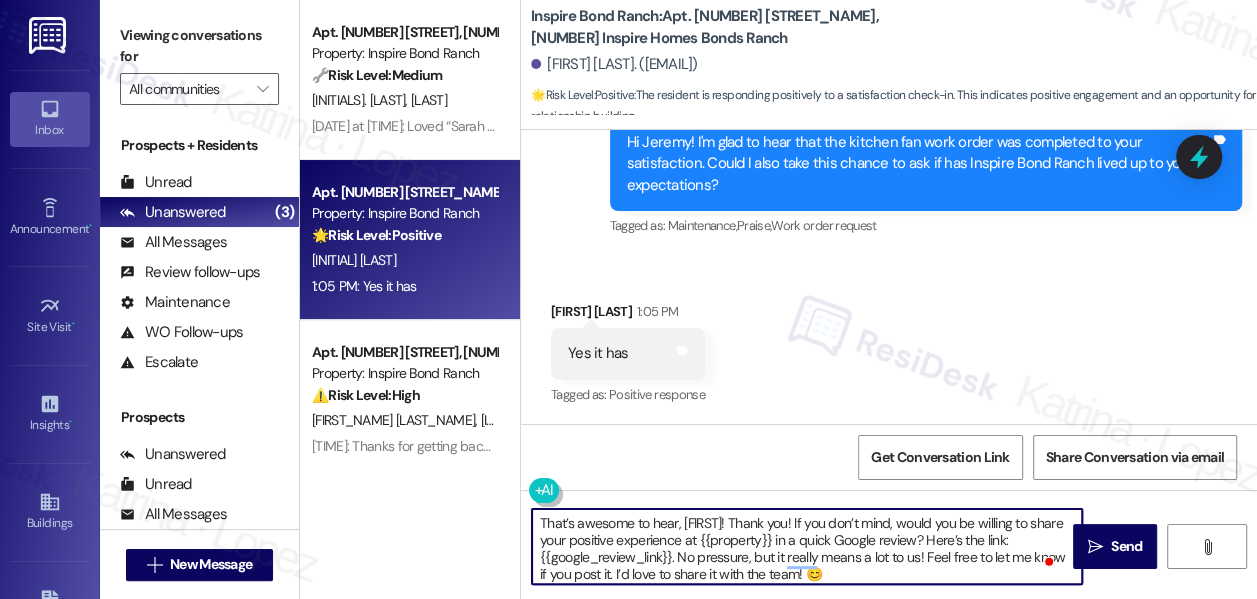 click on "That’s awesome to hear, [FIRST]! Thank you! If you don’t mind, would you be willing to share your positive experience at {{property}} in a quick Google review? Here’s the link: {{google_review_link}}. No pressure, but it really means a lot to us! Feel free to let me know if you post it. I’d love to share it with the team! 😊" at bounding box center [807, 546] 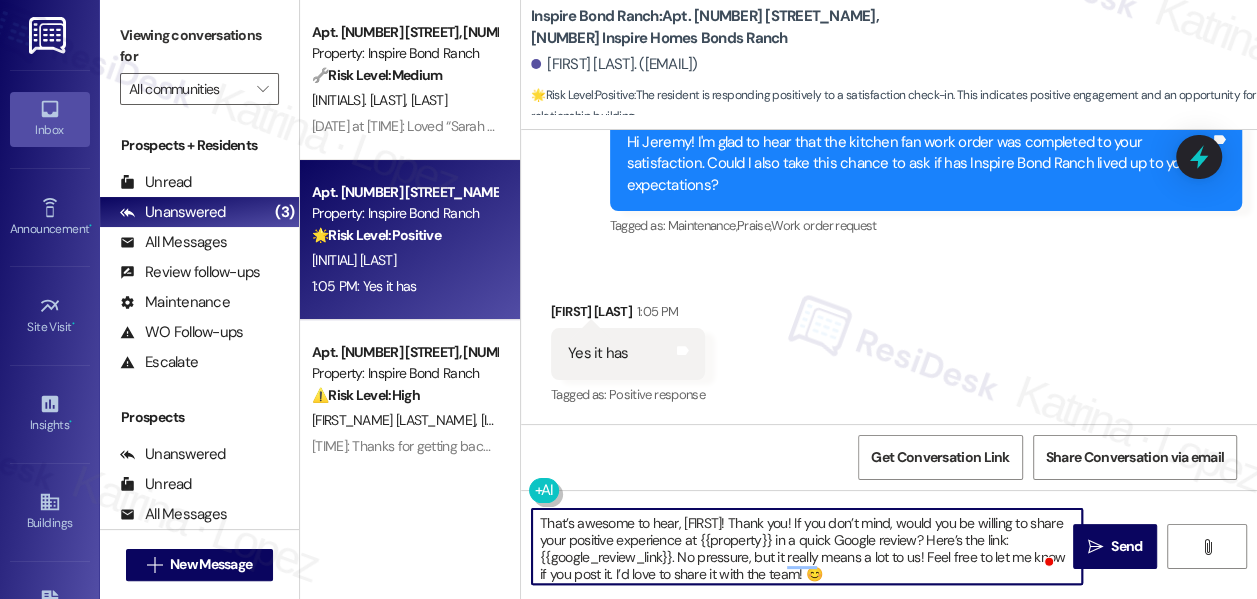 click on "That’s awesome to hear, [FIRST]! Thank you! If you don’t mind, would you be willing to share your positive experience at {{property}} in a quick Google review? Here’s the link: {{google_review_link}}. No pressure, but it really means a lot to us! Feel free to let me know if you post it. I’d love to share it with the team! 😊" at bounding box center [807, 546] 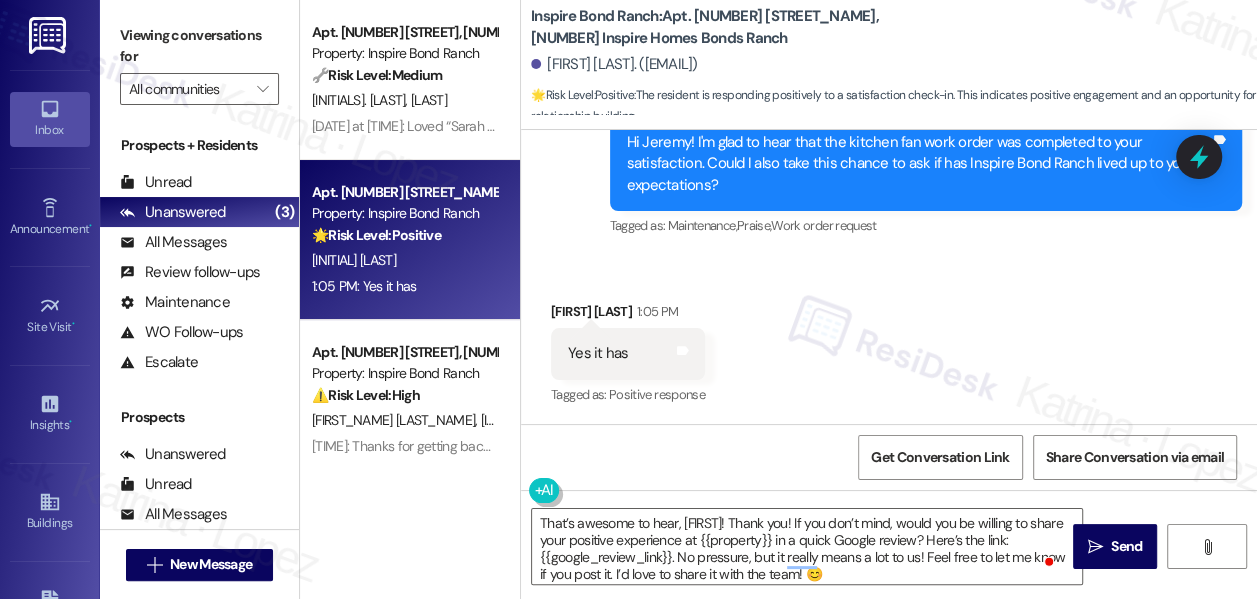 click on "Received via SMS Jeremy Munro [TIME] Yes it has Tags and notes Tagged as:   Positive response Click to highlight conversations about Positive response" at bounding box center [889, 340] 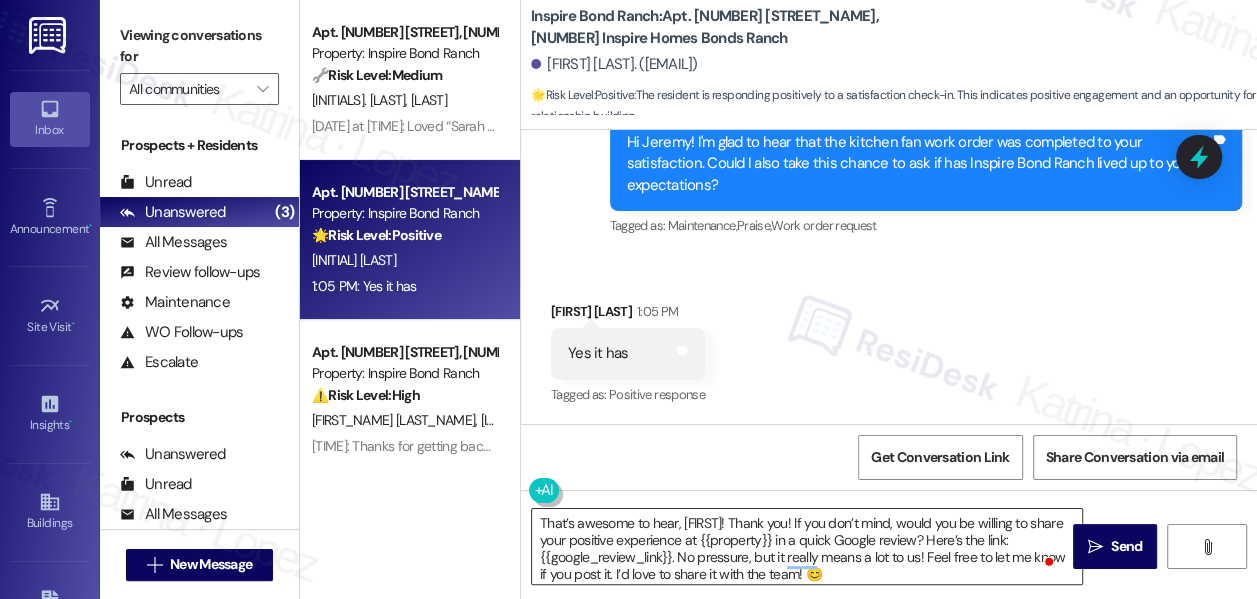 click on "That’s awesome to hear, [FIRST]! Thank you! If you don’t mind, would you be willing to share your positive experience at {{property}} in a quick Google review? Here’s the link: {{google_review_link}}. No pressure, but it really means a lot to us! Feel free to let me know if you post it. I’d love to share it with the team! 😊" at bounding box center (807, 546) 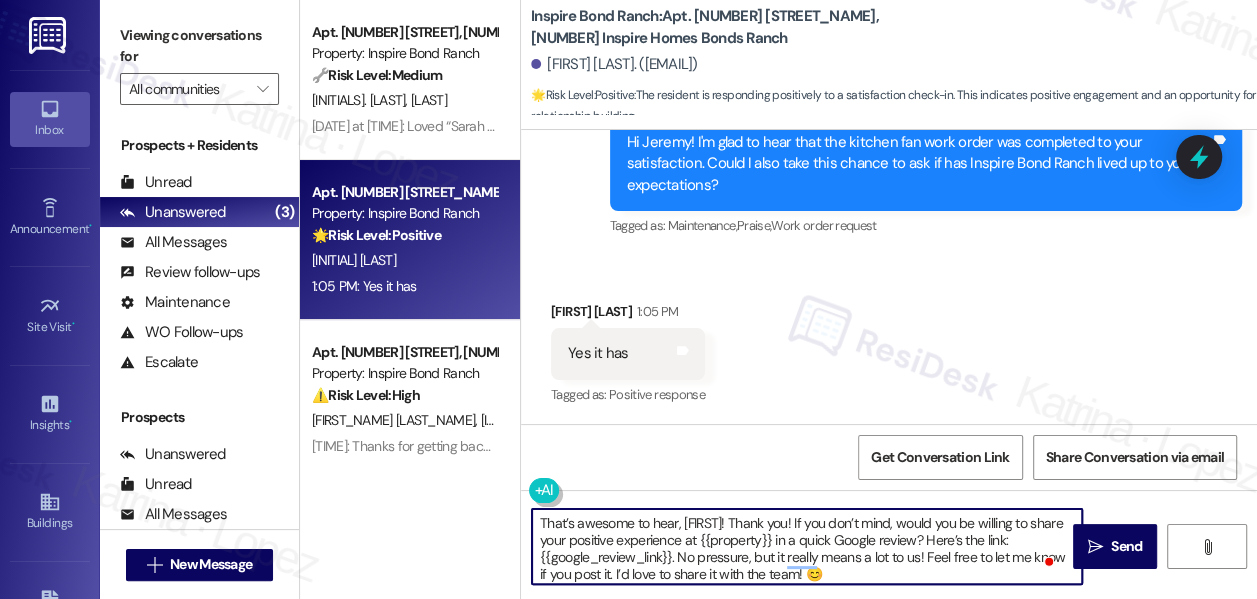 click on "That’s awesome to hear, [FIRST]! Thank you! If you don’t mind, would you be willing to share your positive experience at {{property}} in a quick Google review? Here’s the link: {{google_review_link}}. No pressure, but it really means a lot to us! Feel free to let me know if you post it. I’d love to share it with the team! 😊" at bounding box center [807, 546] 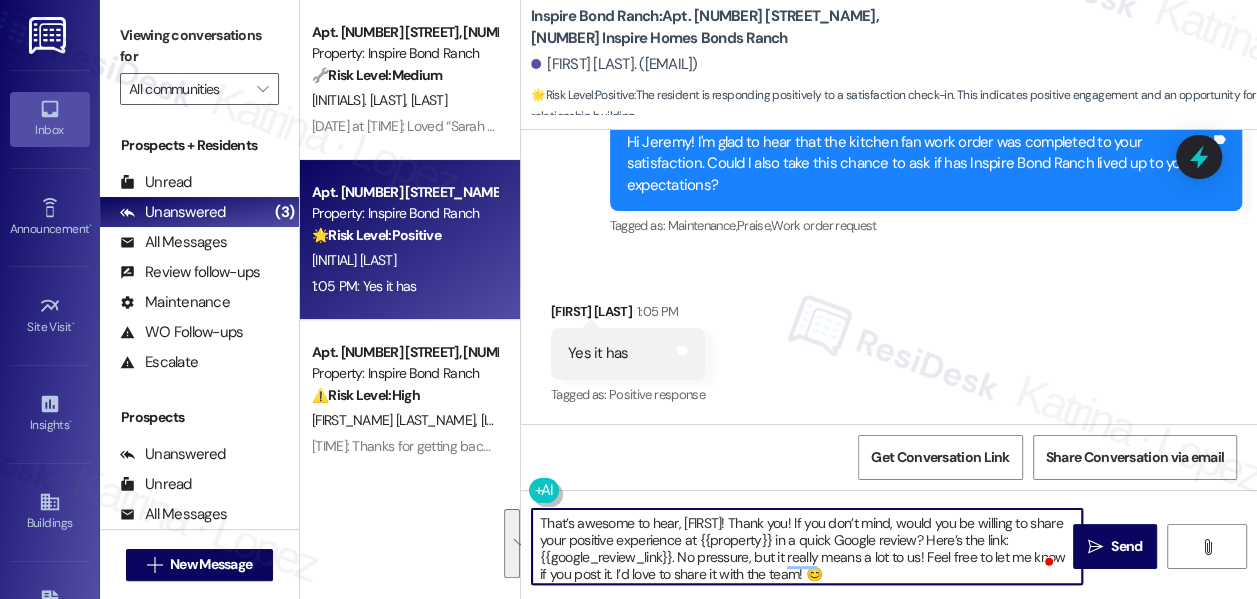 click on "That’s awesome to hear, [FIRST]! Thank you! If you don’t mind, would you be willing to share your positive experience at {{property}} in a quick Google review? Here’s the link: {{google_review_link}}. No pressure, but it really means a lot to us! Feel free to let me know if you post it. I’d love to share it with the team! 😊" at bounding box center (807, 546) 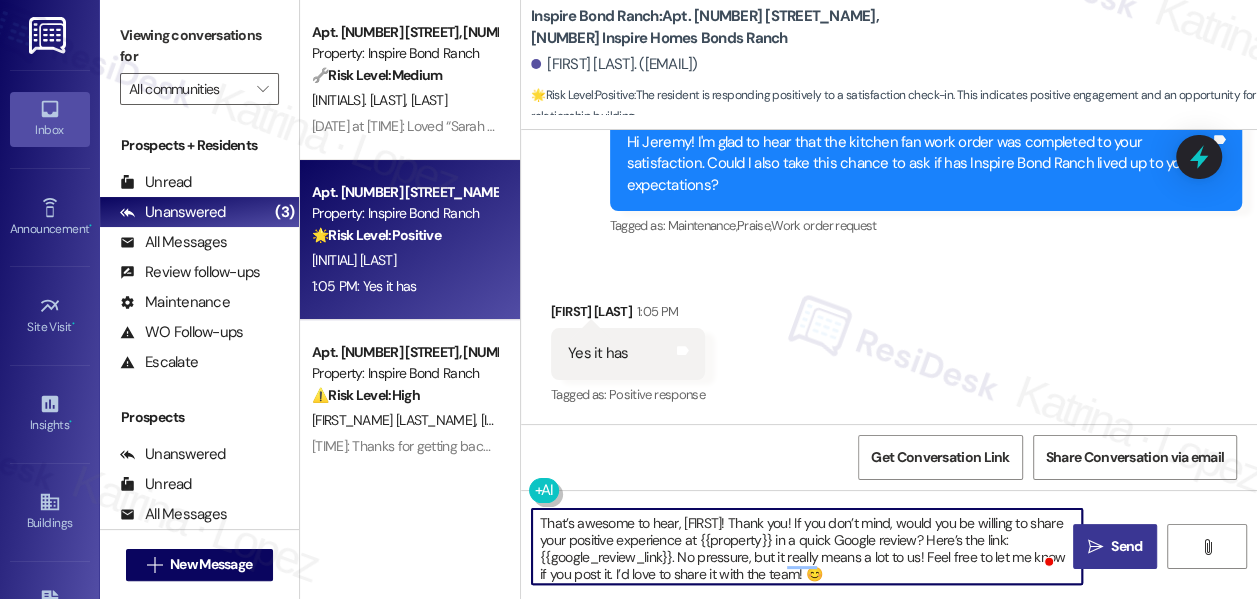 click on "Send" at bounding box center [1126, 546] 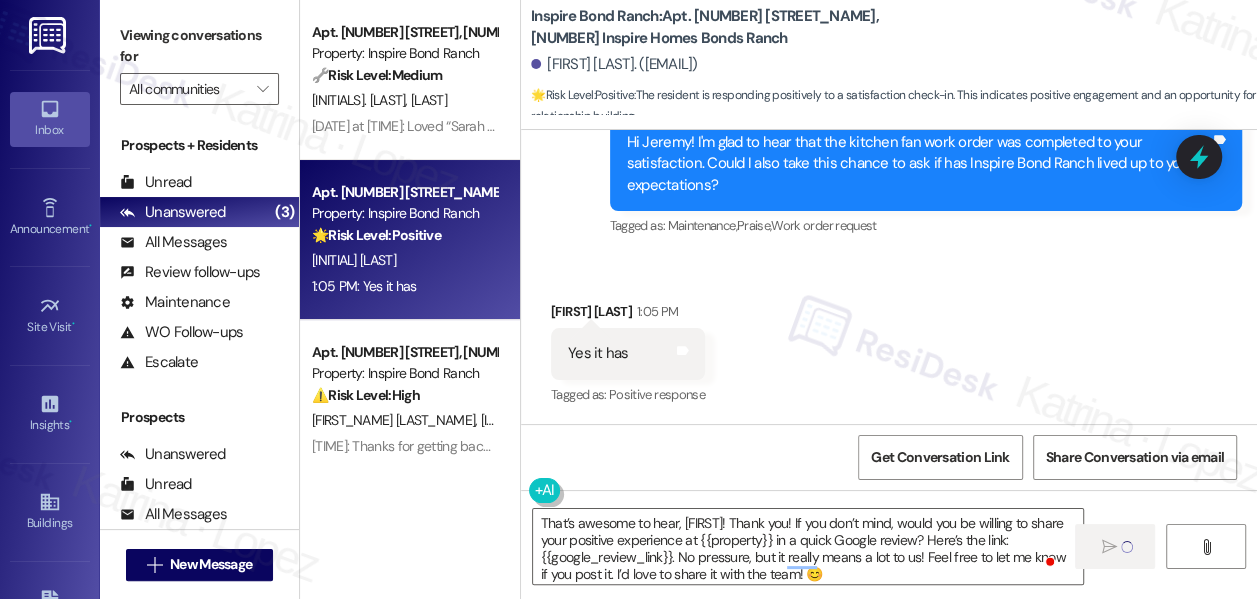 type 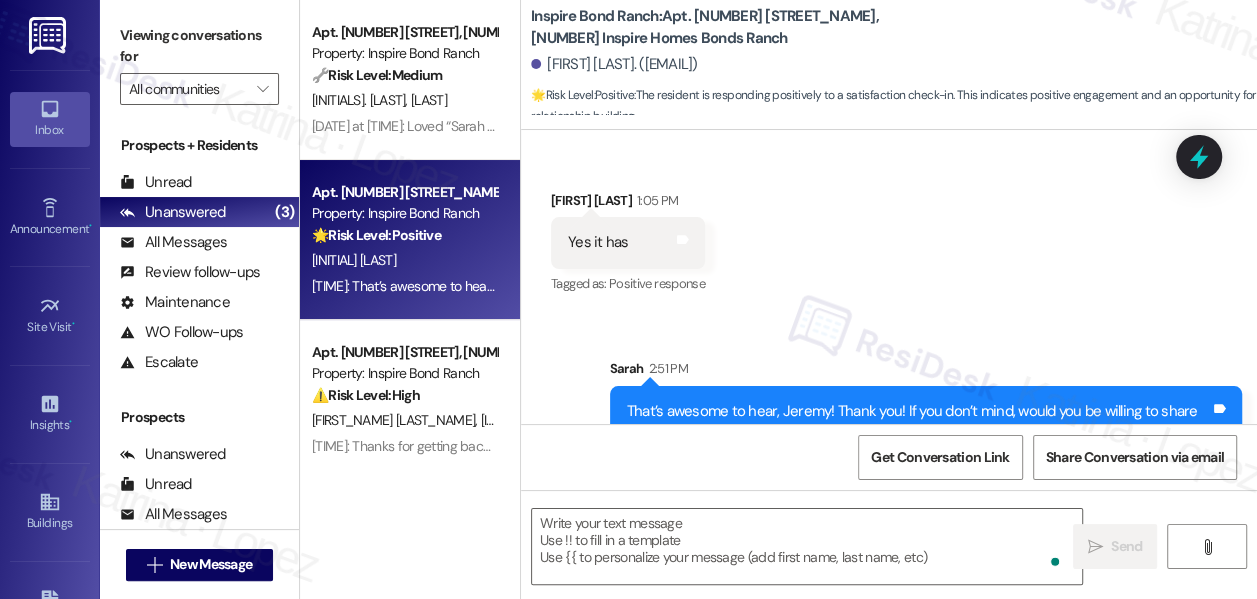 scroll, scrollTop: 1049, scrollLeft: 0, axis: vertical 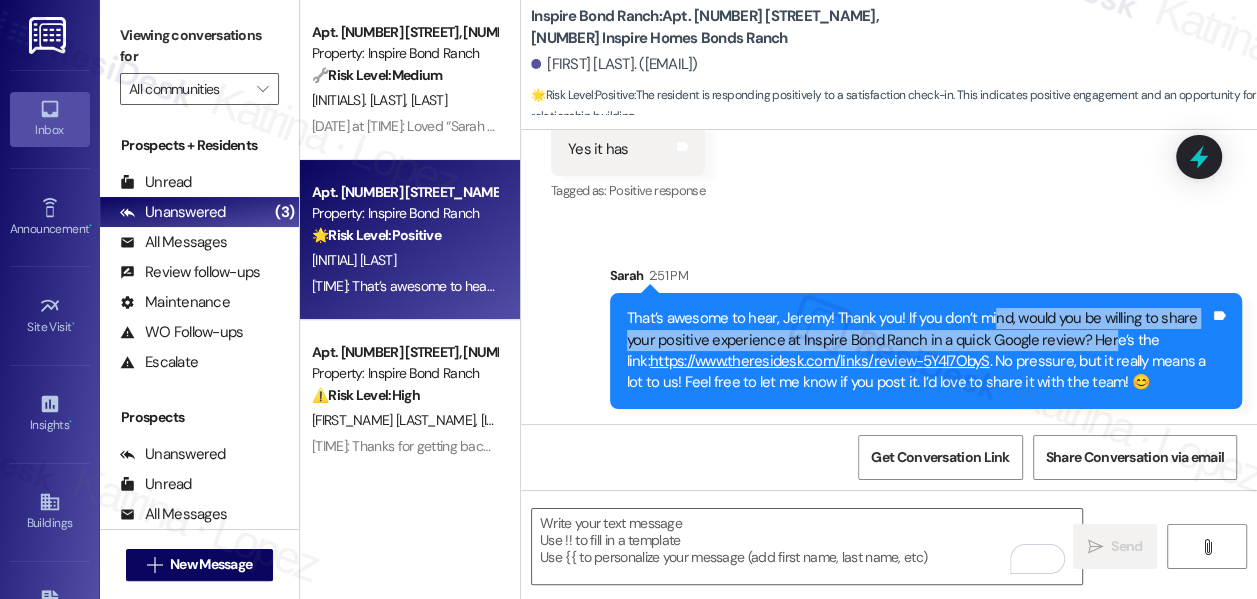 drag, startPoint x: 989, startPoint y: 314, endPoint x: 1101, endPoint y: 336, distance: 114.14027 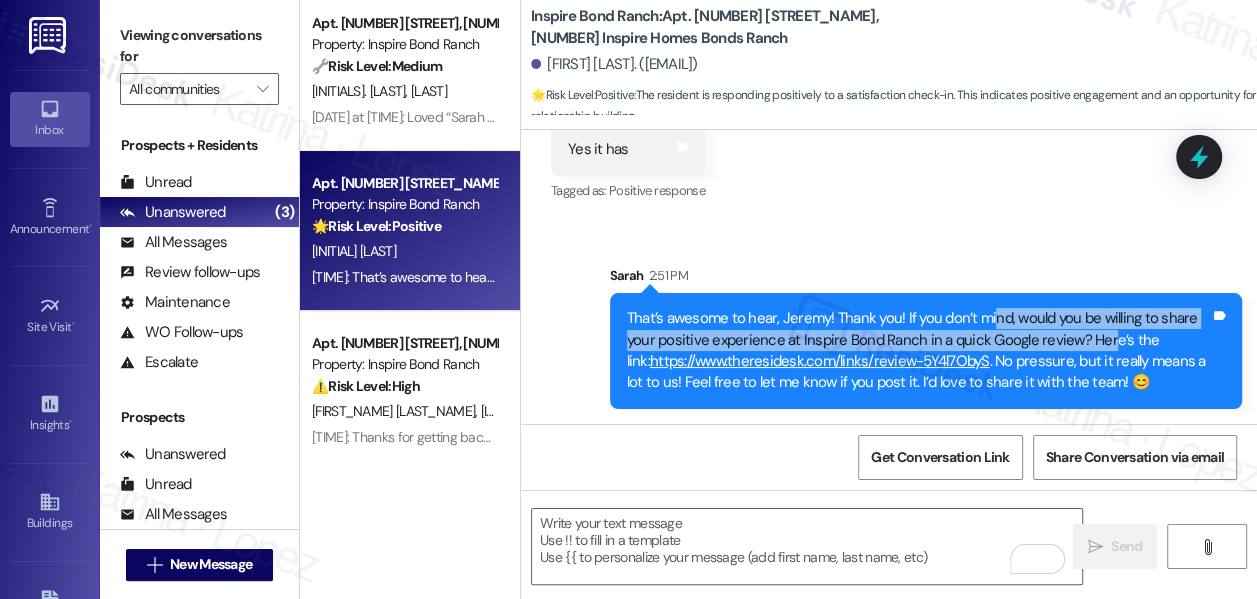 scroll, scrollTop: 23, scrollLeft: 0, axis: vertical 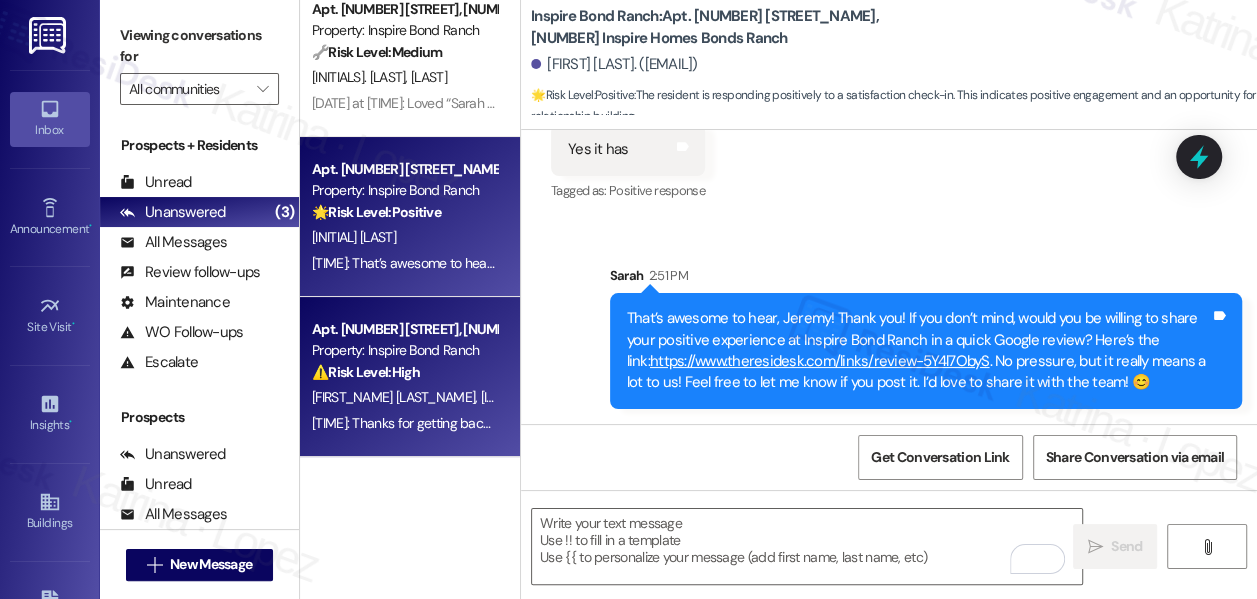 click on "[FIRST] [LAST] [FIRST] [LAST]" at bounding box center (404, 397) 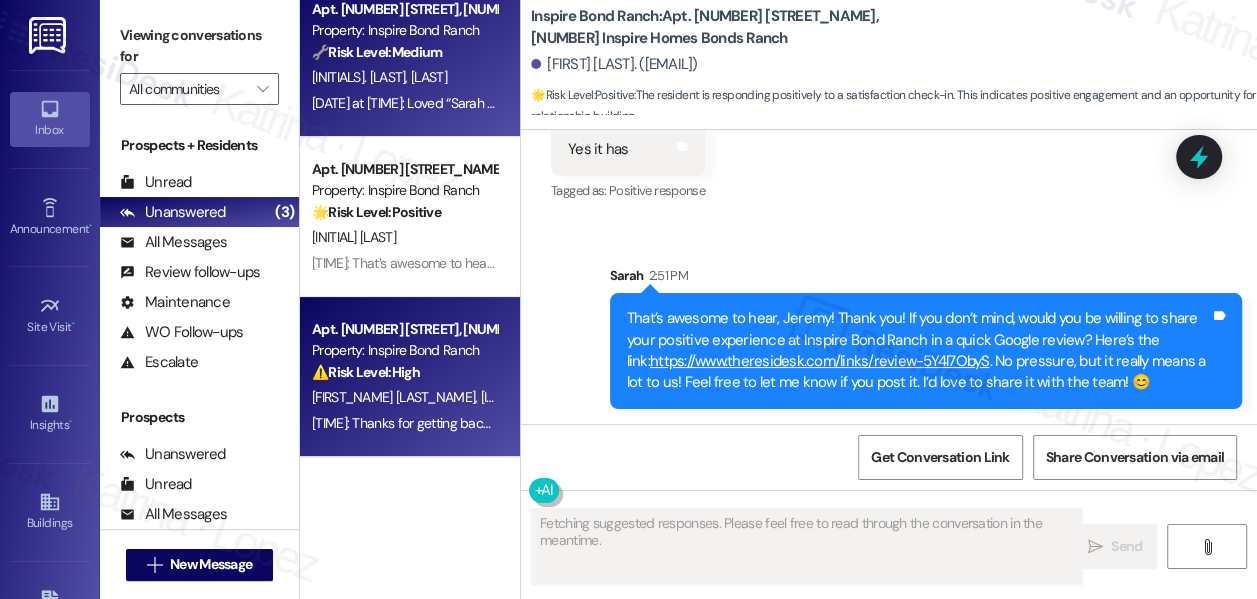 click on "[DATE] at [TIME]: Loved “Sarah (Inspire Bond Ranch): You're welcome! If you need anything else, don't hesitate to reach out.” [DATE] at [TIME]: Loved “Sarah (Inspire Bond Ranch): You're welcome! If you need anything else, don't hesitate to reach out.”" at bounding box center [665, 103] 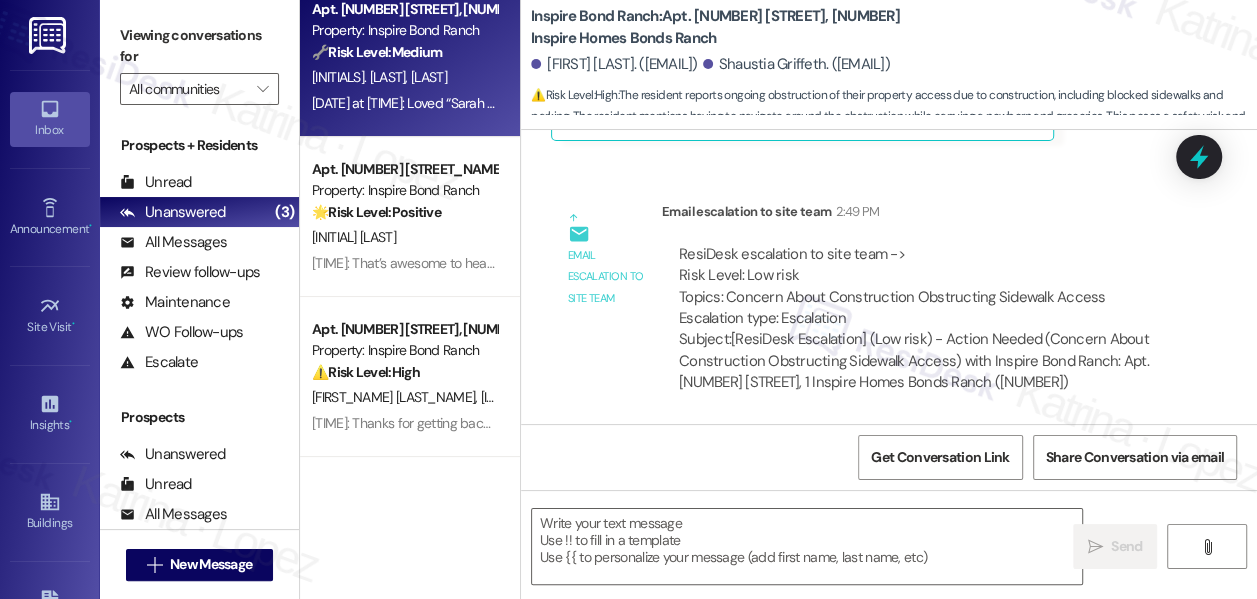 scroll, scrollTop: 0, scrollLeft: 0, axis: both 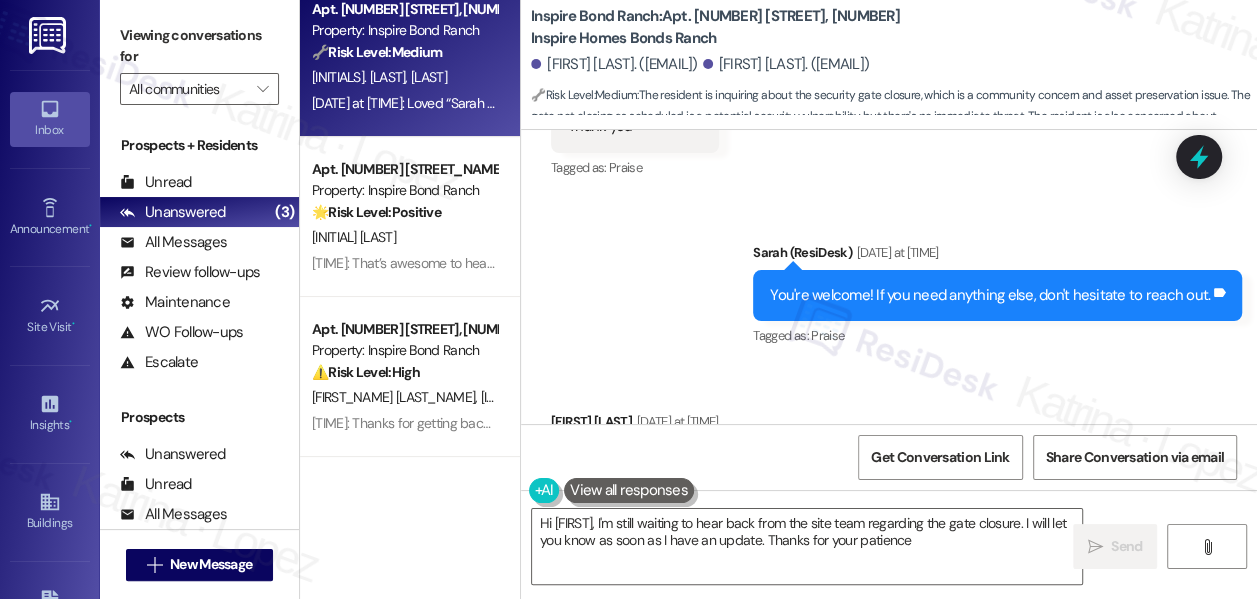 type on "Hi [FIRST], I'm still waiting to hear back from the site team regarding the gate closure. I will let you know as soon as I have an update. Thanks for your patience!" 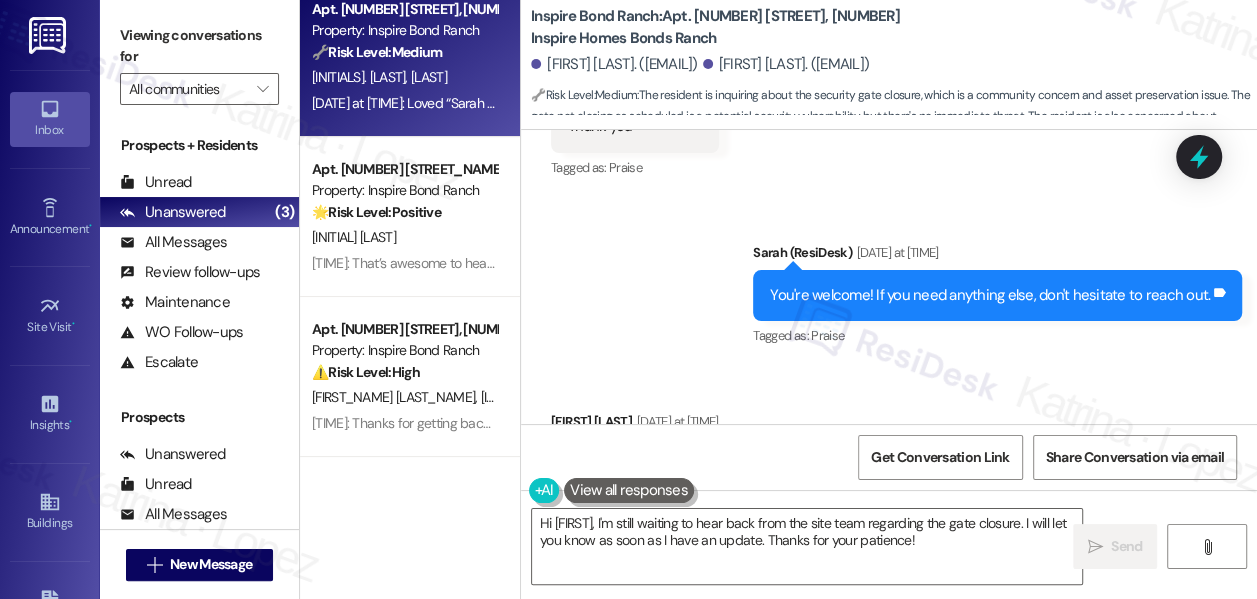 click on "You're welcome! If you need anything else, don't hesitate to reach out." at bounding box center (990, 295) 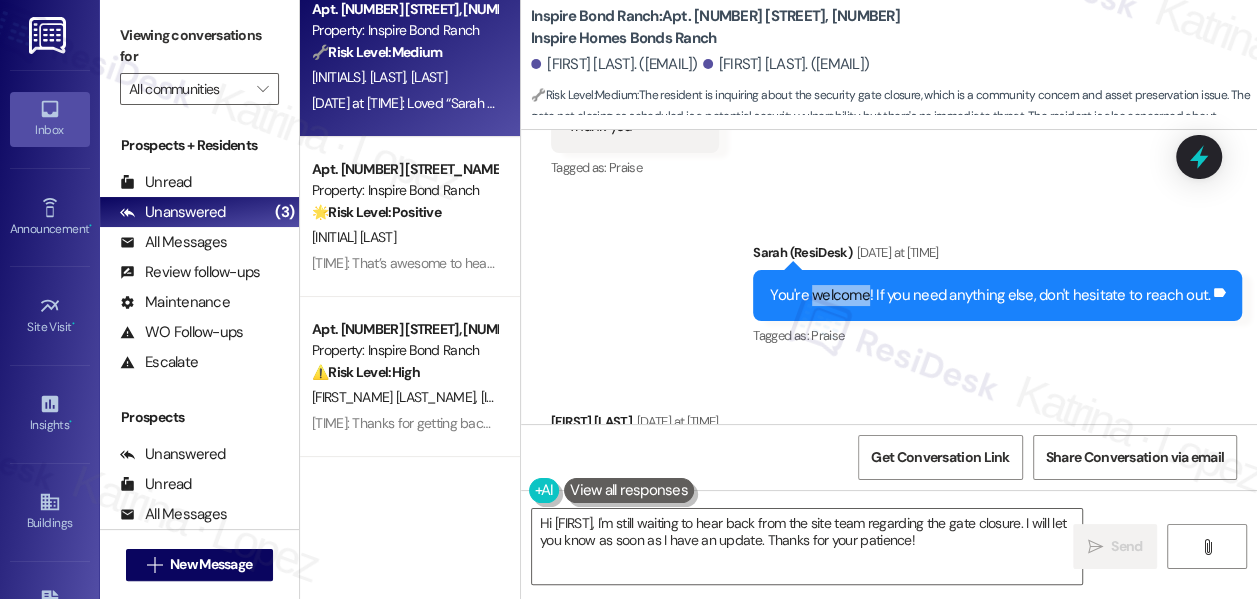 click on "You're welcome! If you need anything else, don't hesitate to reach out." at bounding box center (990, 295) 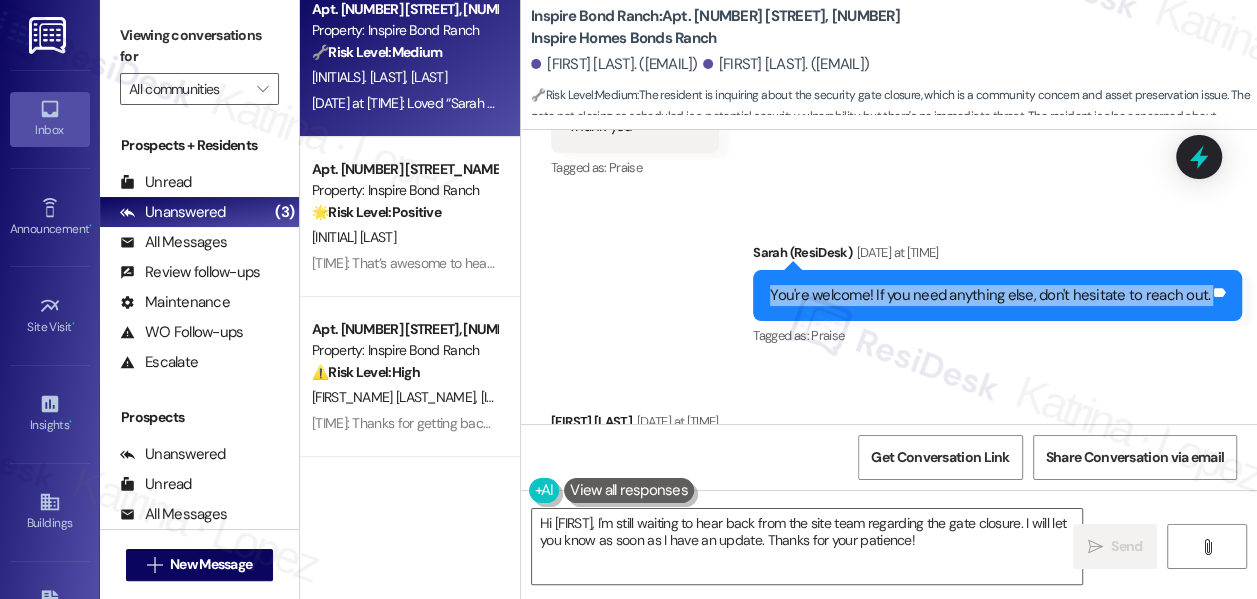 click on "You're welcome! If you need anything else, don't hesitate to reach out." at bounding box center [990, 295] 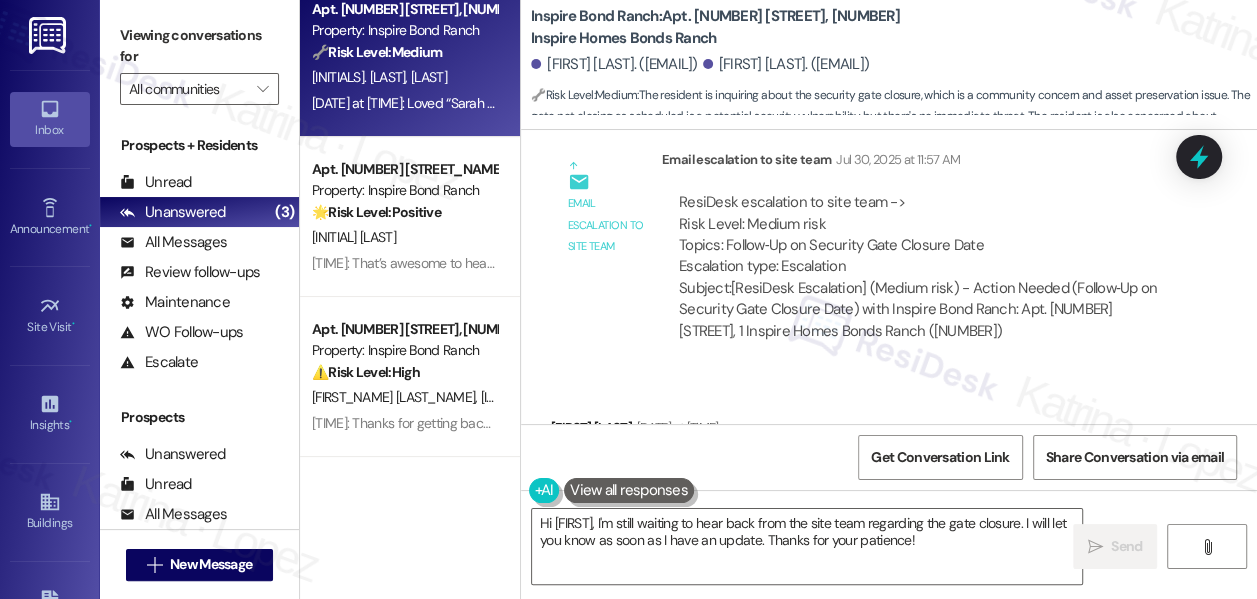 scroll, scrollTop: 1883, scrollLeft: 0, axis: vertical 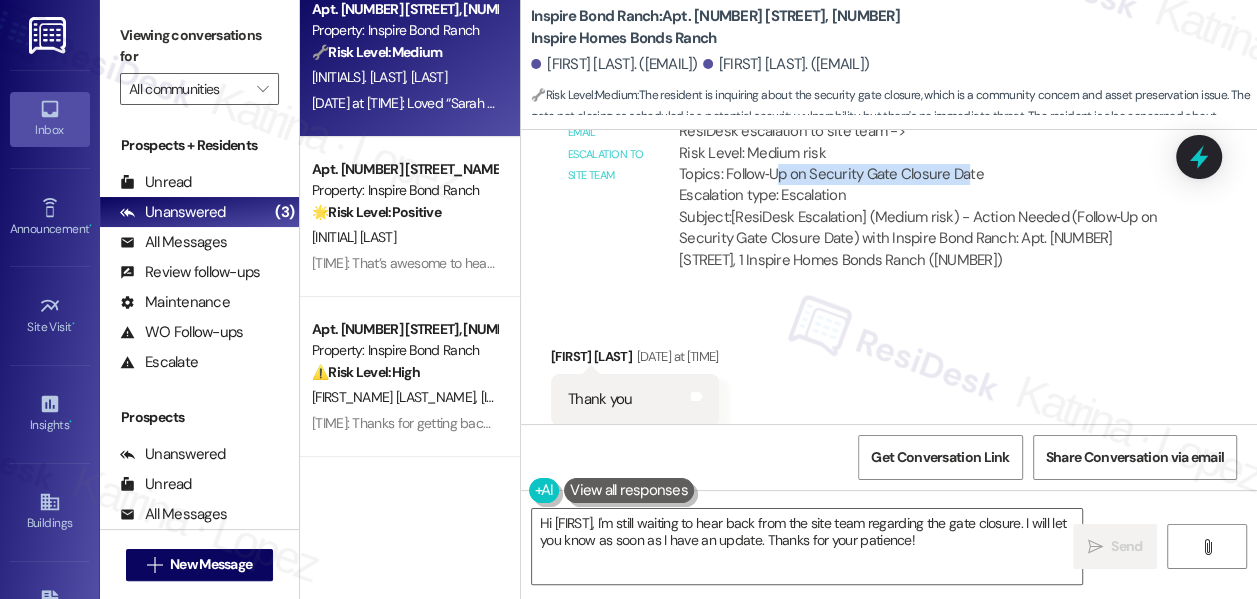 drag, startPoint x: 776, startPoint y: 184, endPoint x: 974, endPoint y: 182, distance: 198.0101 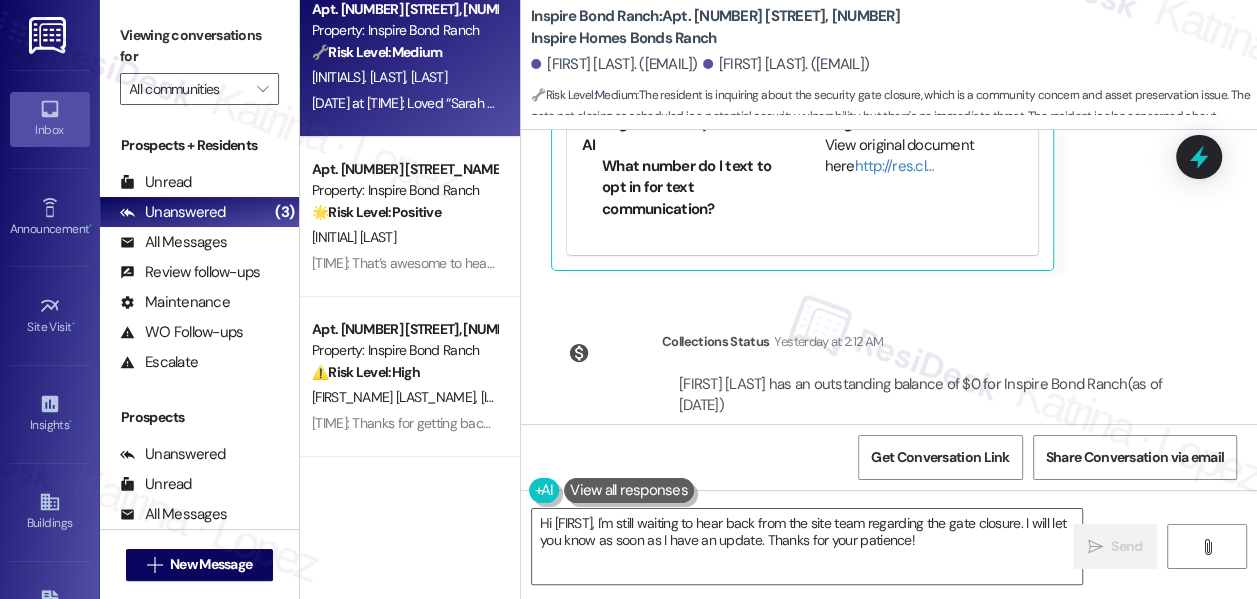 scroll, scrollTop: 2792, scrollLeft: 0, axis: vertical 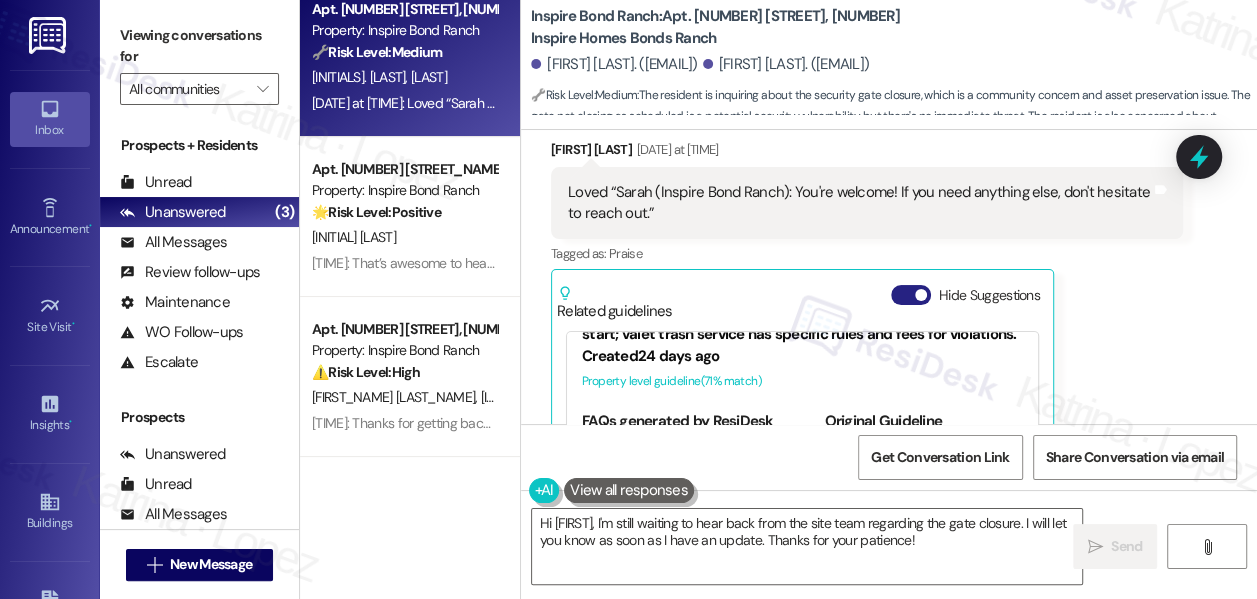 click on "Hide Suggestions" at bounding box center (911, 295) 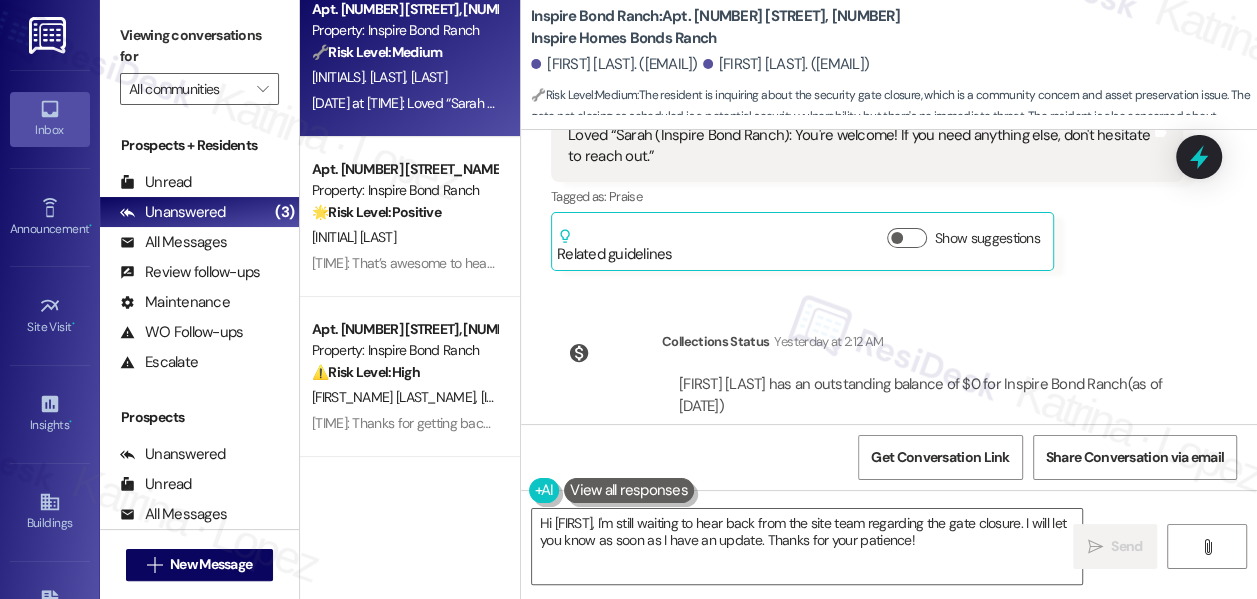 scroll, scrollTop: 2552, scrollLeft: 0, axis: vertical 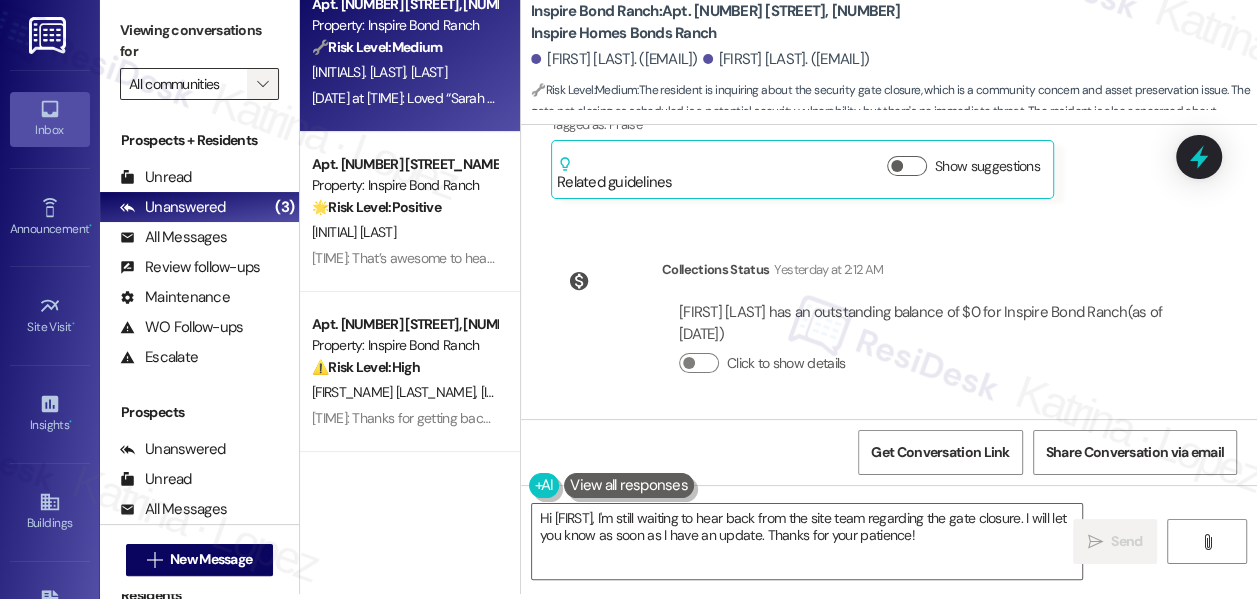 click on "" at bounding box center (262, 84) 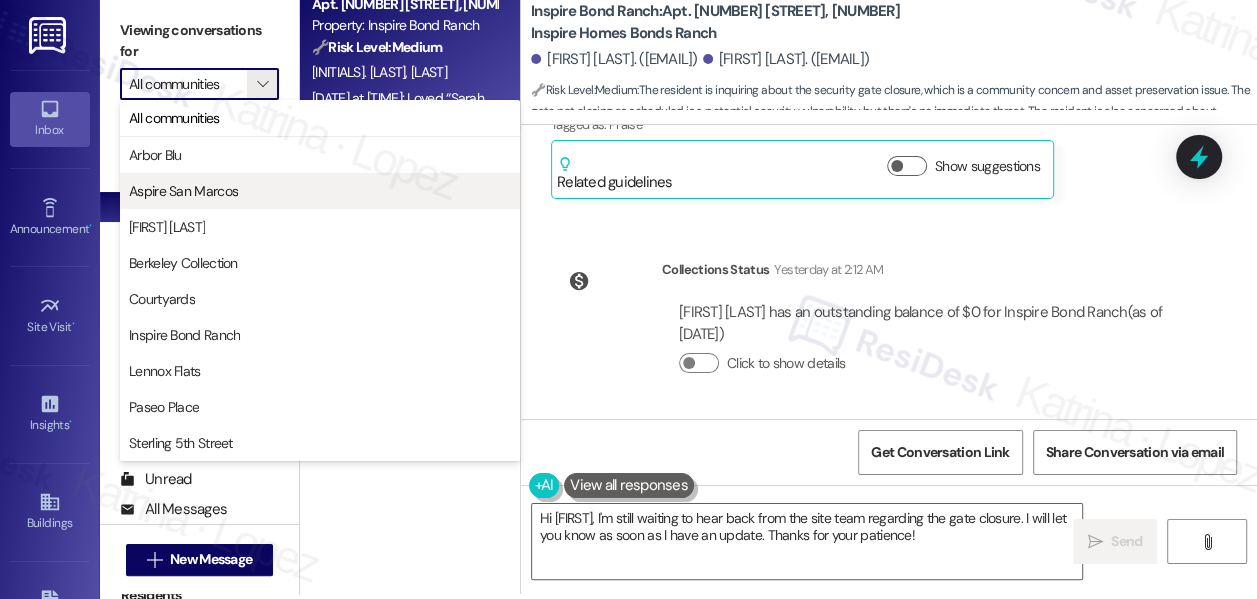 click on "Aspire San Marcos" at bounding box center [320, 191] 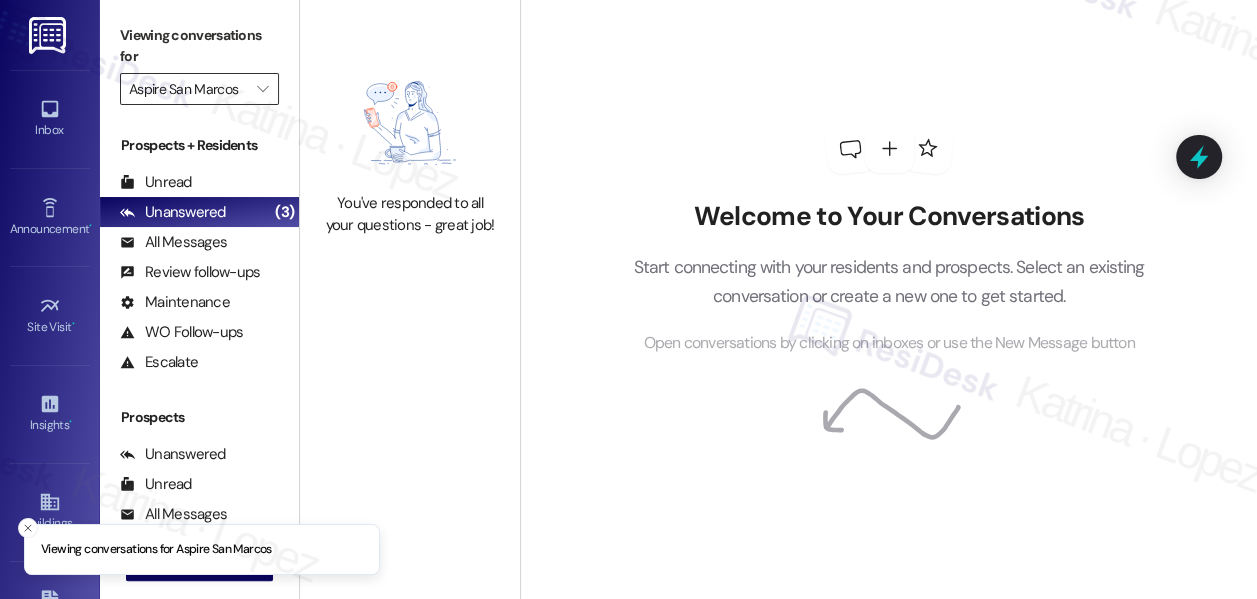 click on "Aspire San Marcos" at bounding box center [188, 89] 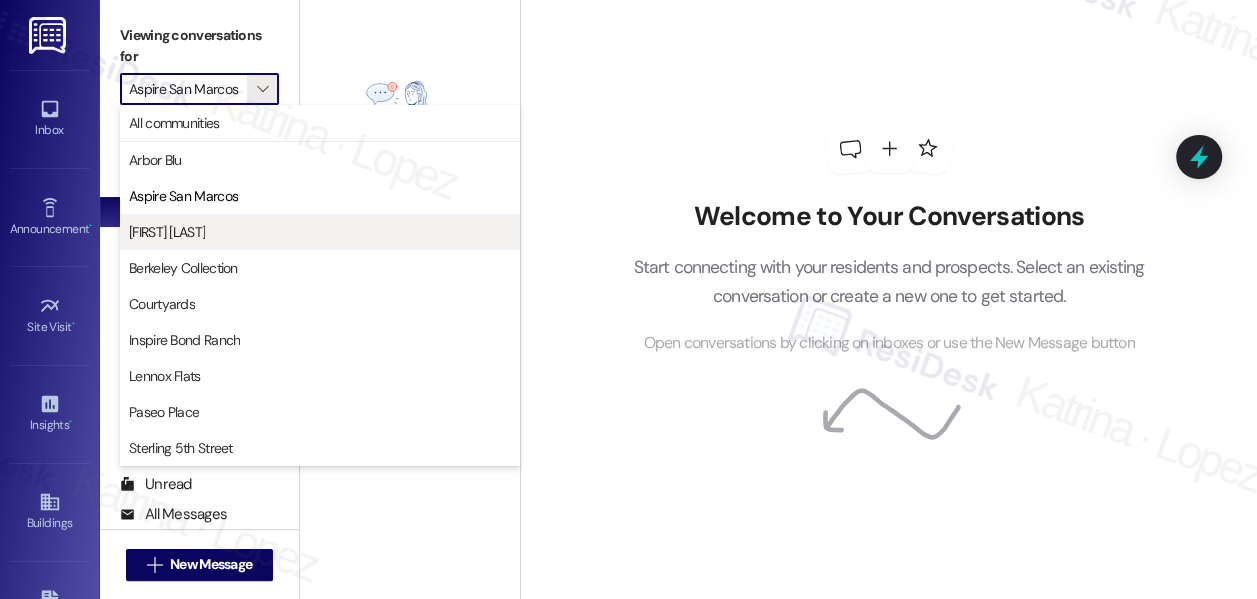 click on "[FIRST] [LAST]" at bounding box center [320, 232] 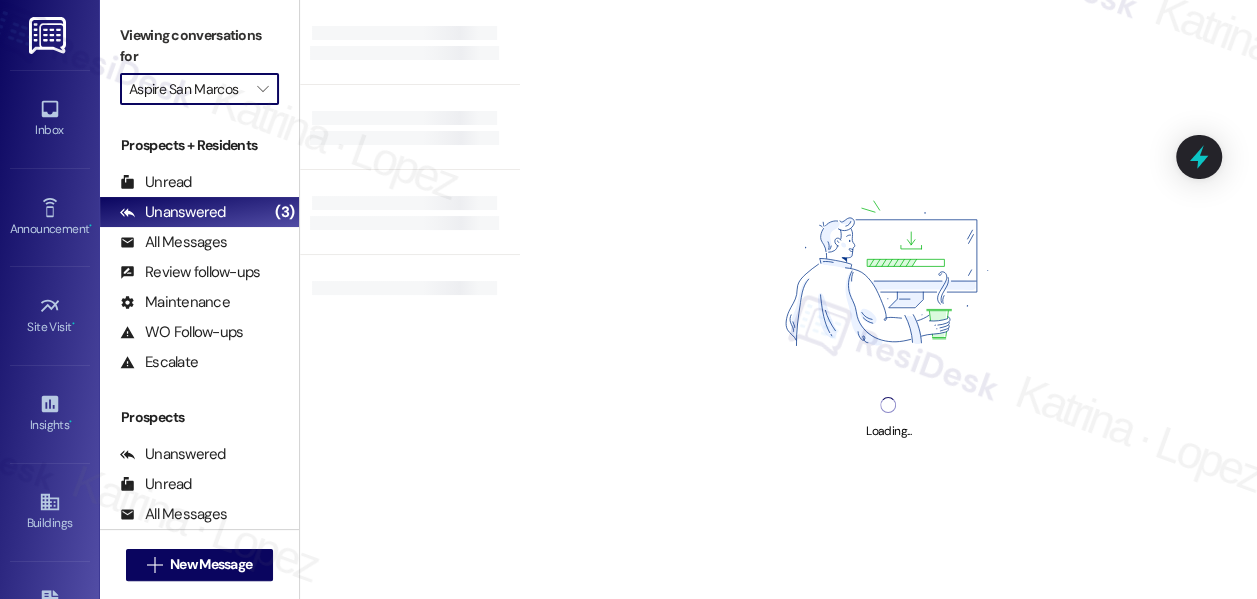 type on "[FIRST] [LAST]" 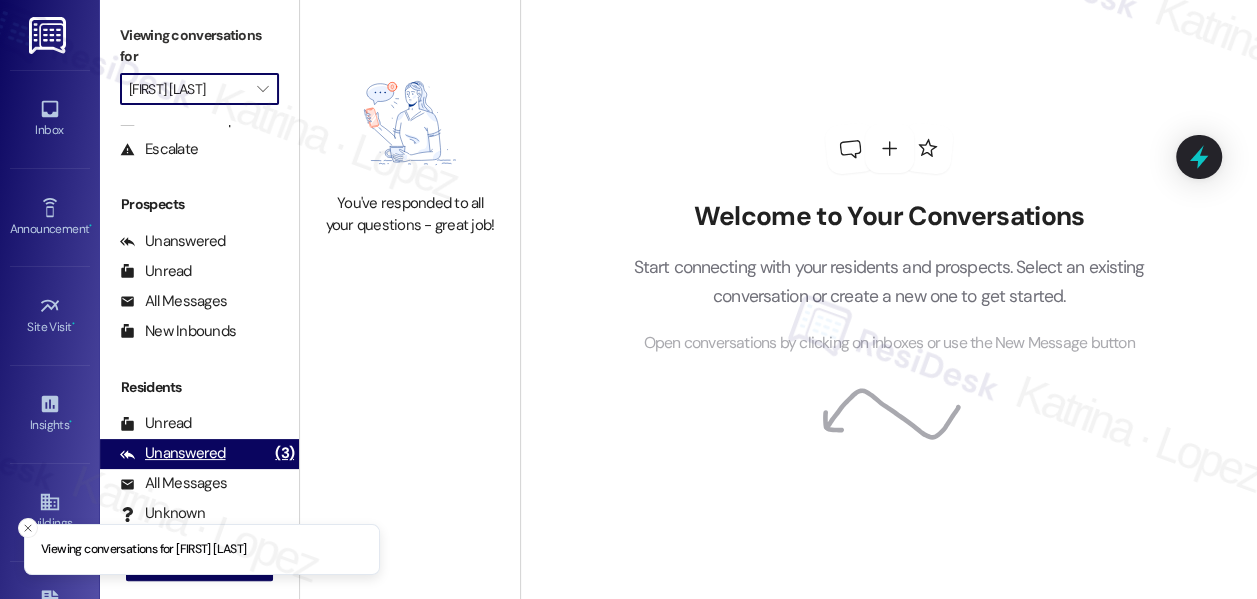 scroll, scrollTop: 290, scrollLeft: 0, axis: vertical 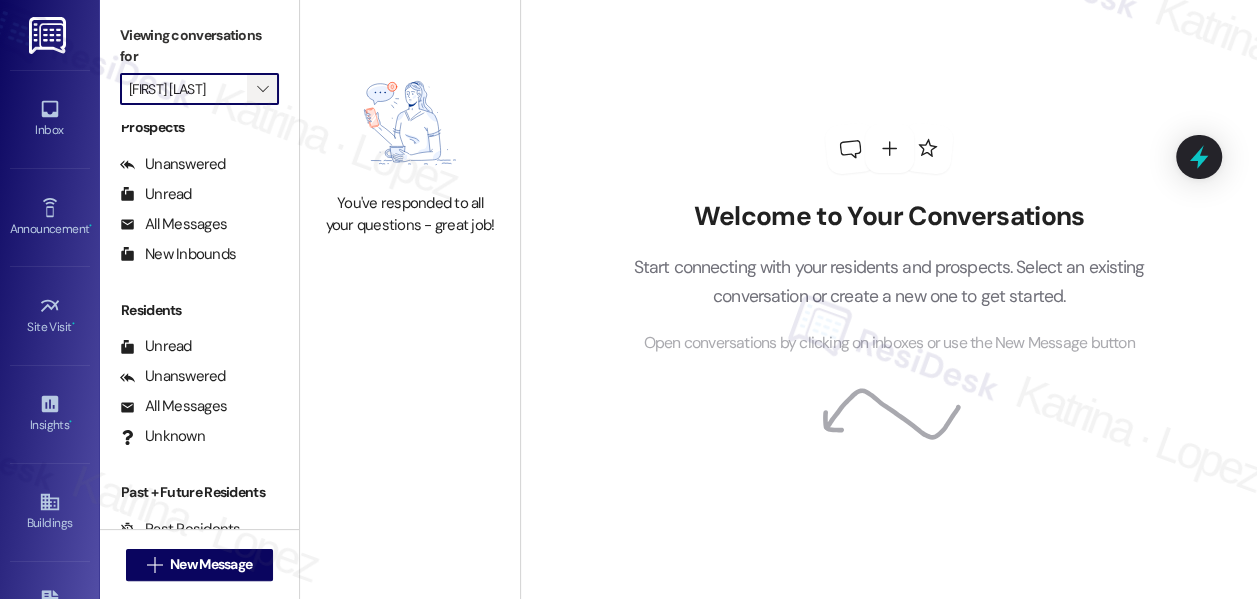 click on "" at bounding box center (262, 89) 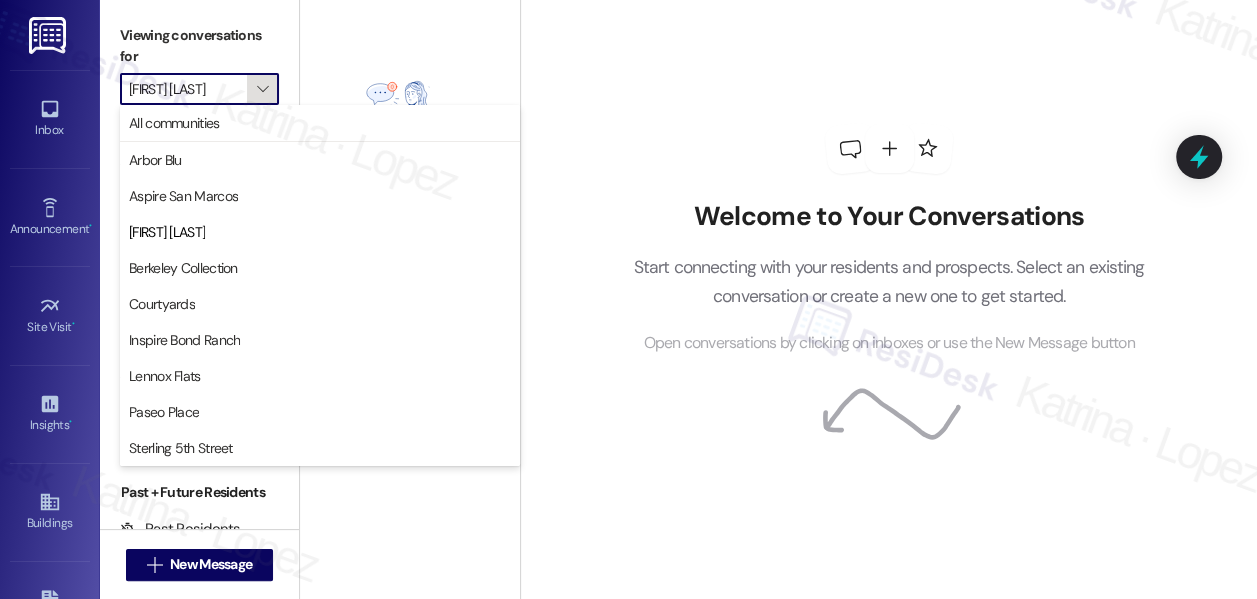 click on "" at bounding box center (262, 89) 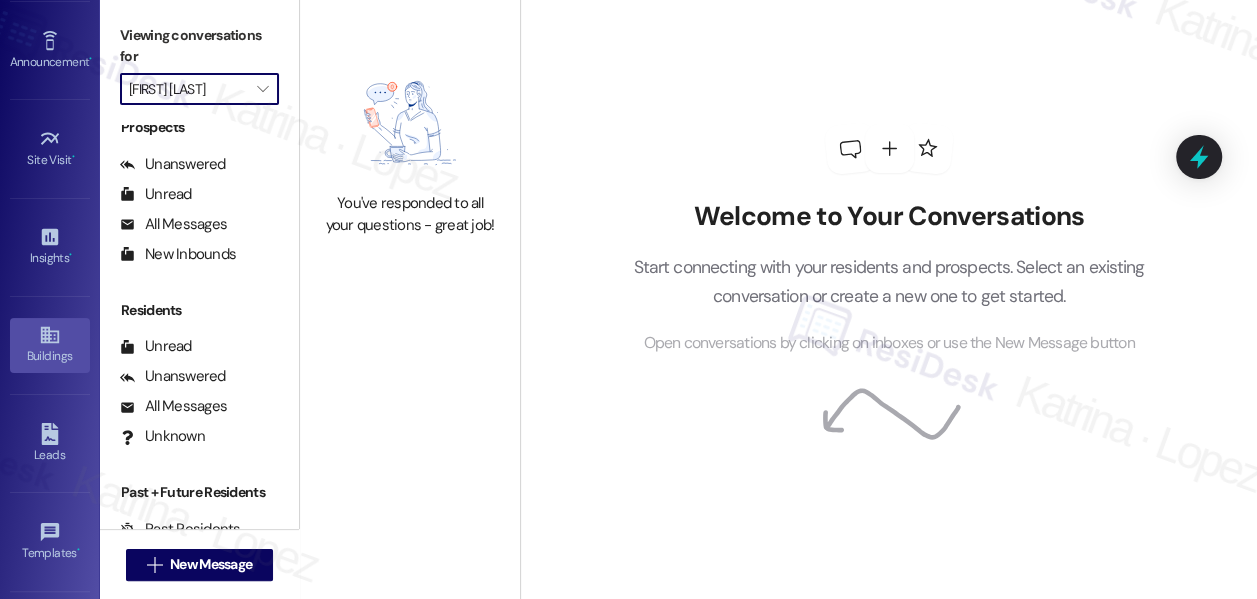 scroll, scrollTop: 165, scrollLeft: 0, axis: vertical 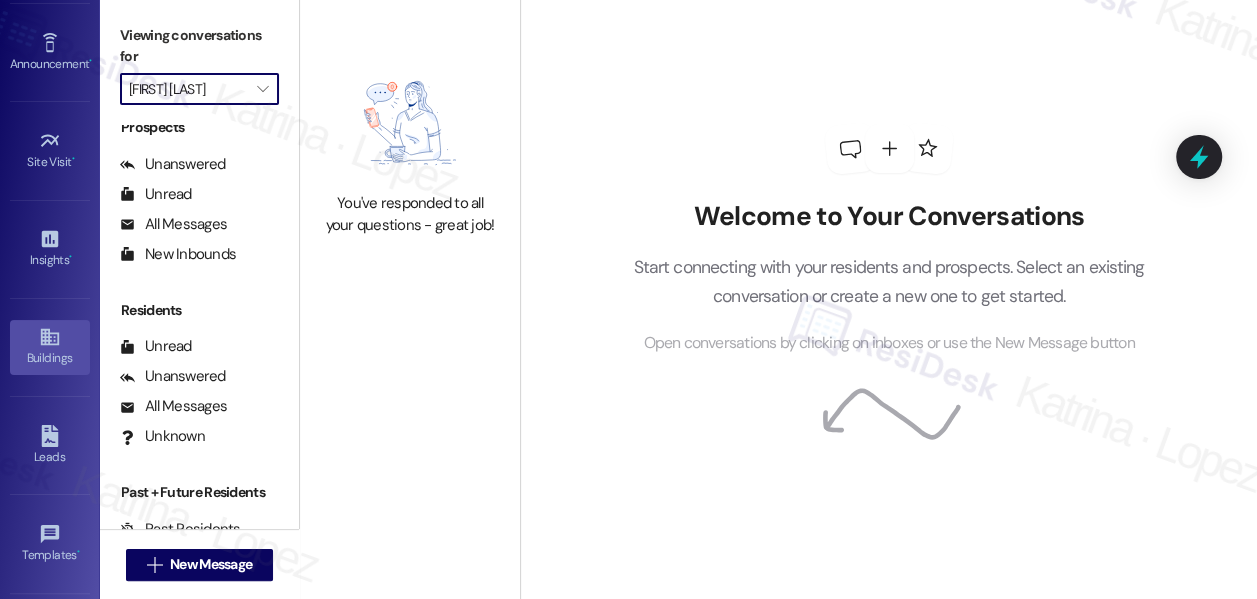 click on "Buildings" at bounding box center (50, 347) 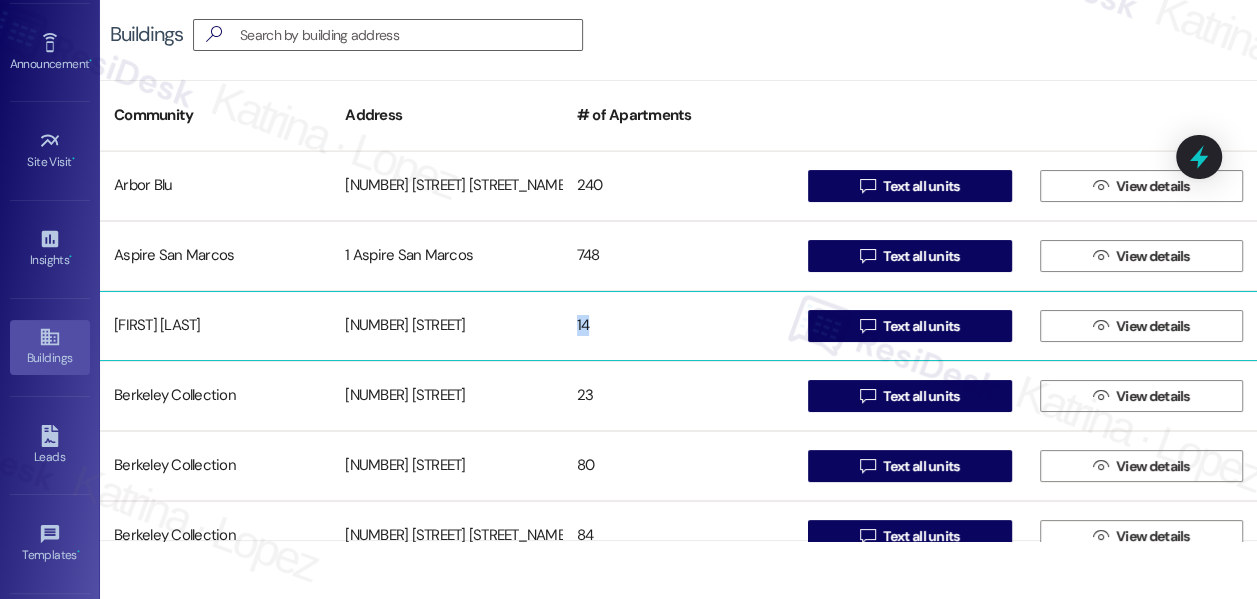drag, startPoint x: 575, startPoint y: 327, endPoint x: 593, endPoint y: 324, distance: 18.248287 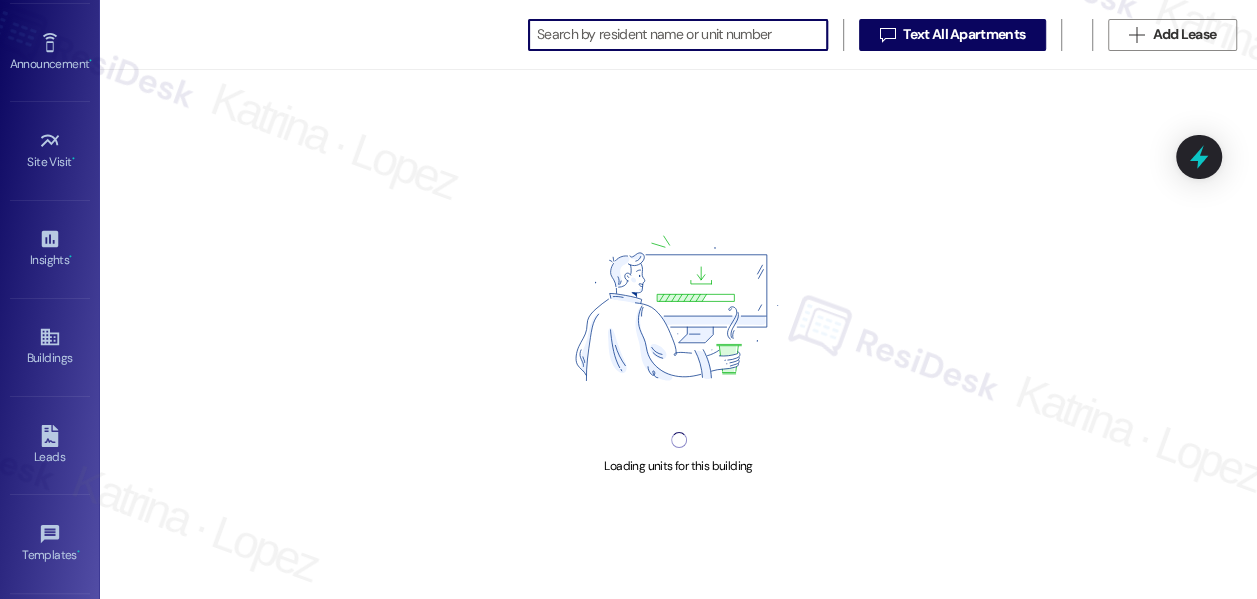 scroll, scrollTop: 0, scrollLeft: 0, axis: both 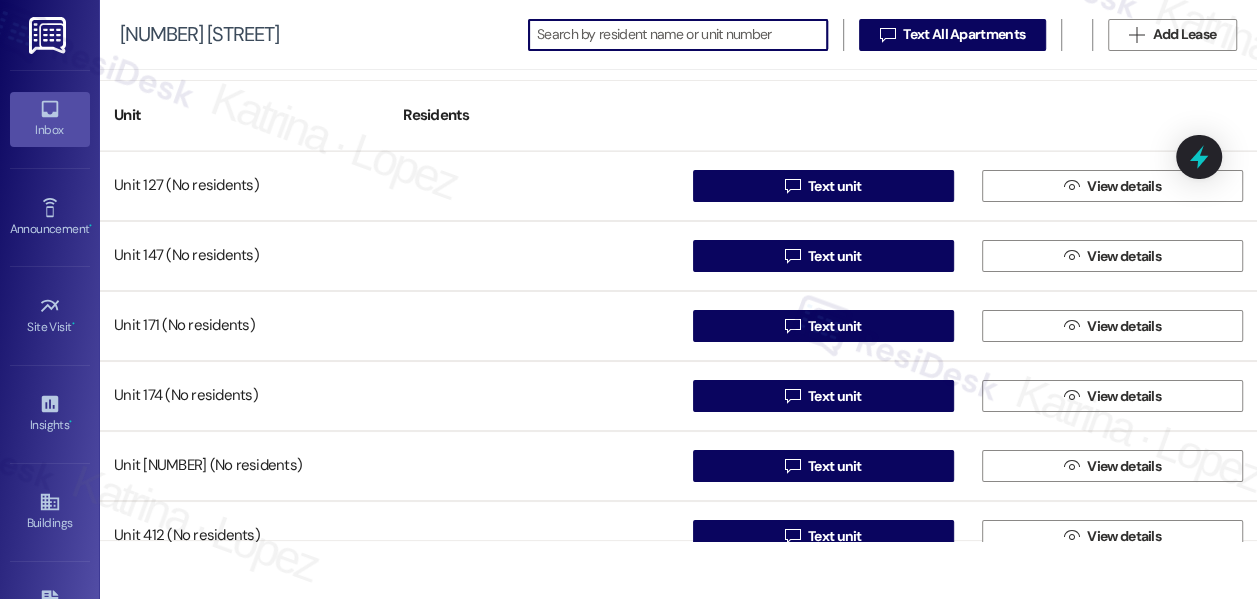 click on "Inbox" at bounding box center (50, 130) 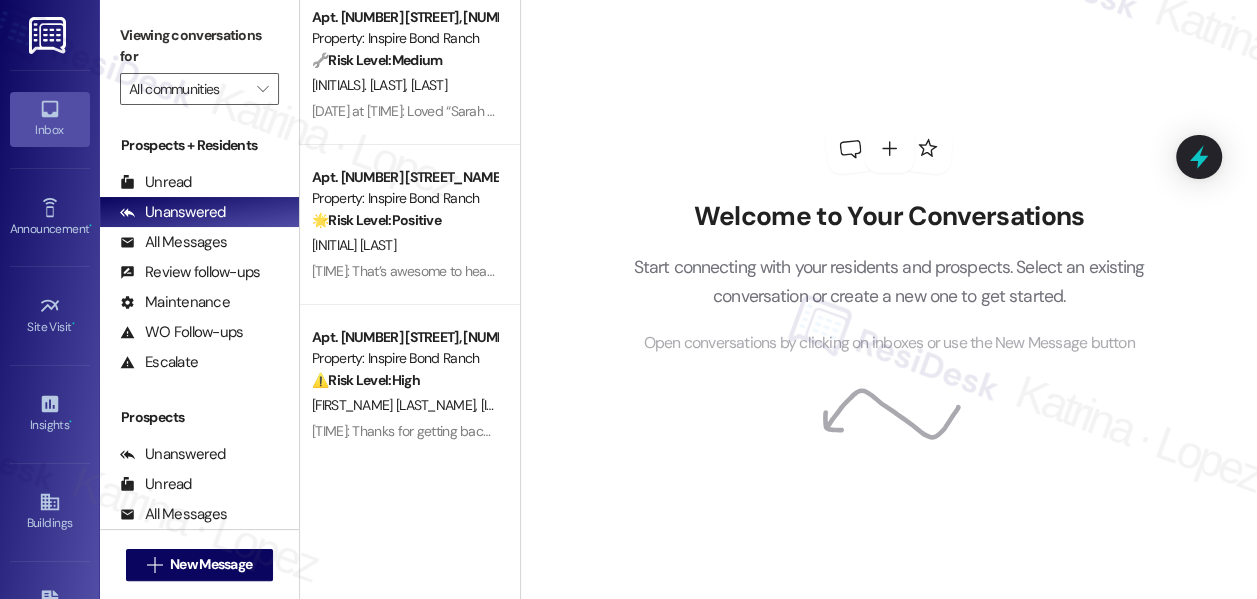 scroll, scrollTop: 23, scrollLeft: 0, axis: vertical 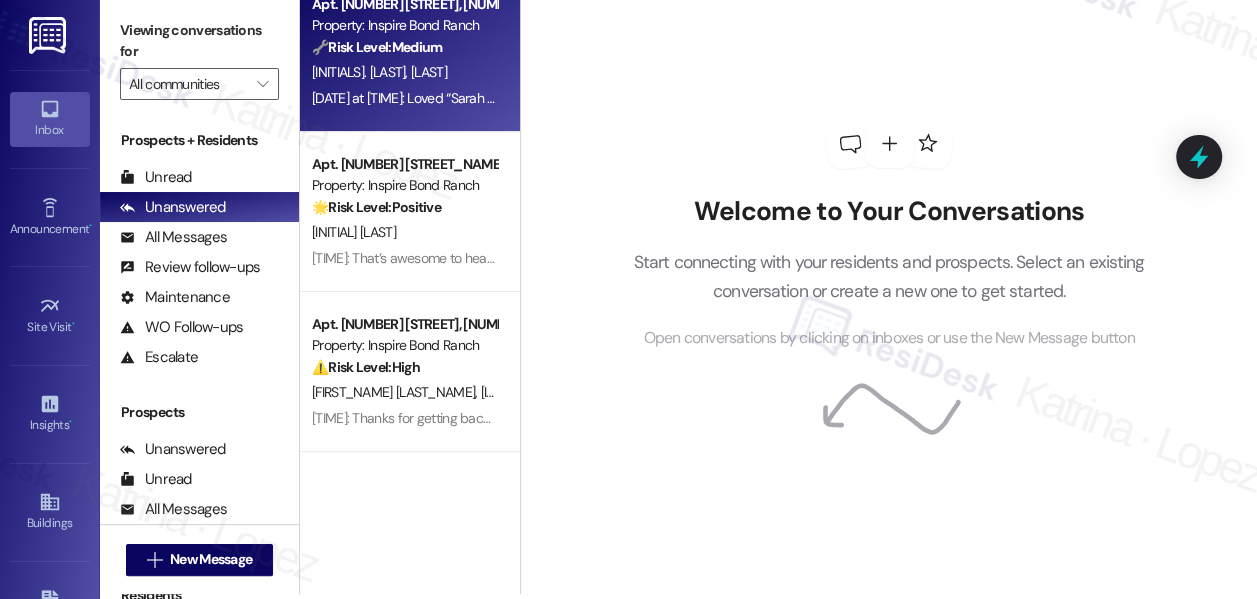 click on "[LAST] [LAST]" at bounding box center [404, 72] 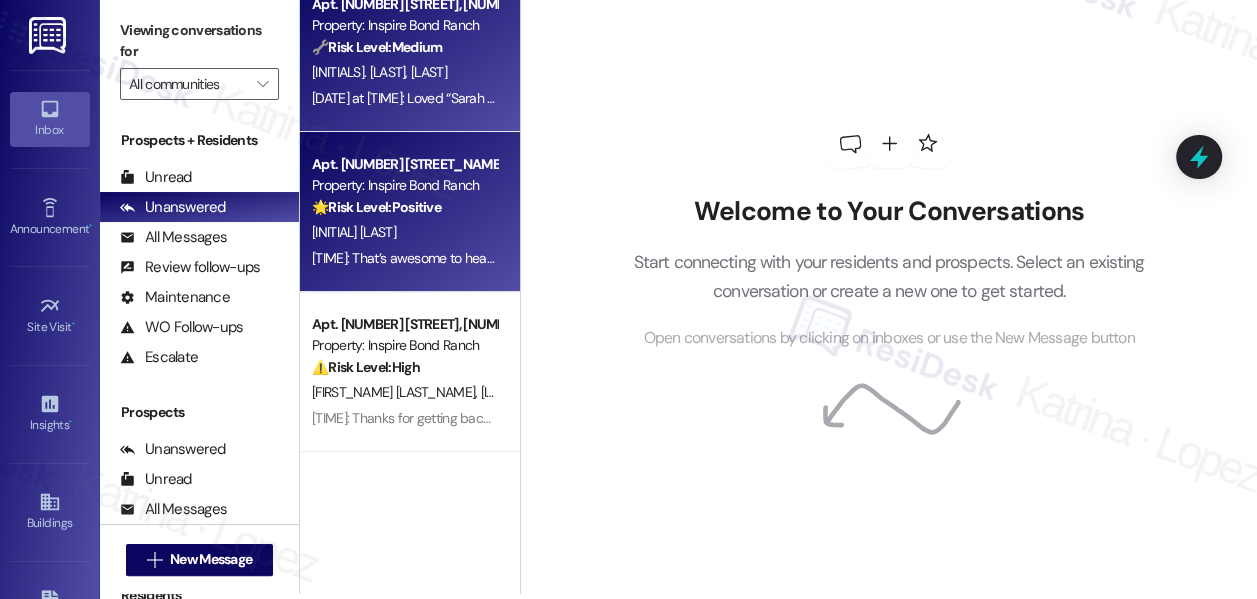 click on "[INITIAL] [LAST]" at bounding box center [404, 232] 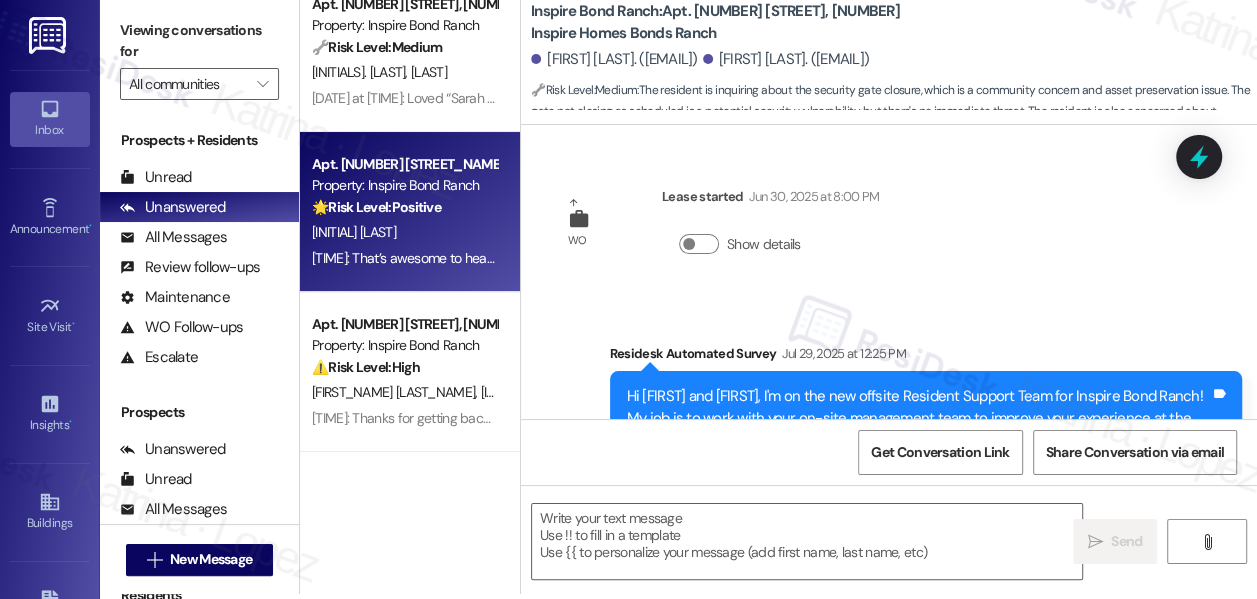 scroll, scrollTop: 145, scrollLeft: 0, axis: vertical 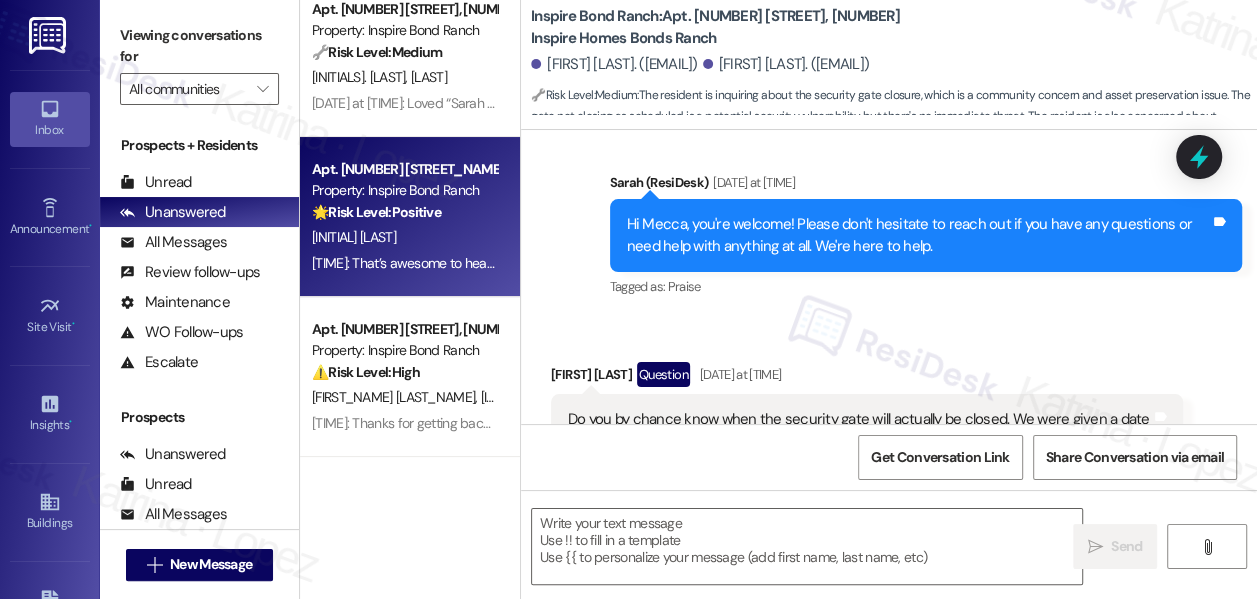 type on "Fetching suggested responses. Please feel free to read through the conversation in the meantime." 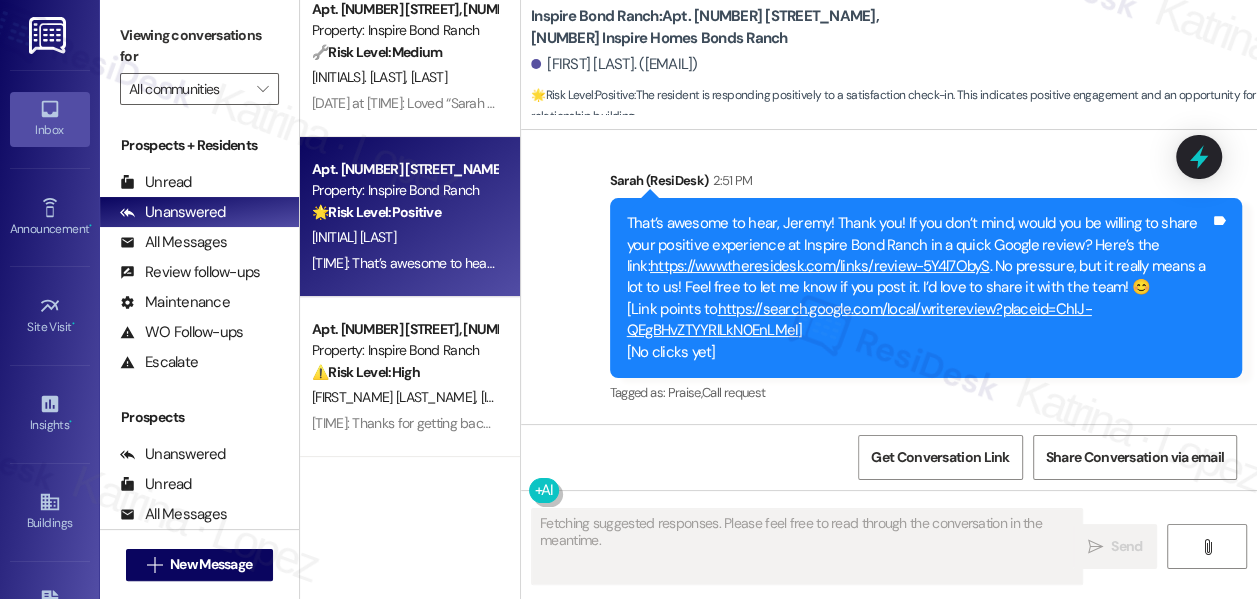 scroll, scrollTop: 1143, scrollLeft: 0, axis: vertical 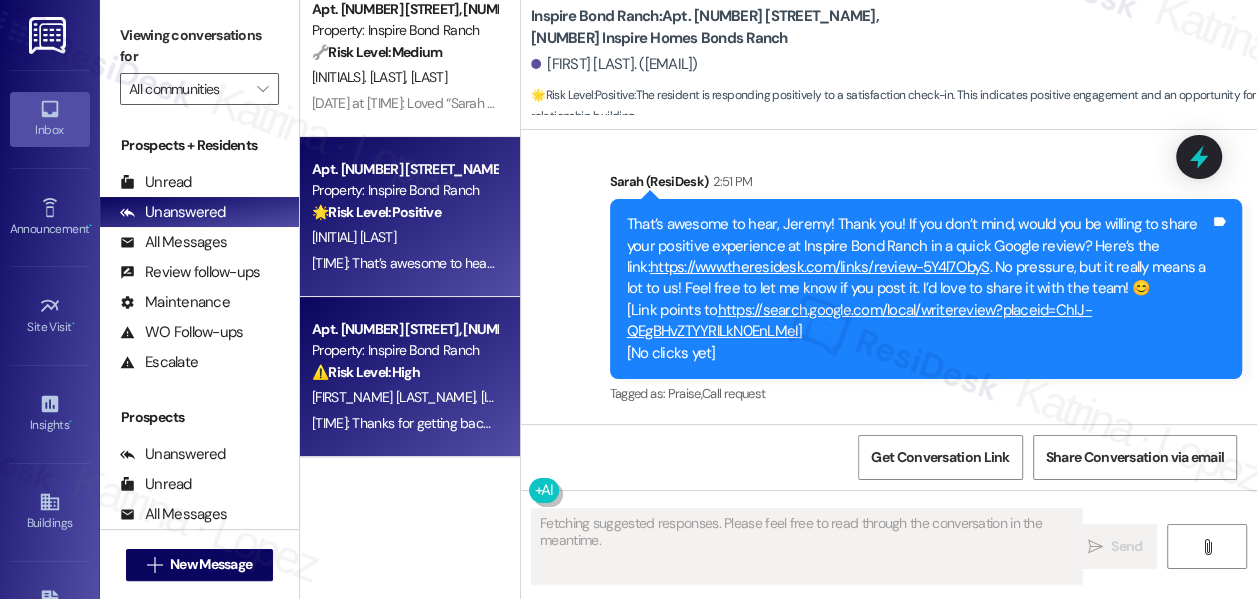 click on "⚠️  Risk Level:  High The resident reports ongoing obstruction of their property access due to construction, including blocked sidewalks and parking. The resident mentions having to navigate around the obstruction while carrying a newborn and groceries. This poses a safety risk and warrants prompt action to ensure safe access to the property." at bounding box center (404, 372) 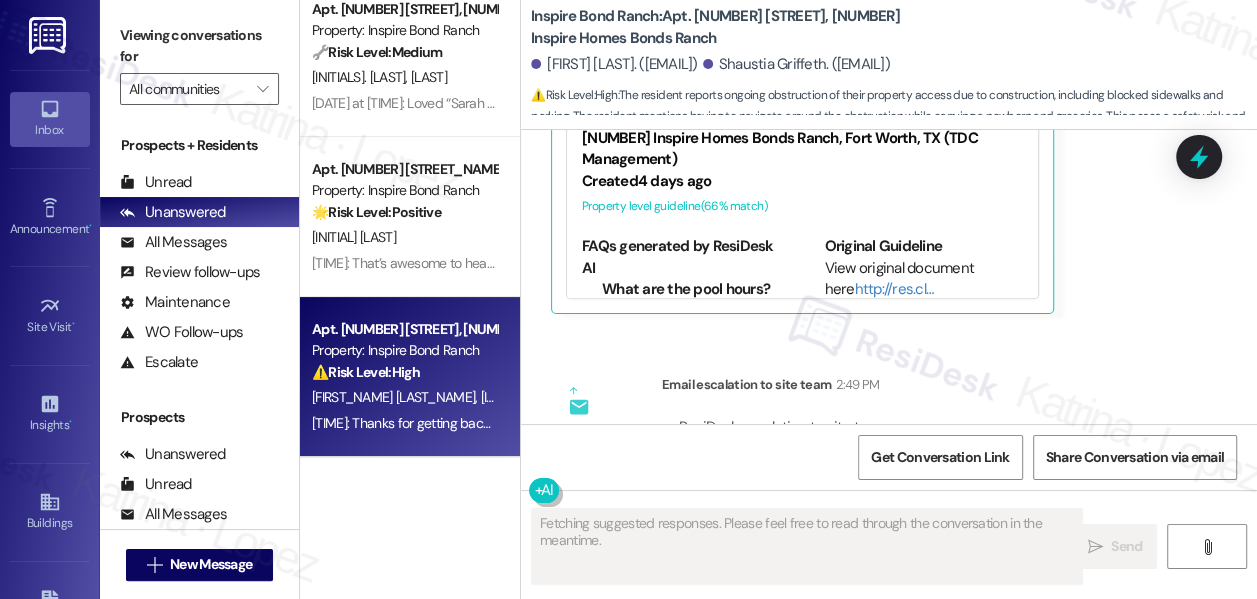 scroll, scrollTop: 2235, scrollLeft: 0, axis: vertical 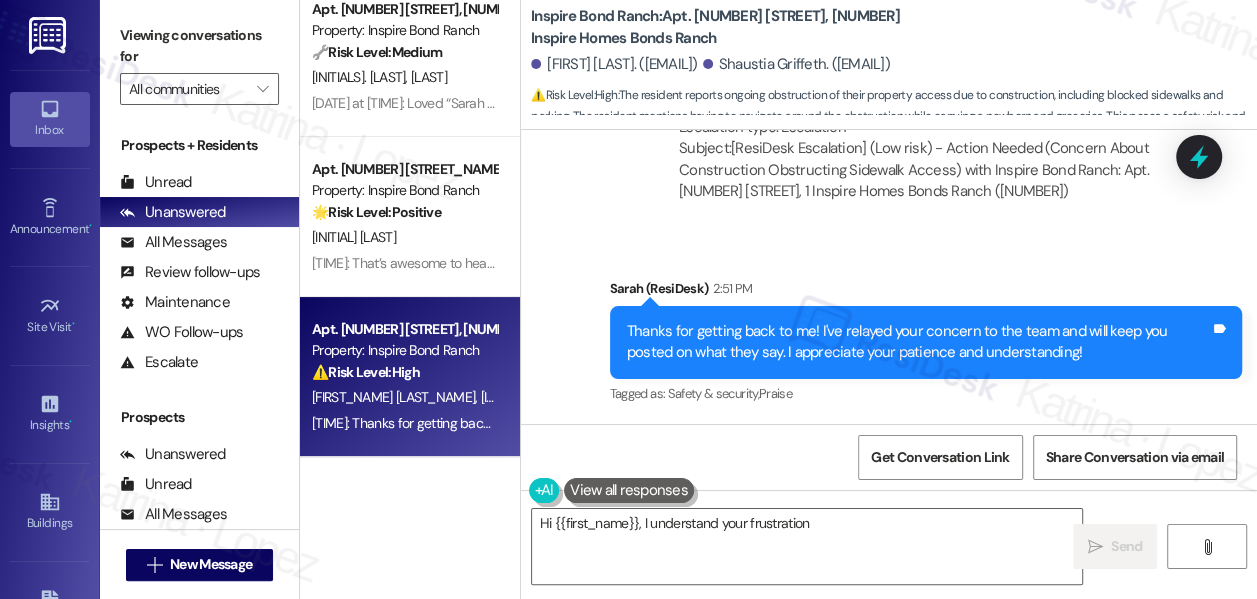 click on "Thanks for getting back to me! I've relayed your concern to the team and will keep you posted on what they say. I appreciate your patience and understanding! Tags and notes" at bounding box center [926, 342] 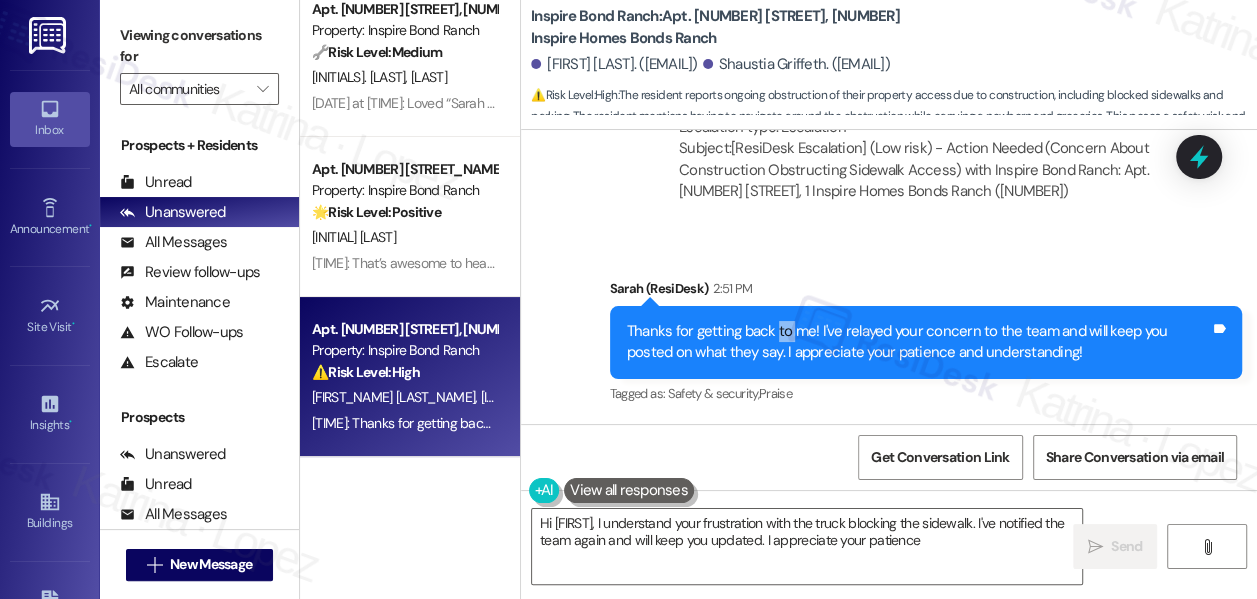 type on "Hi {{first_name}}, I understand your frustration with the truck blocking the sidewalk. I've notified the team again and will keep you updated. I appreciate your patience!" 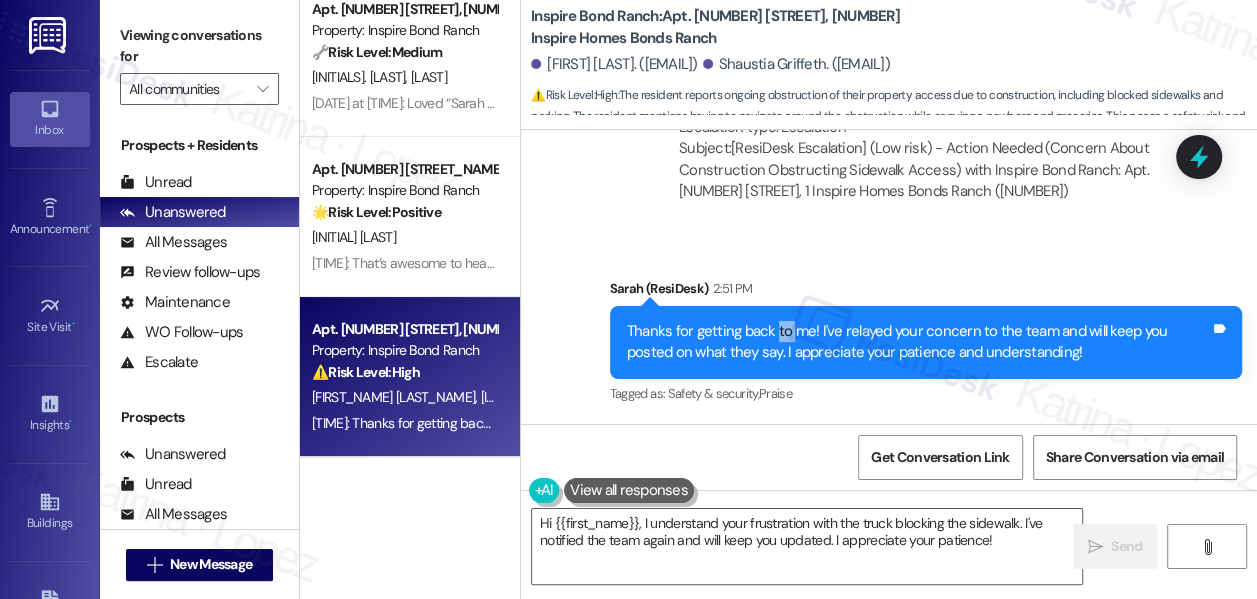click on "Thanks for getting back to me! I've relayed your concern to the team and will keep you posted on what they say. I appreciate your patience and understanding! Tags and notes" at bounding box center [926, 342] 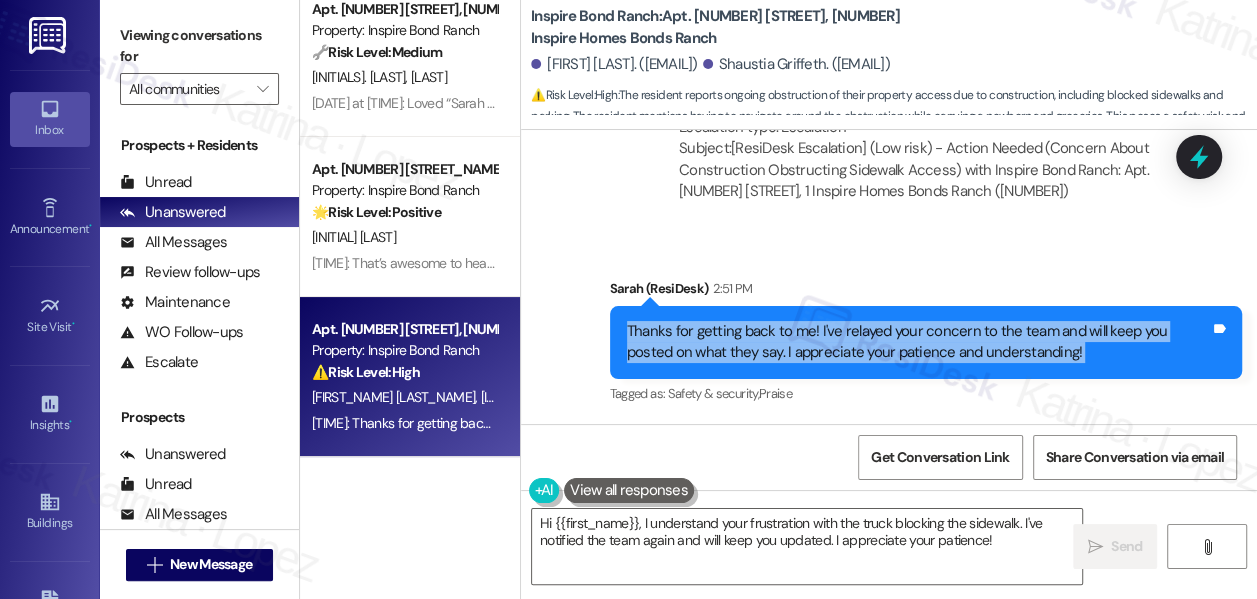 click on "Thanks for getting back to me! I've relayed your concern to the team and will keep you posted on what they say. I appreciate your patience and understanding! Tags and notes" at bounding box center [926, 342] 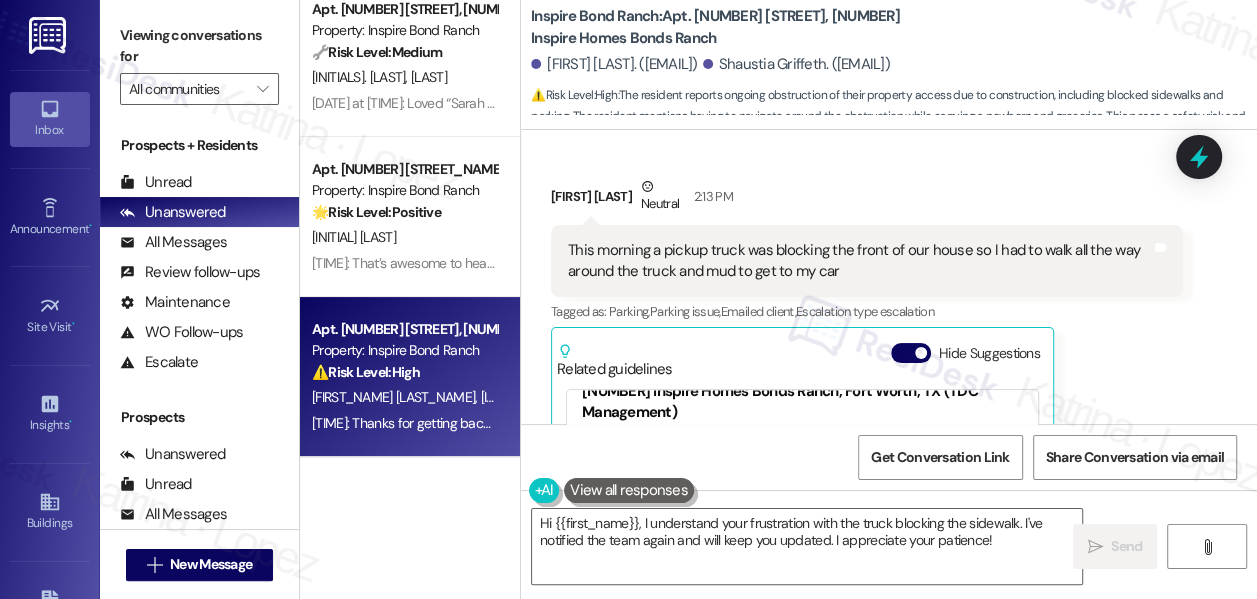 scroll, scrollTop: 2058, scrollLeft: 0, axis: vertical 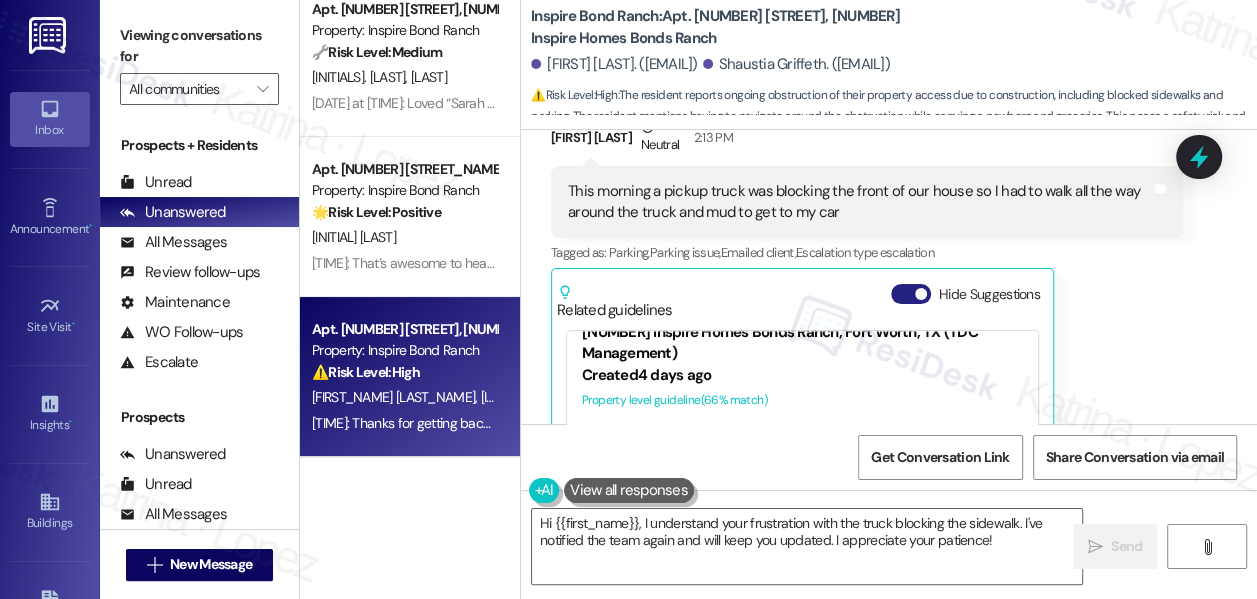 click on "Hide Suggestions" at bounding box center (911, 294) 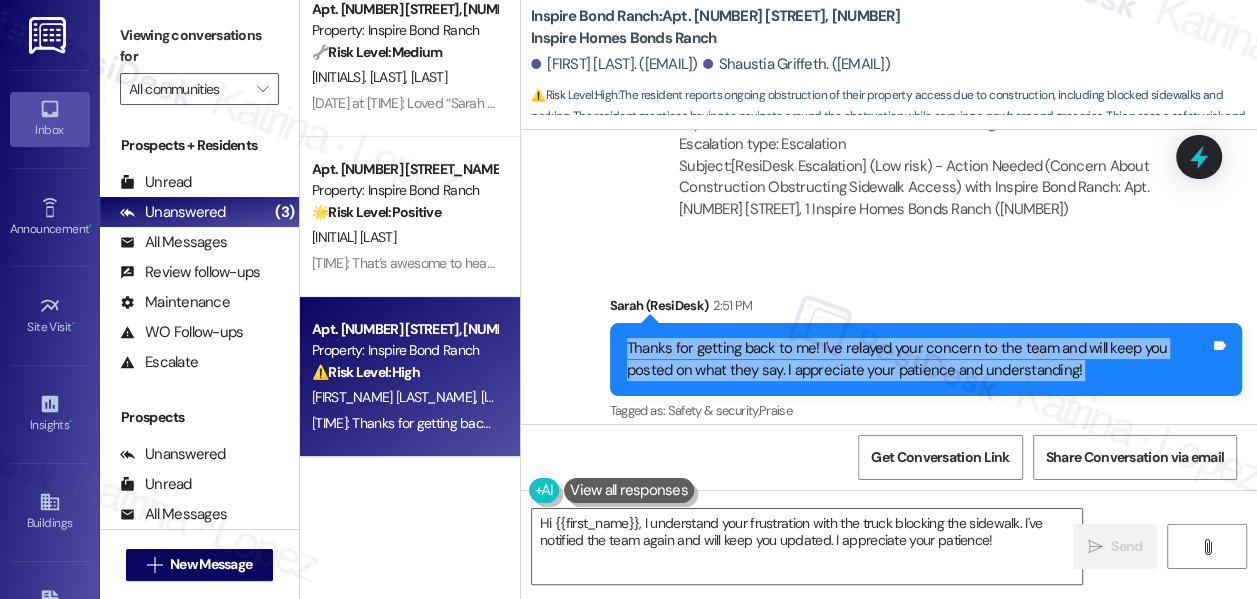 scroll, scrollTop: 2454, scrollLeft: 0, axis: vertical 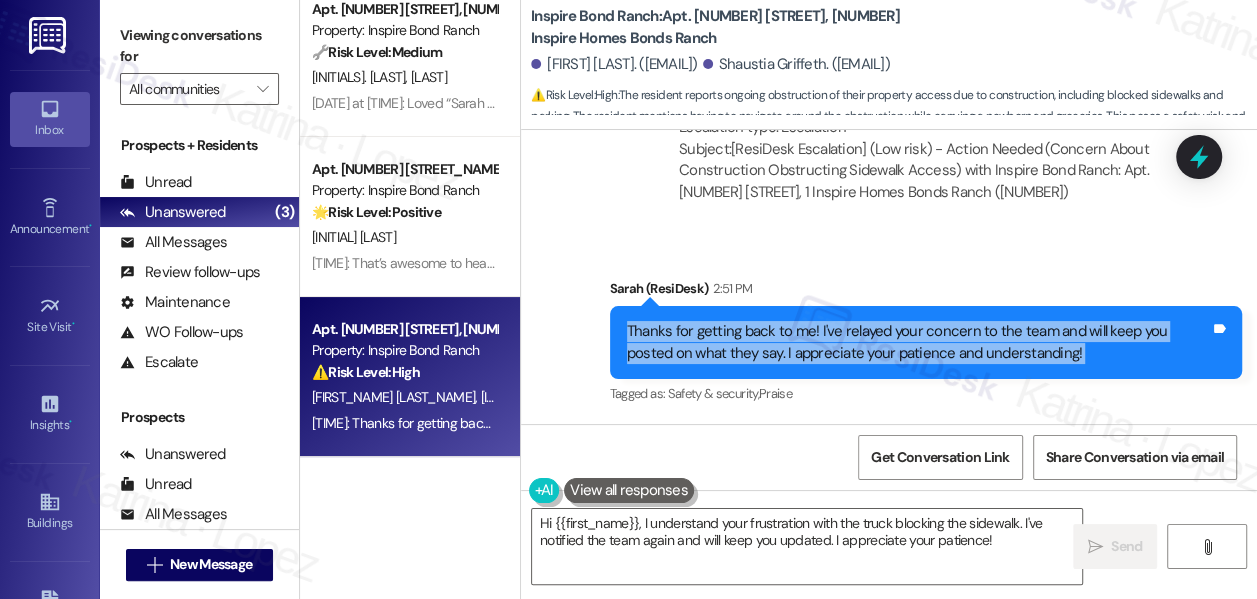 click on "Thanks for getting back to me! I've relayed your concern to the team and will keep you posted on what they say. I appreciate your patience and understanding!" at bounding box center (918, 342) 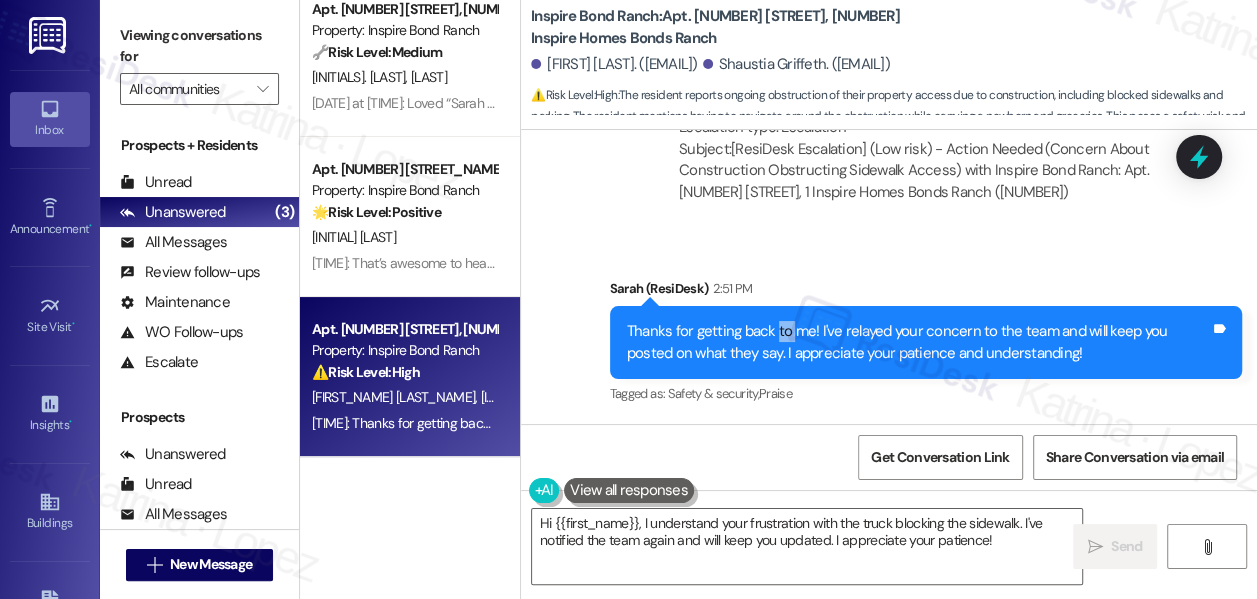 click on "Thanks for getting back to me! I've relayed your concern to the team and will keep you posted on what they say. I appreciate your patience and understanding!" at bounding box center (918, 342) 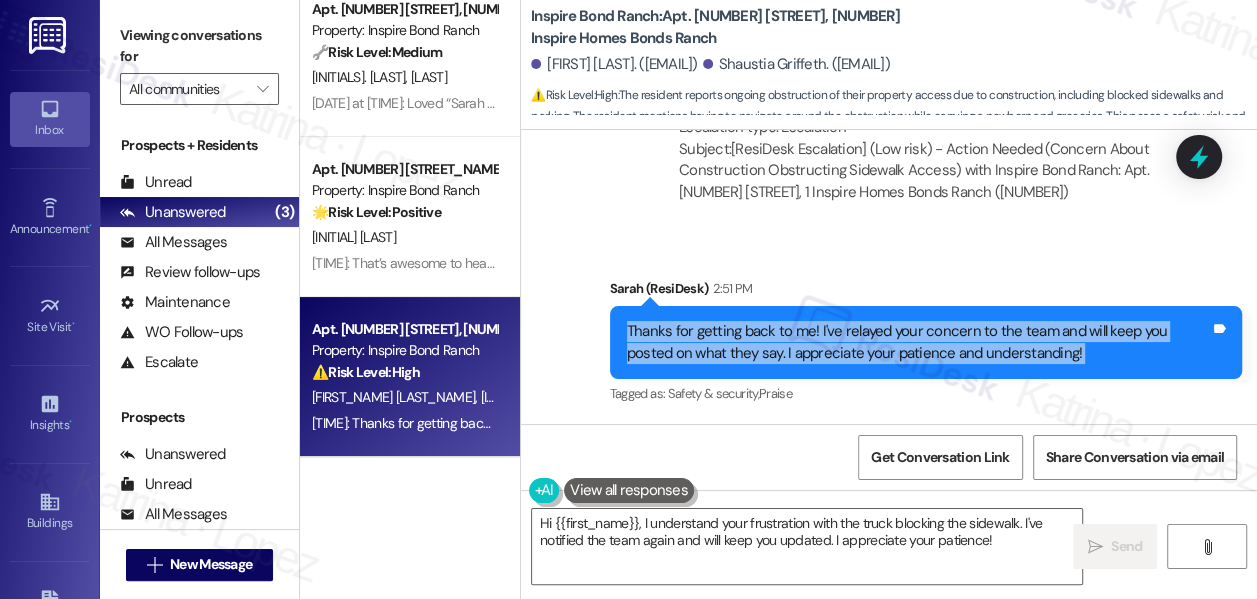 click on "Thanks for getting back to me! I've relayed your concern to the team and will keep you posted on what they say. I appreciate your patience and understanding!" at bounding box center (918, 342) 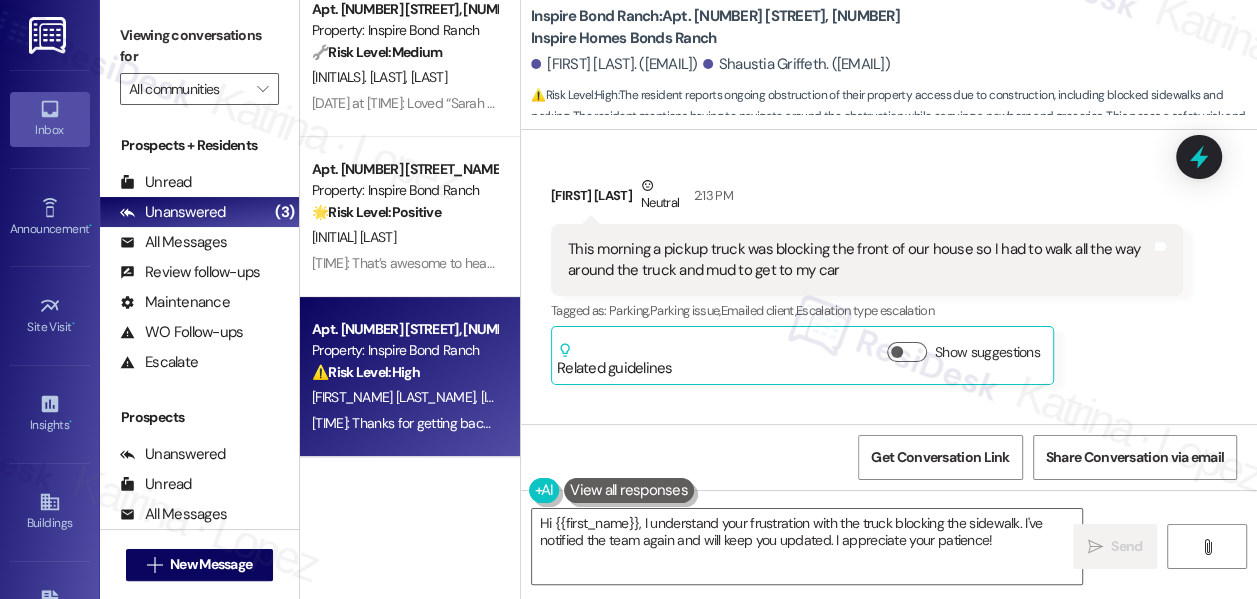scroll, scrollTop: 2454, scrollLeft: 0, axis: vertical 